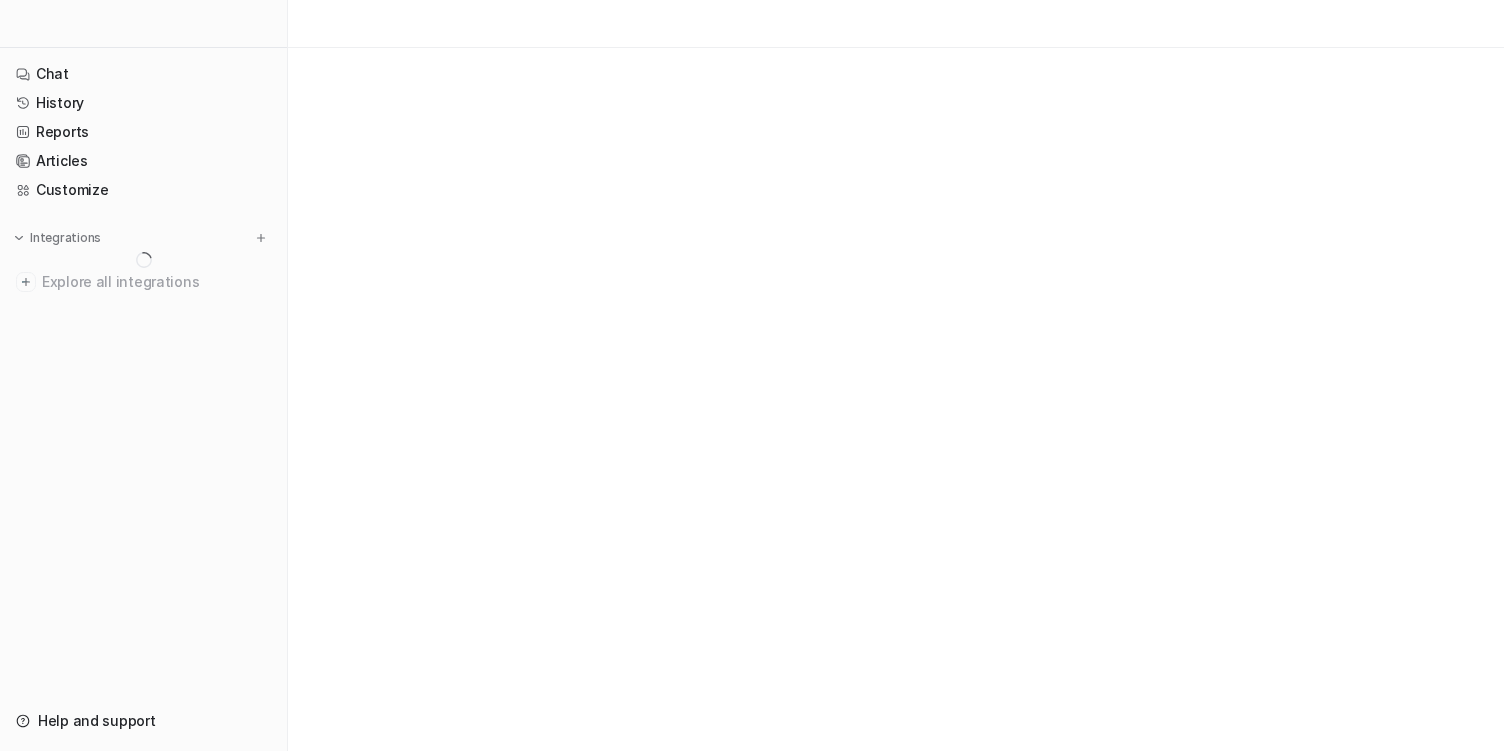scroll, scrollTop: 0, scrollLeft: 0, axis: both 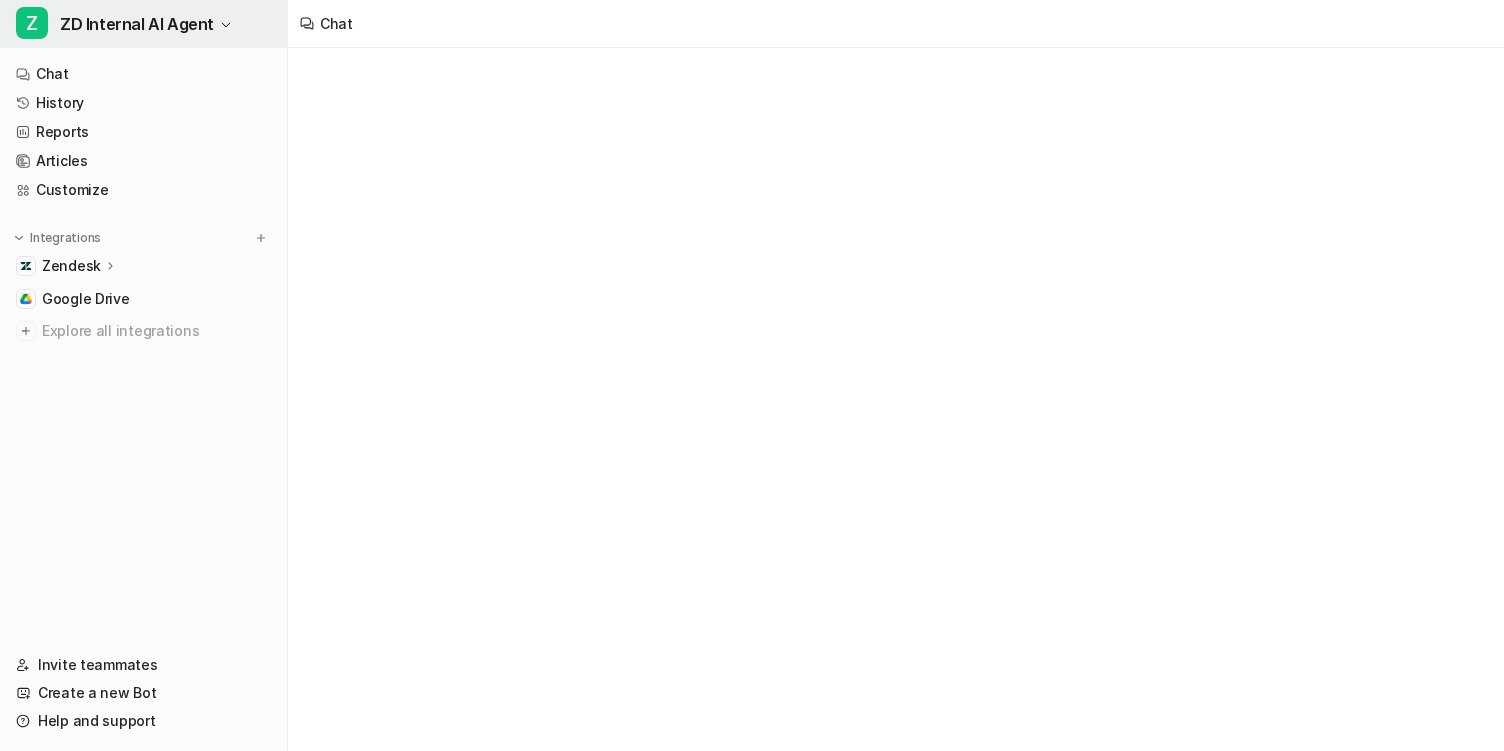 click on "ZD Internal AI Agent" at bounding box center [137, 24] 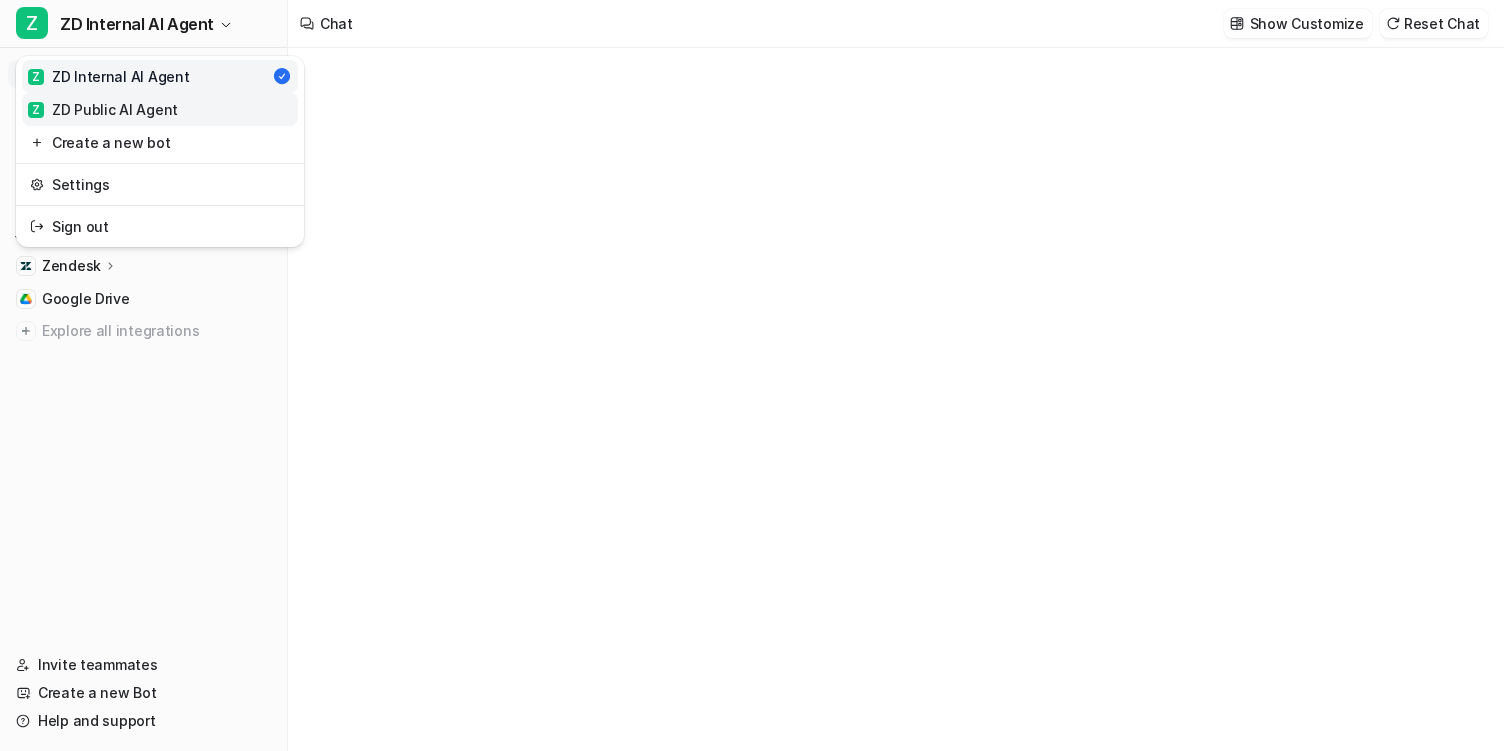 type on "**********" 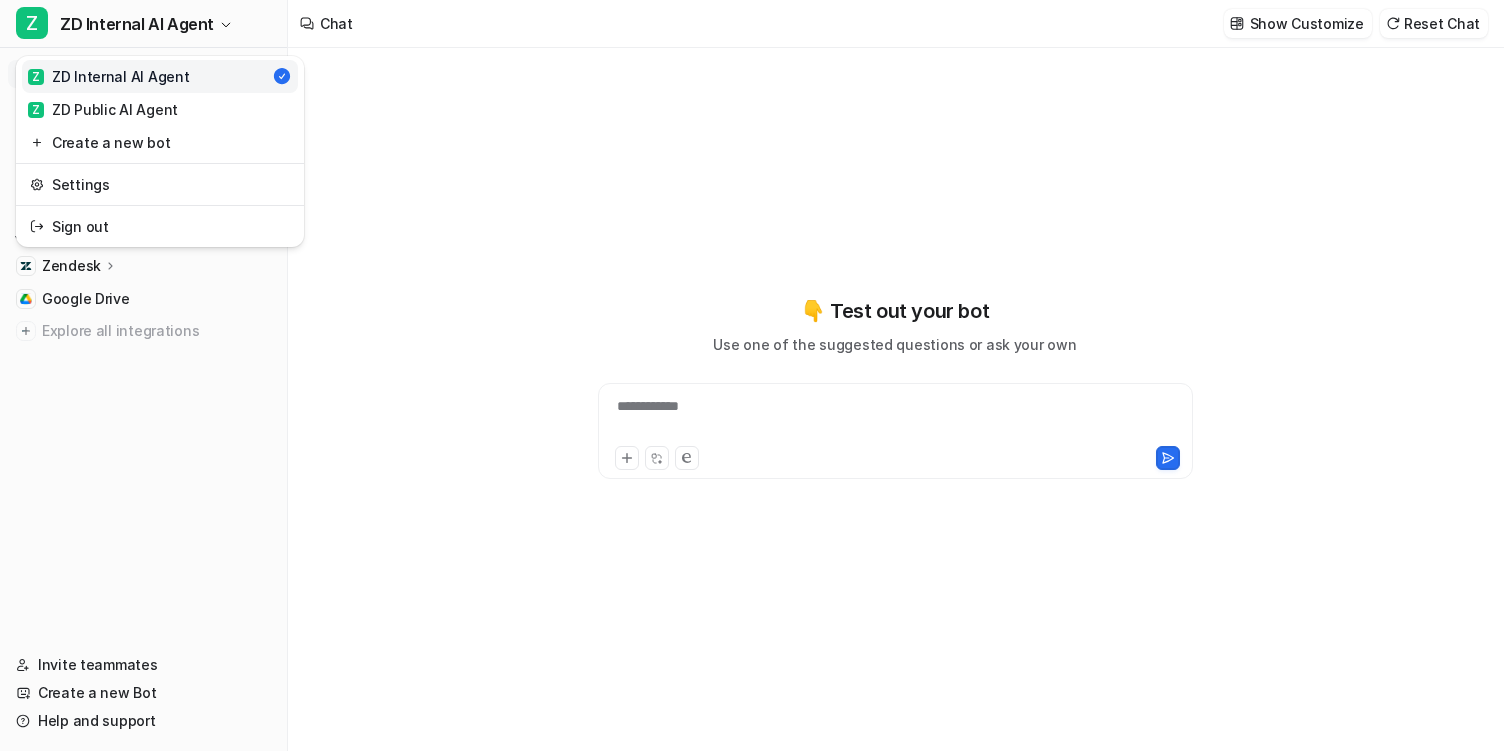 click on "**********" at bounding box center [752, 375] 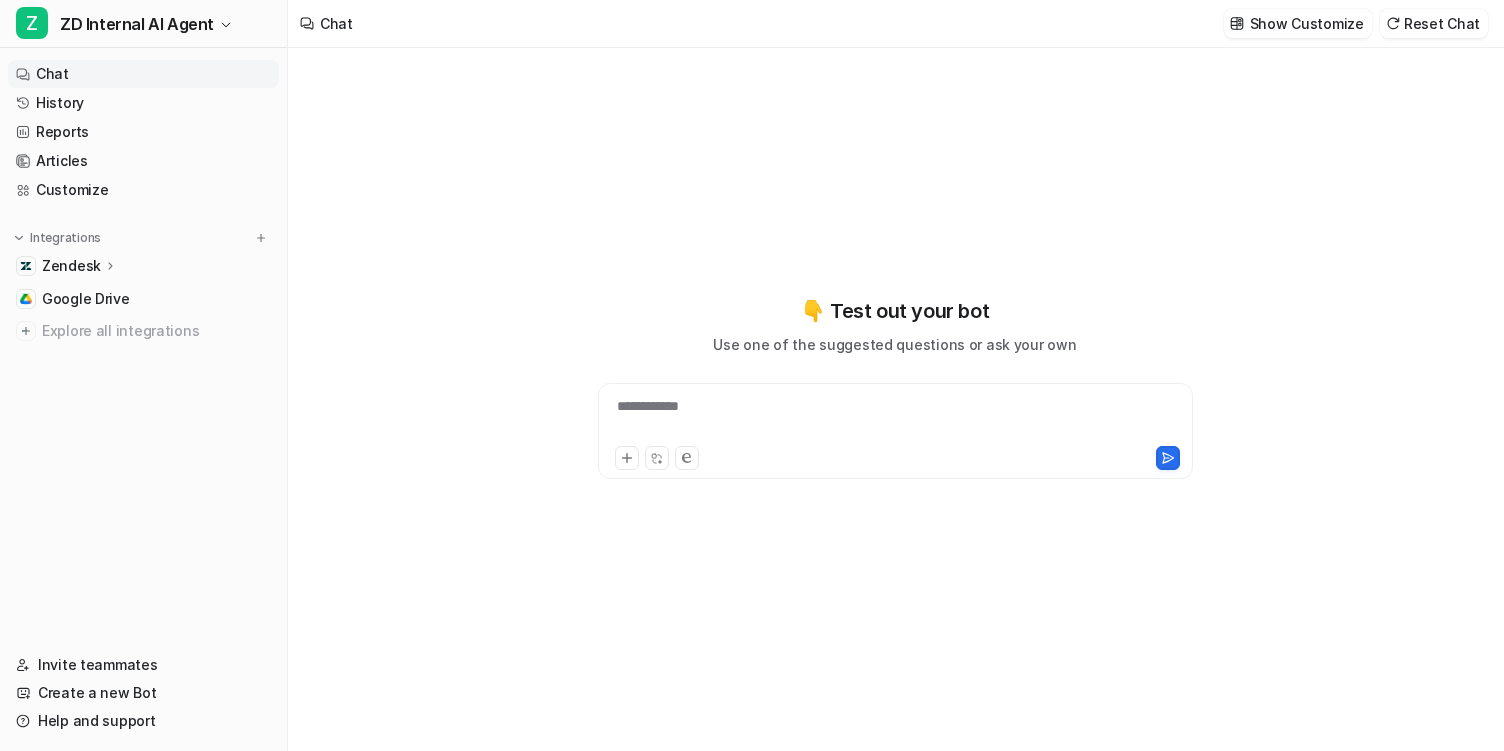 click on "Zendesk" at bounding box center (143, 266) 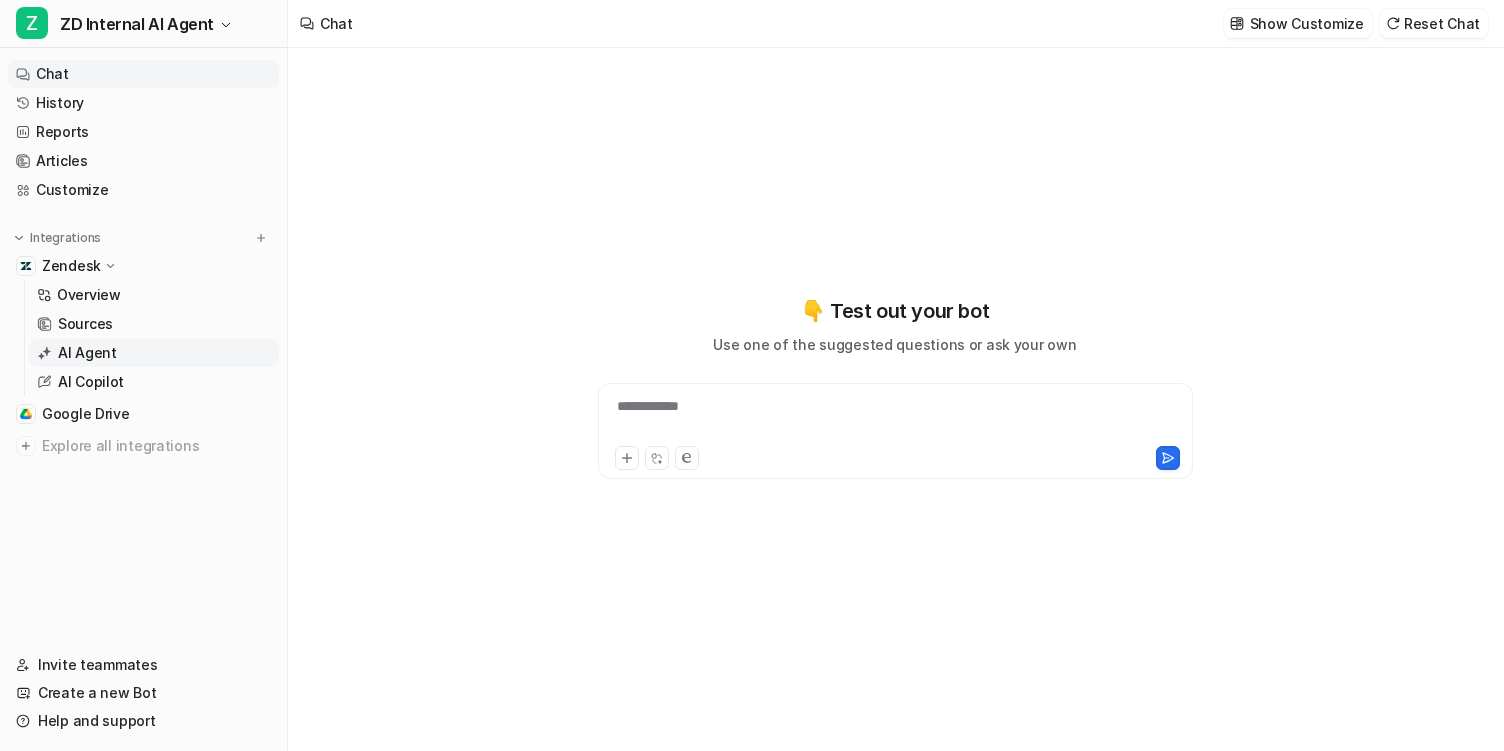 click on "AI Agent" at bounding box center [154, 353] 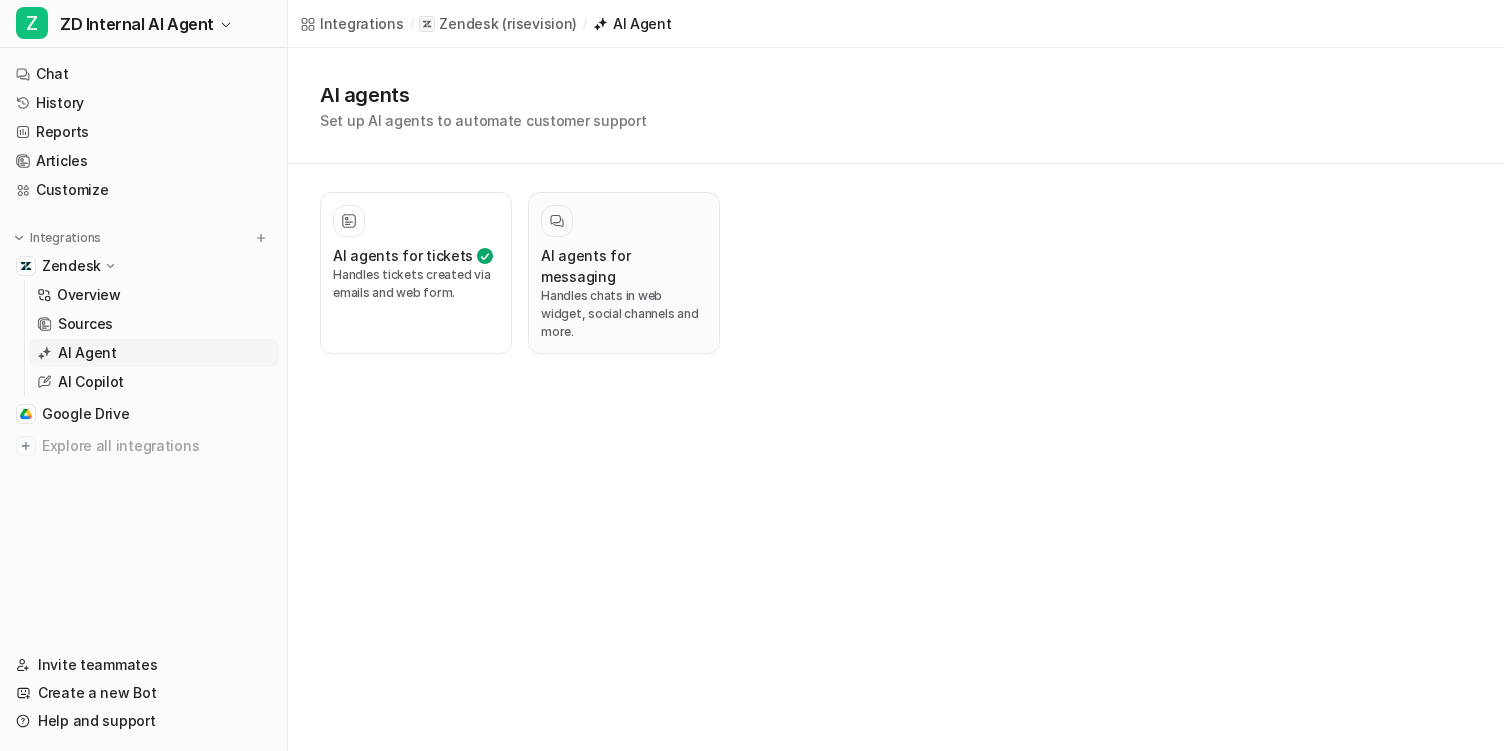 click at bounding box center [557, 221] 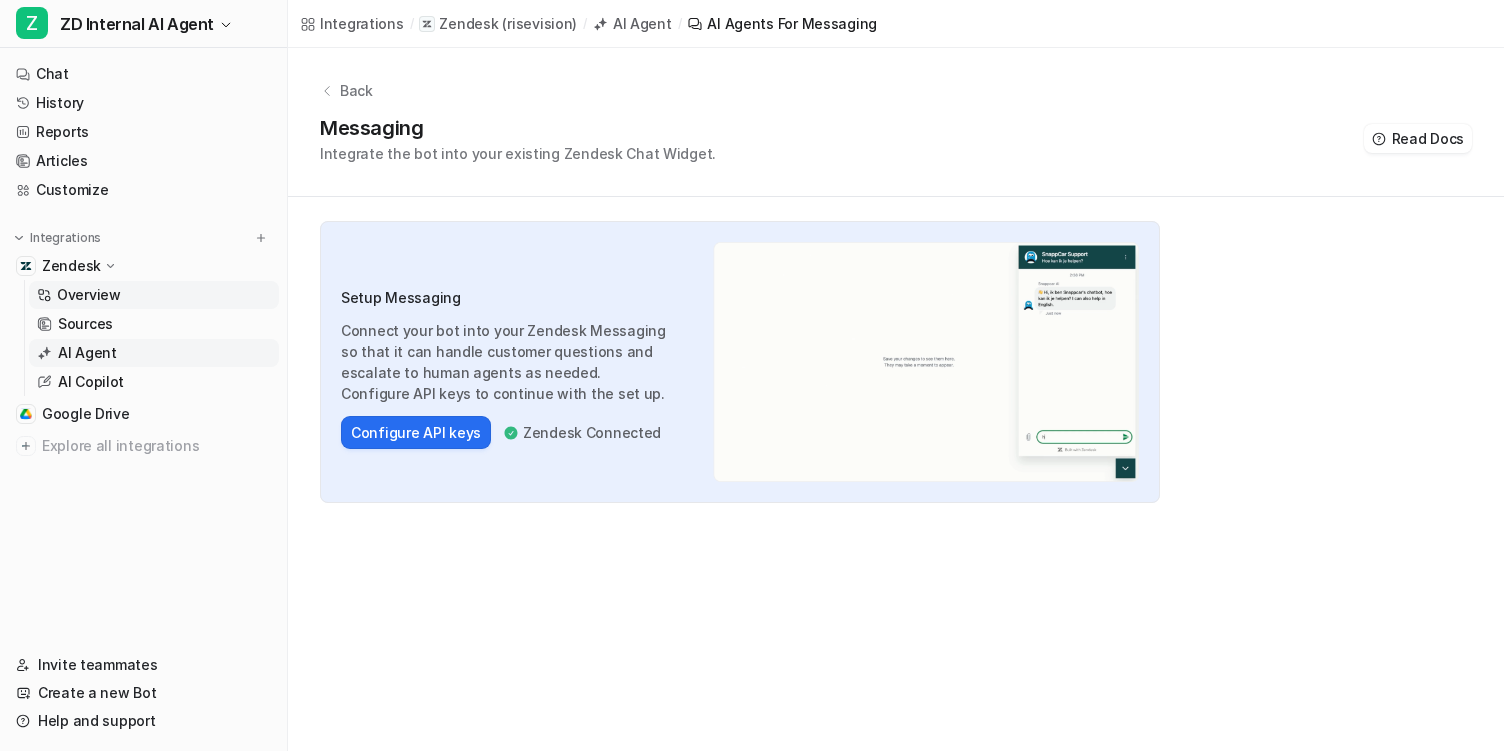 click on "Overview" at bounding box center (154, 295) 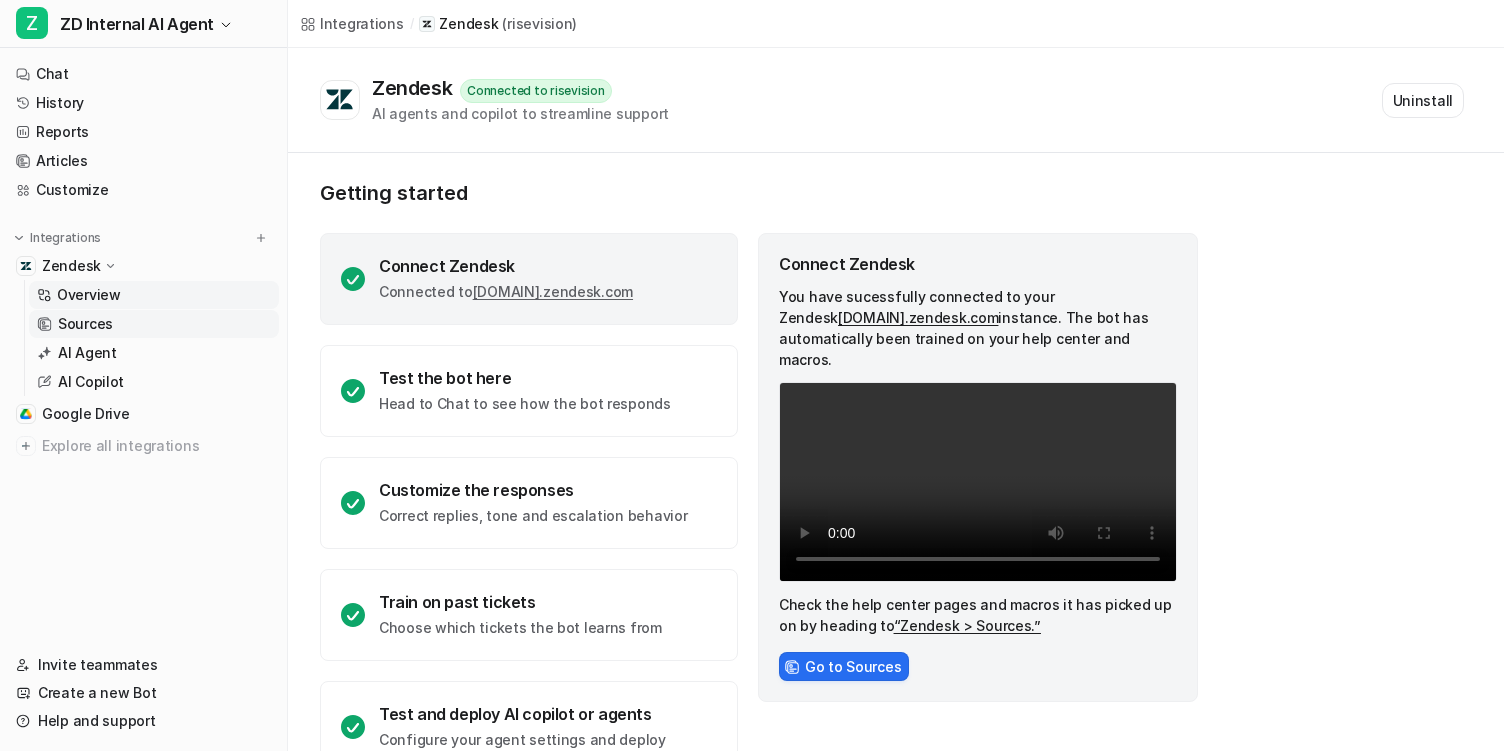 click on "Sources" at bounding box center (154, 324) 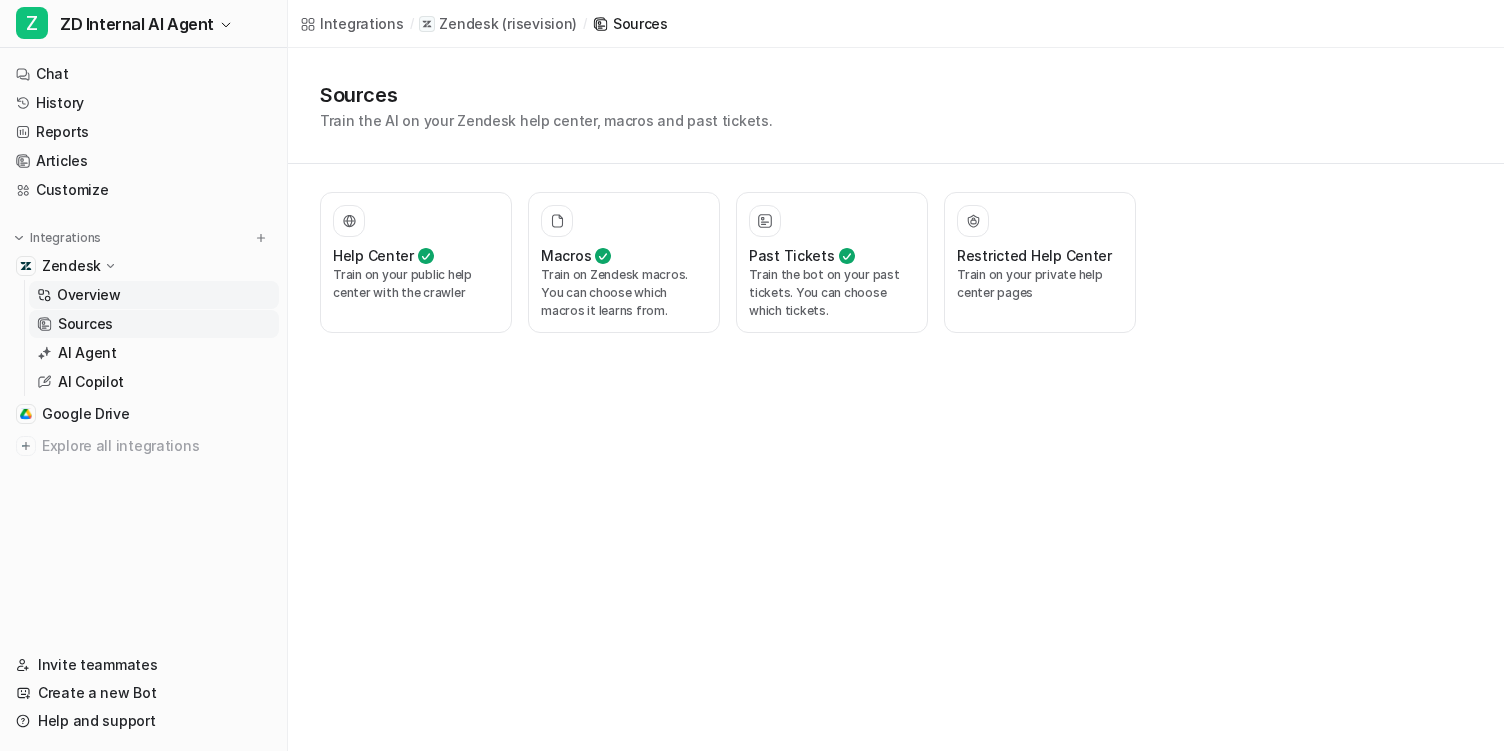 click on "Overview" at bounding box center [154, 295] 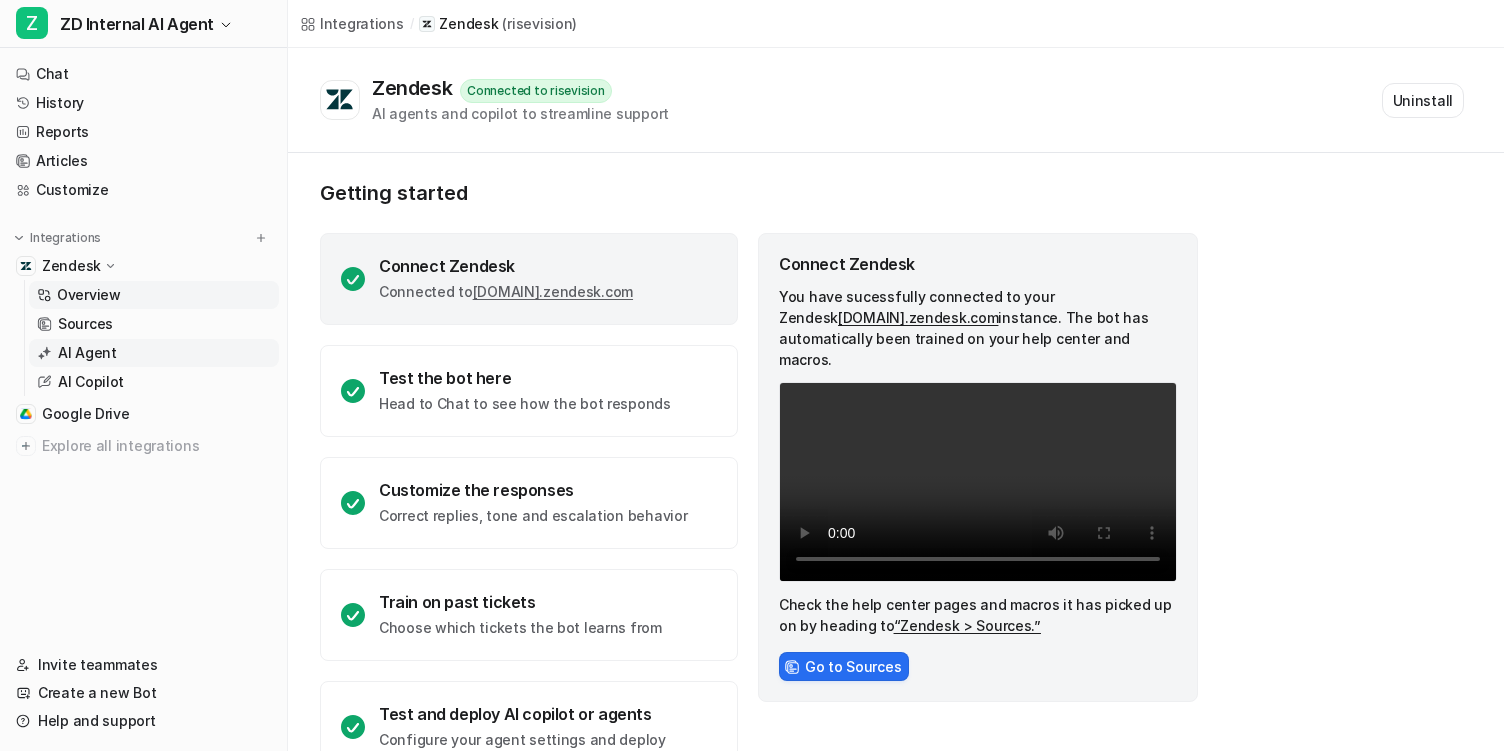 click on "AI Agent" at bounding box center [154, 353] 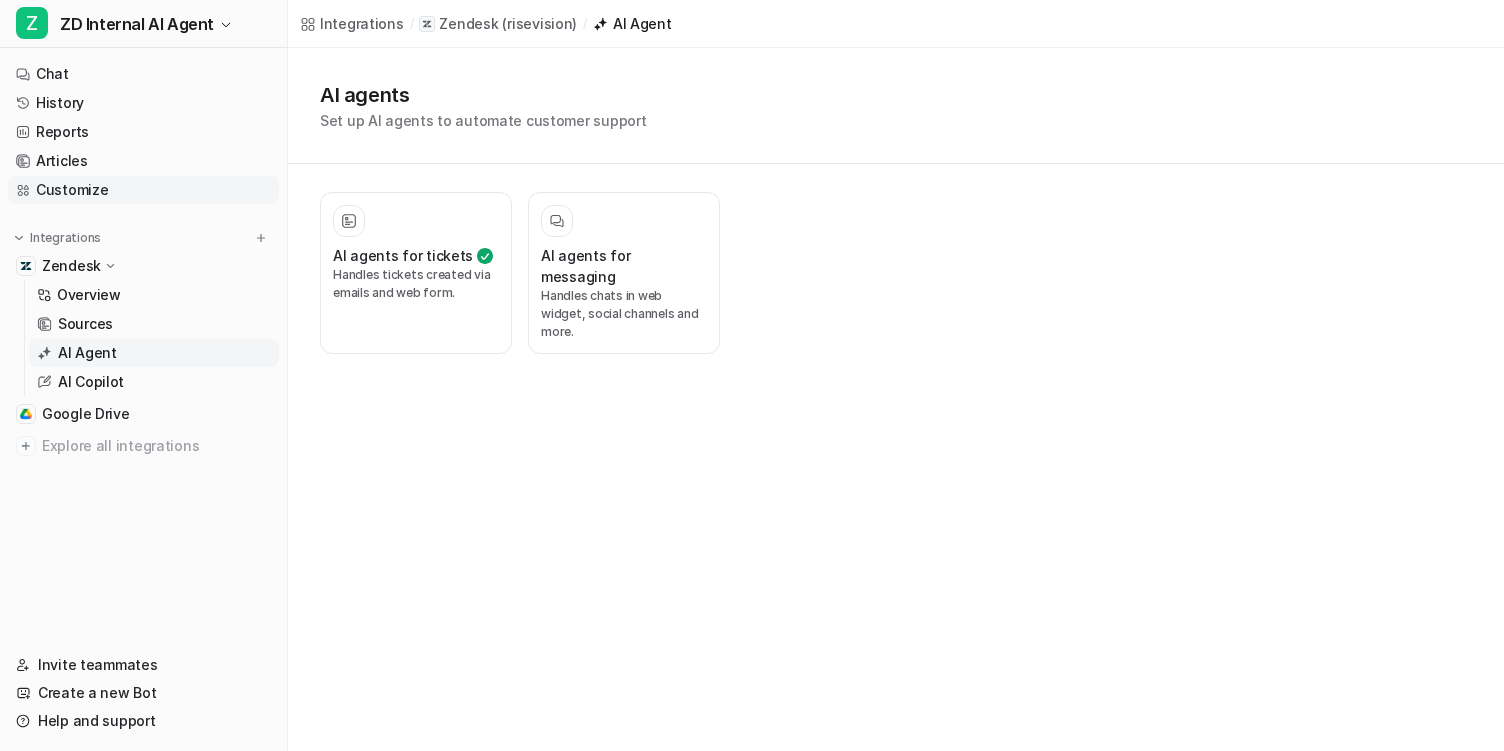 click on "Customize" at bounding box center (143, 190) 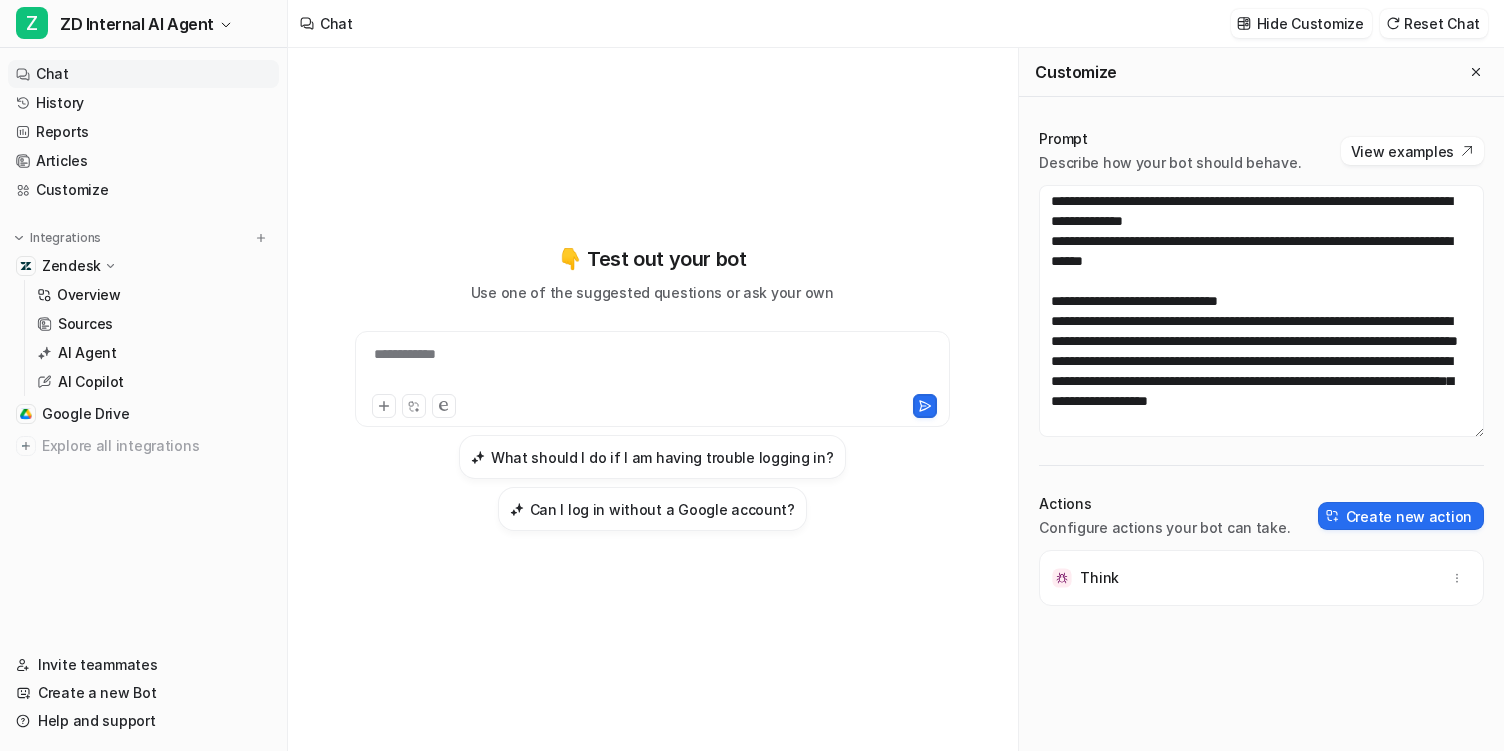 scroll, scrollTop: 1900, scrollLeft: 0, axis: vertical 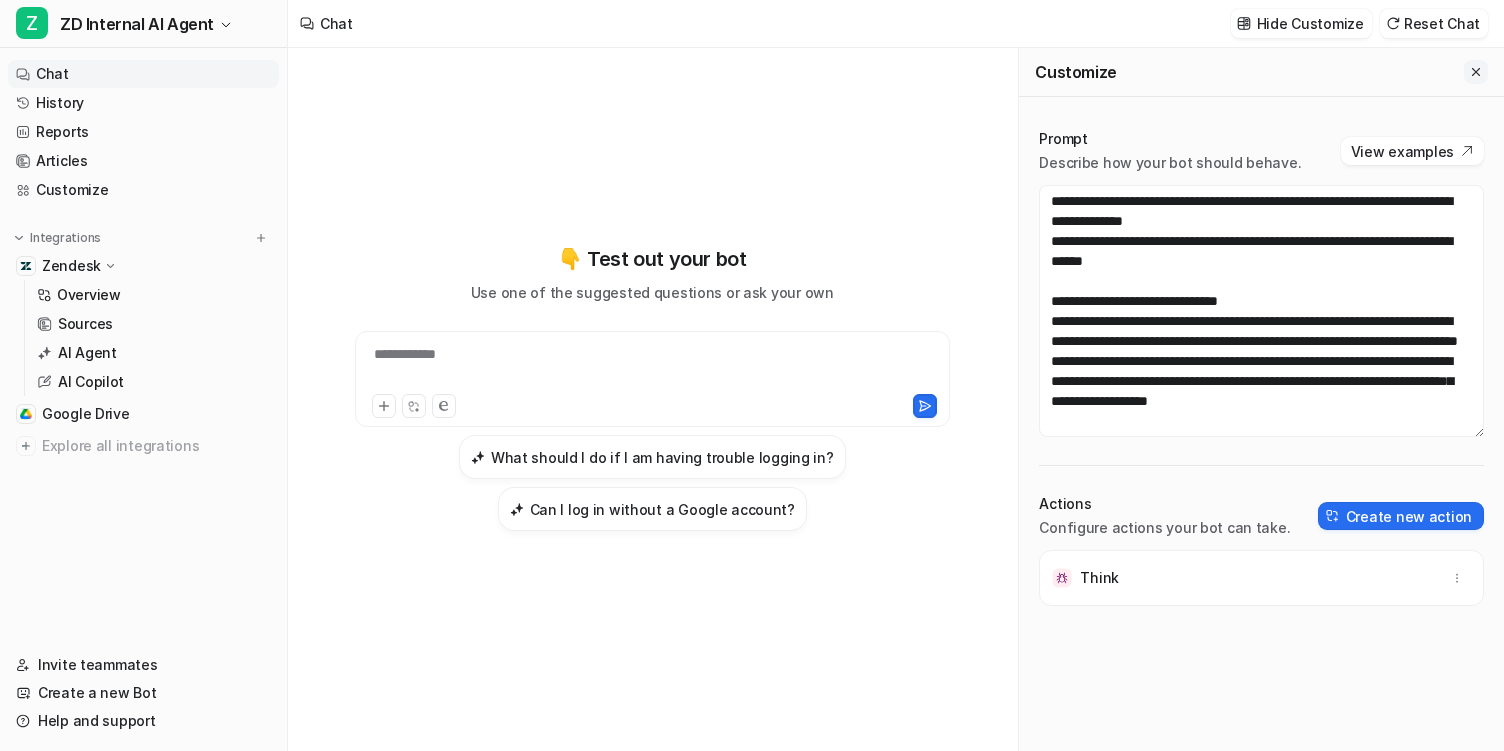 click at bounding box center [1476, 72] 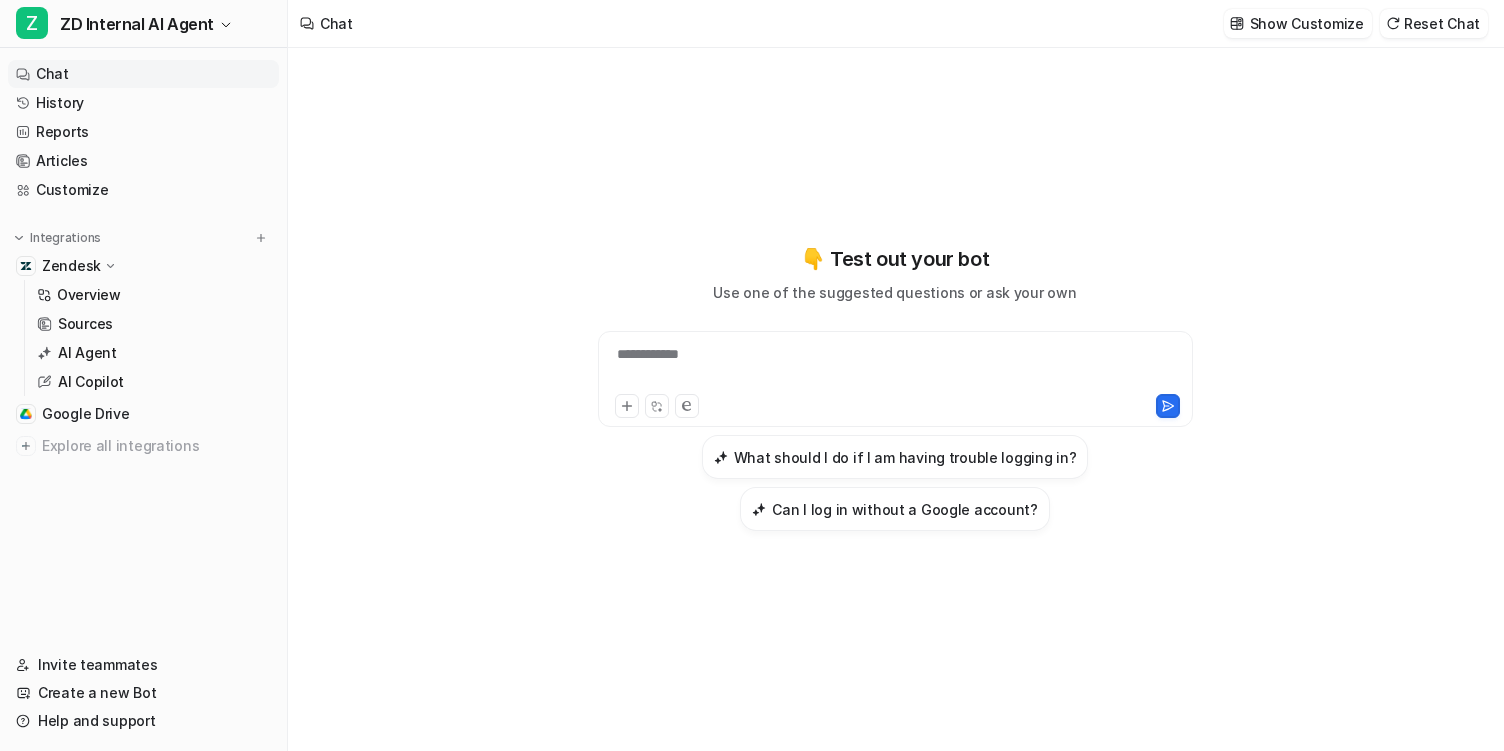 scroll, scrollTop: 53200, scrollLeft: 0, axis: vertical 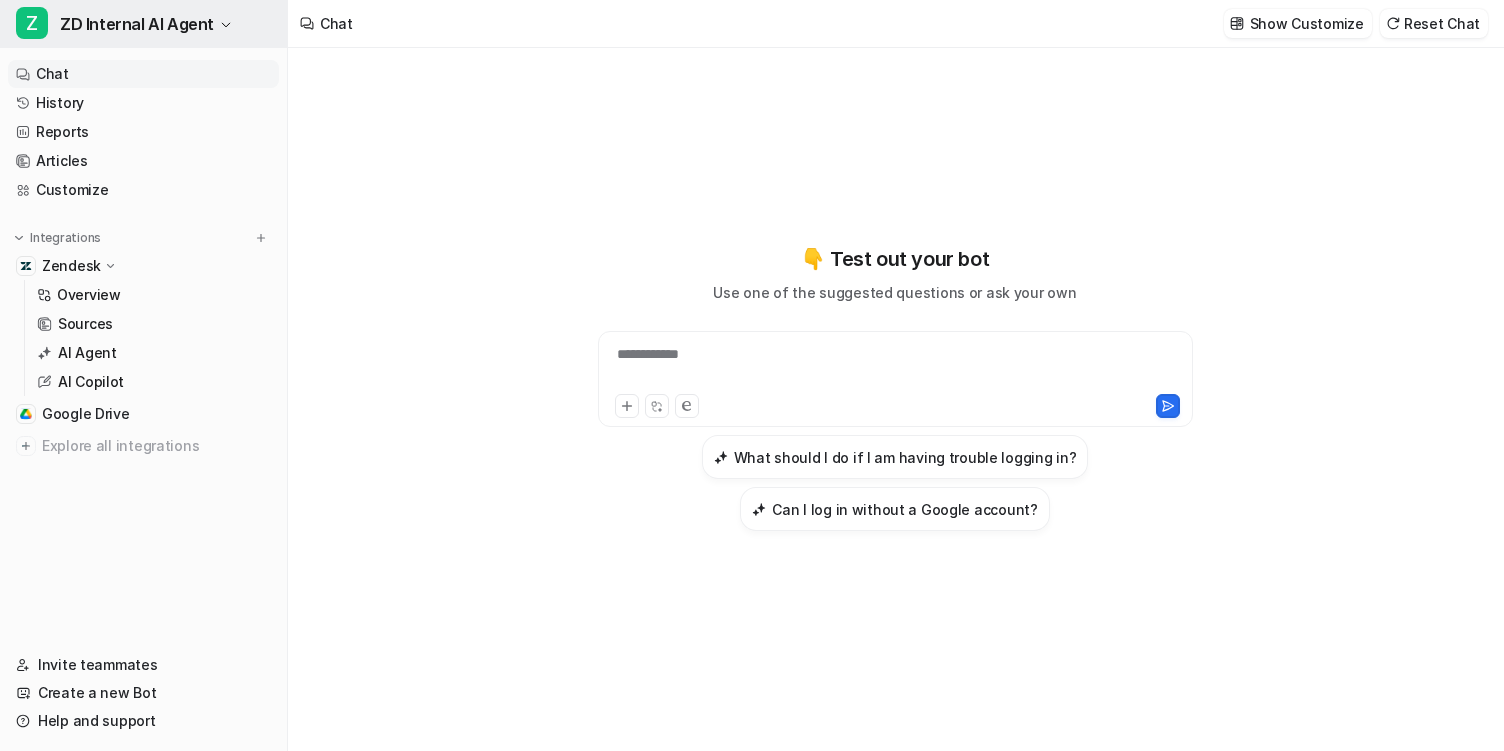 click on "ZD Internal AI Agent" at bounding box center (137, 24) 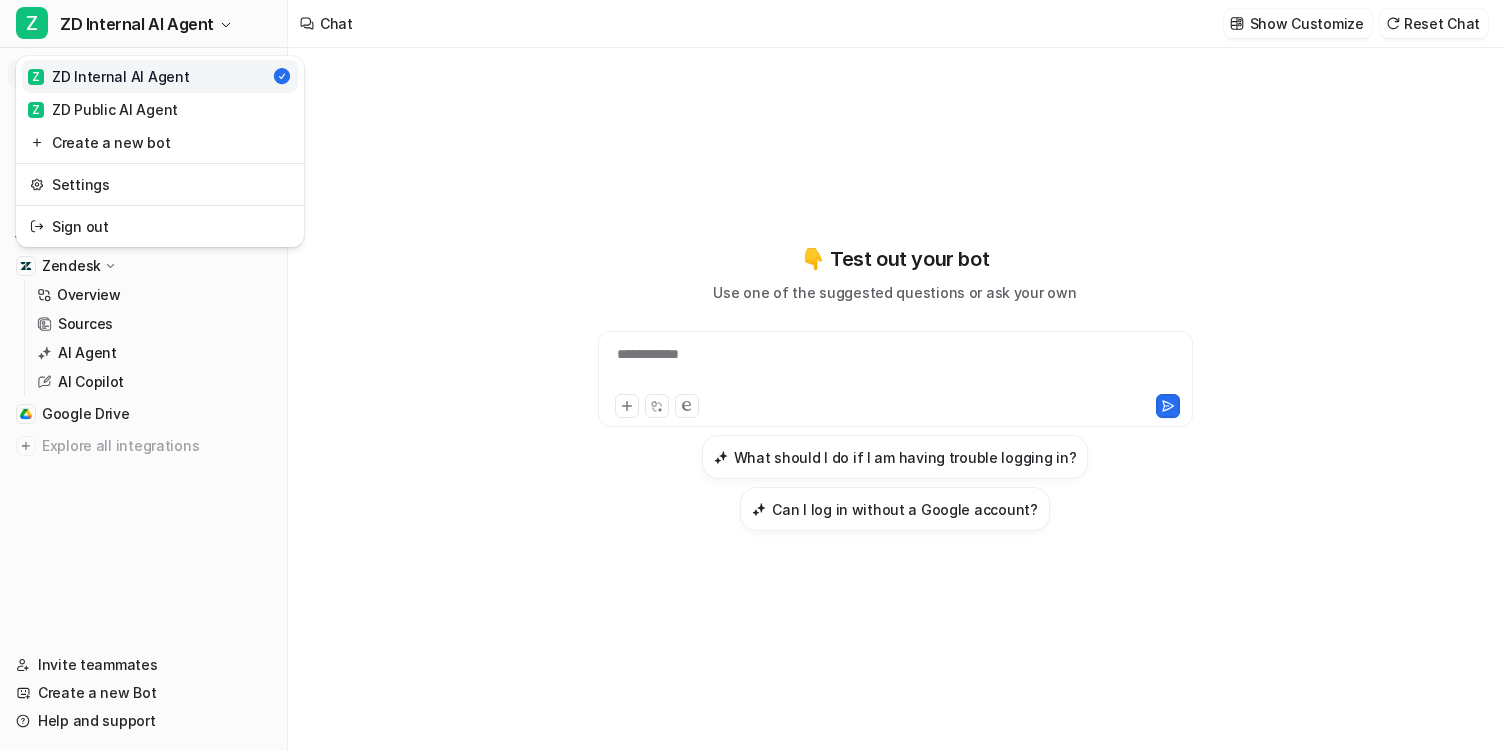 click on "**********" at bounding box center [752, 375] 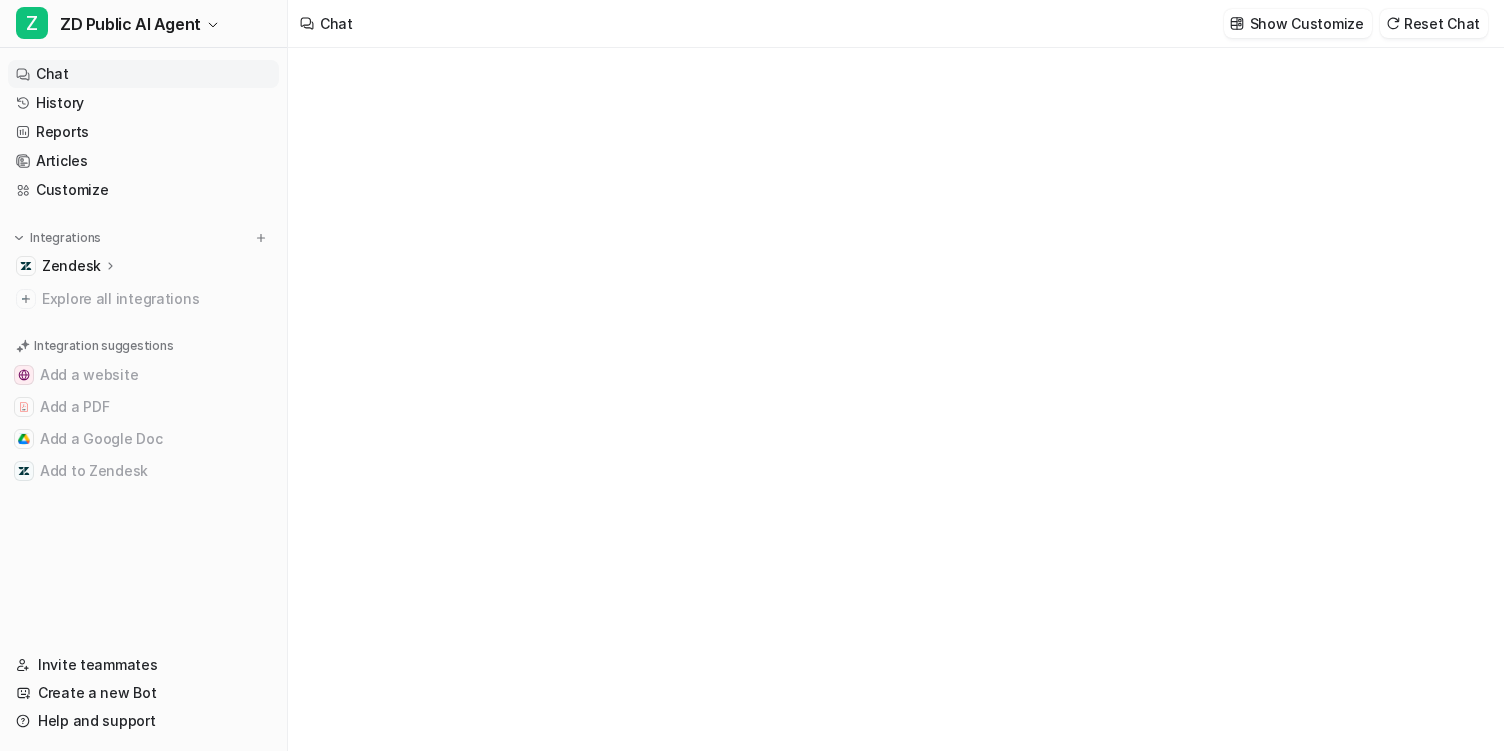 type on "**********" 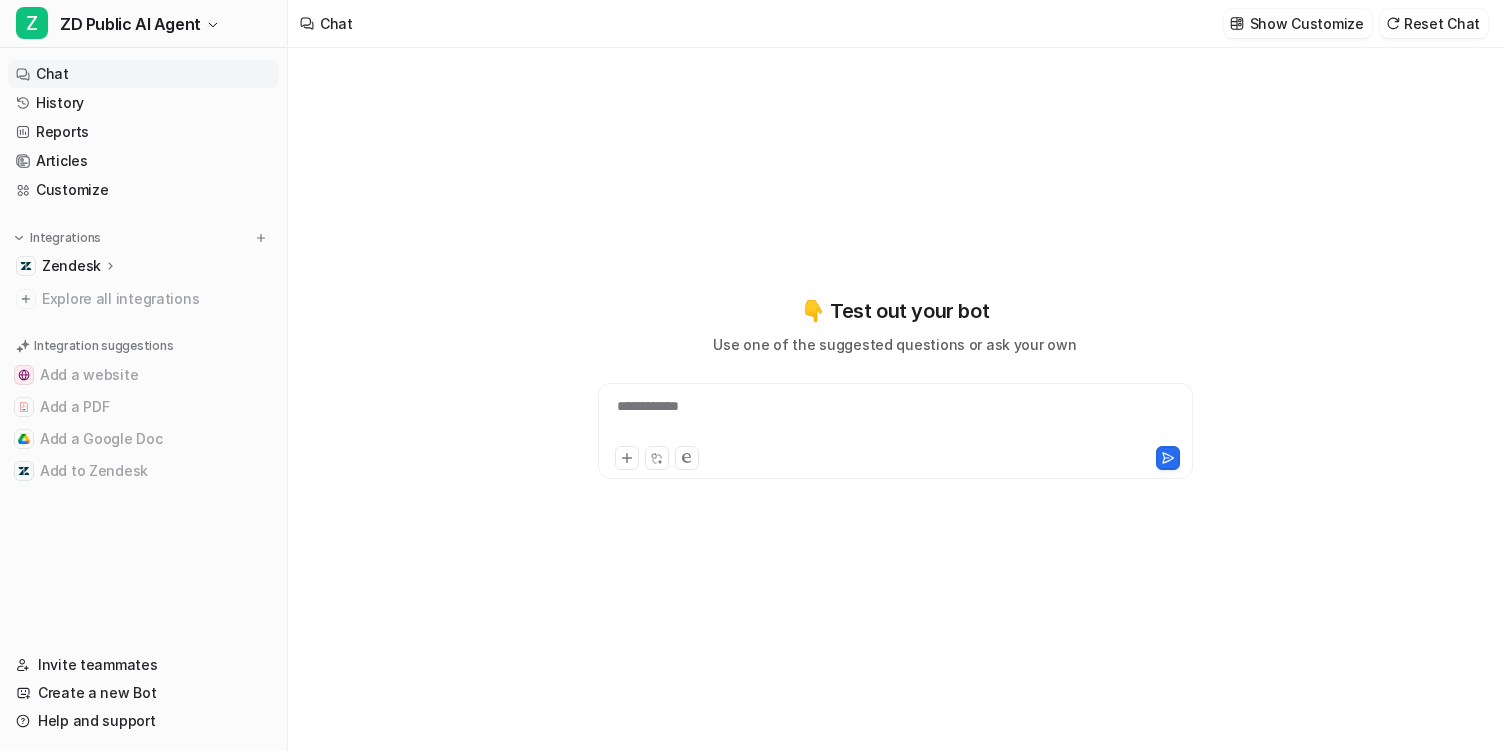 click on "Zendesk" at bounding box center [143, 266] 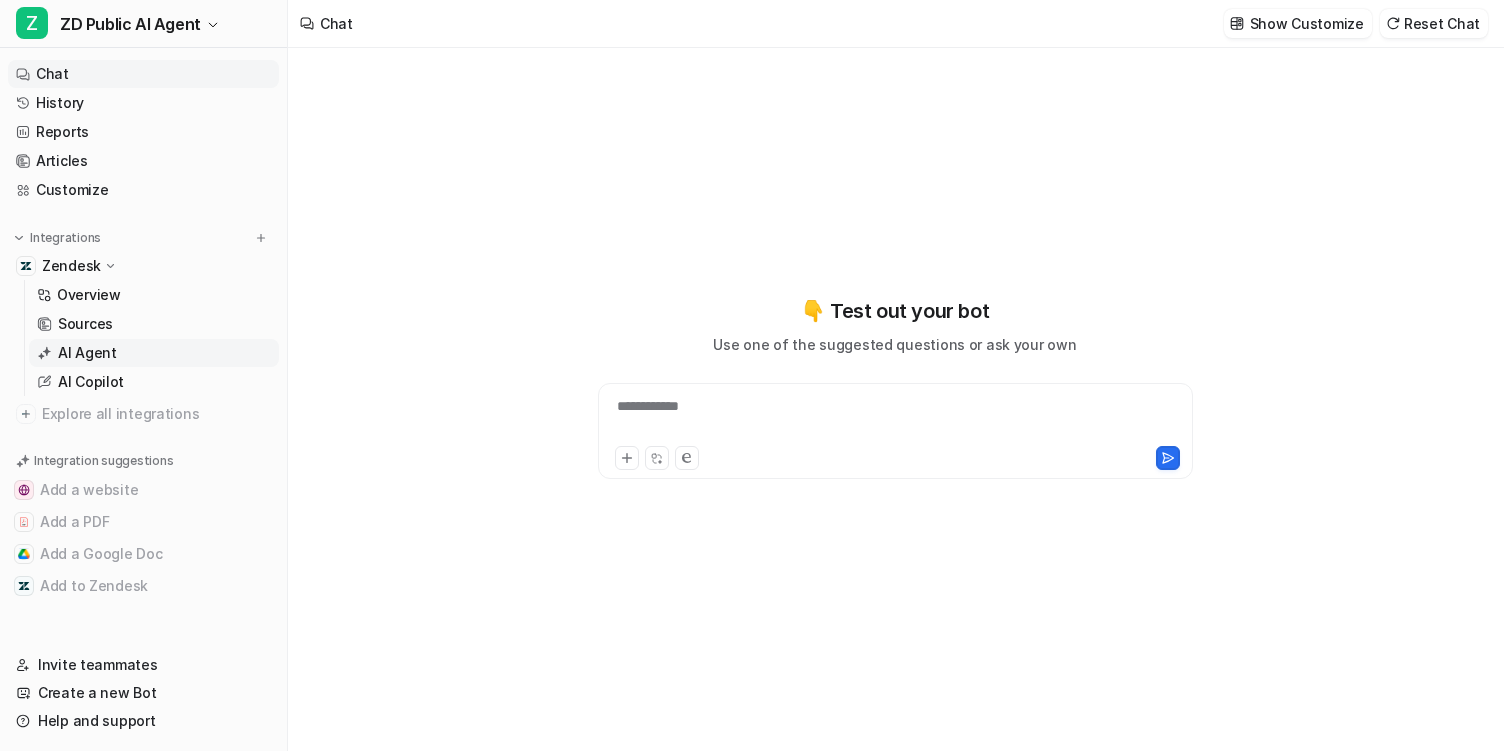 click on "AI Agent" at bounding box center [154, 353] 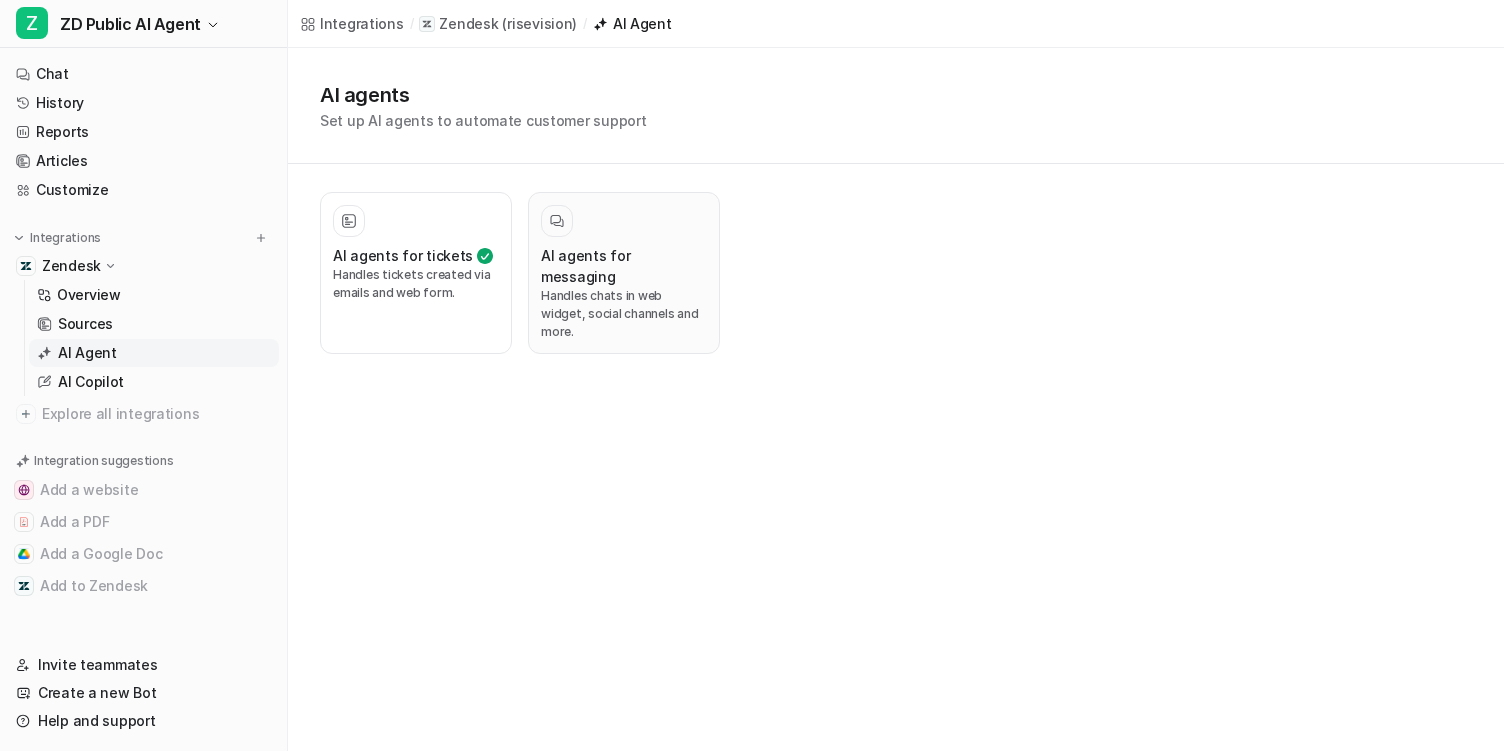 click on "Handles chats in web widget, social channels and more." at bounding box center [624, 314] 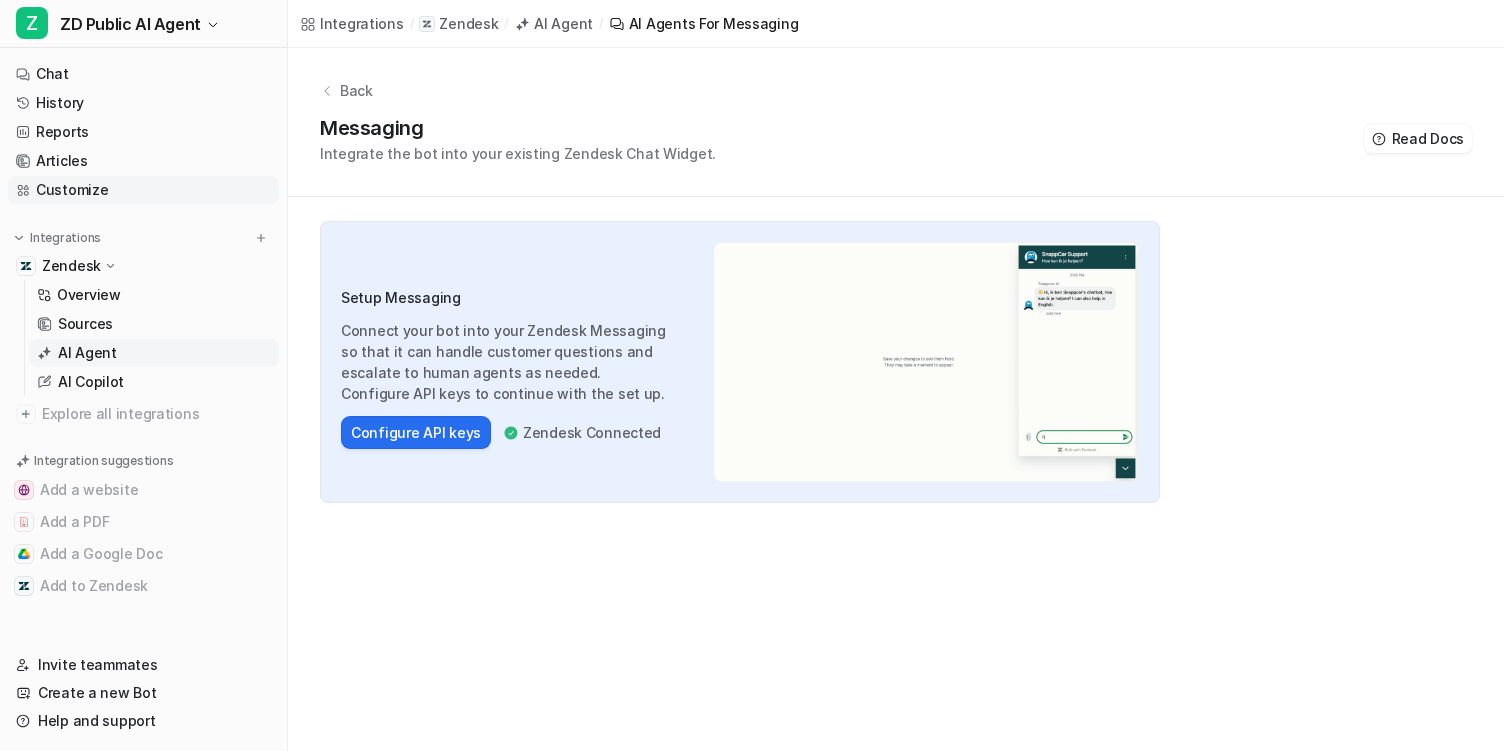 click on "Customize" at bounding box center (143, 190) 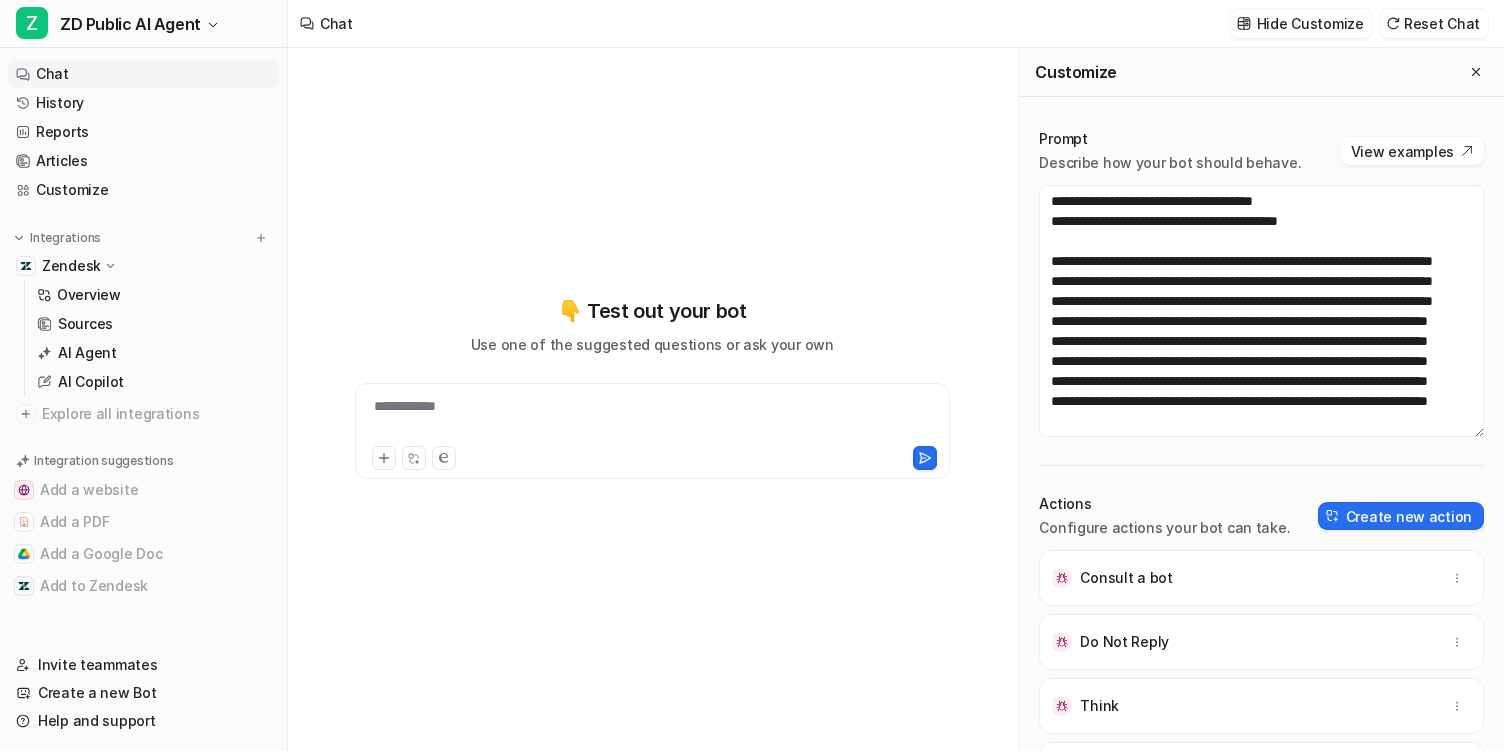 scroll, scrollTop: 2360, scrollLeft: 0, axis: vertical 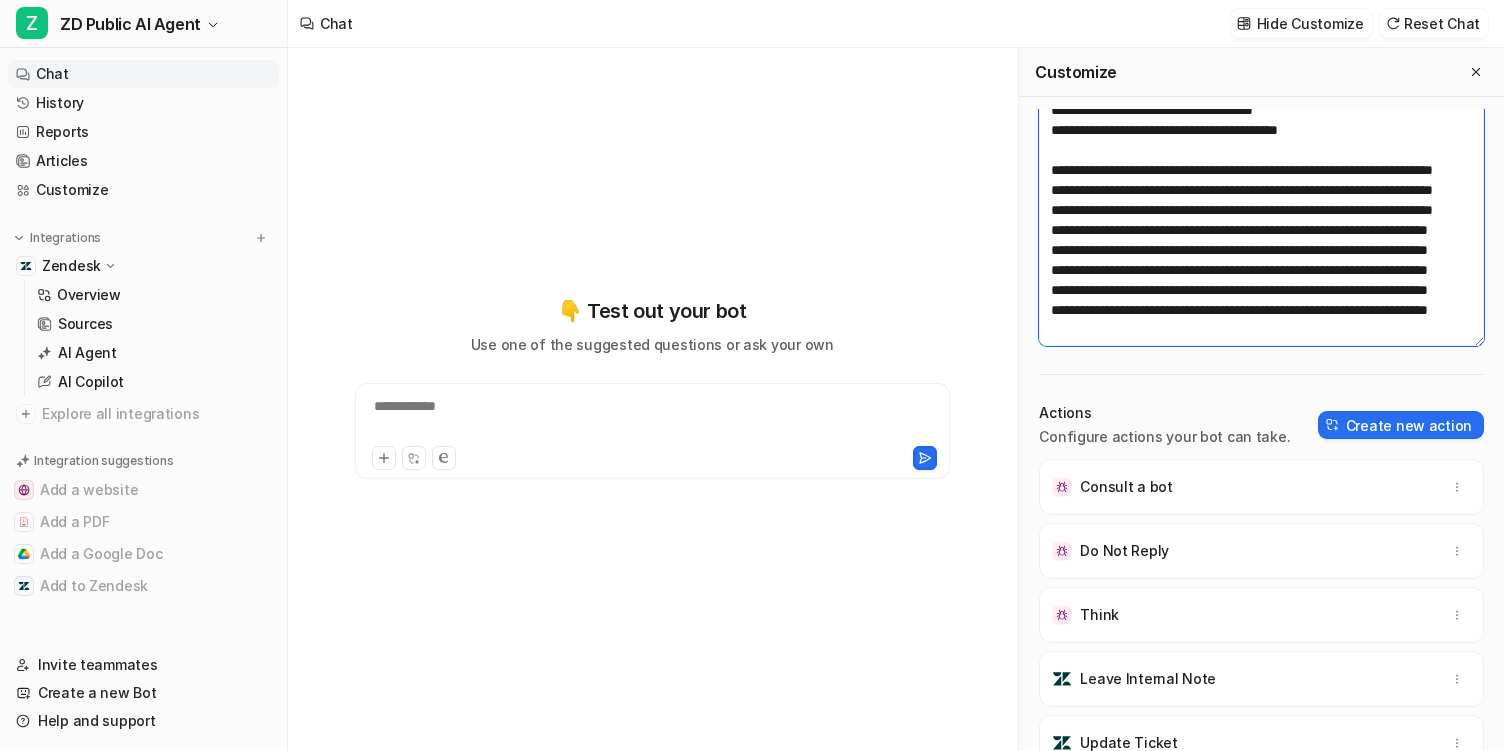 click at bounding box center (1261, 220) 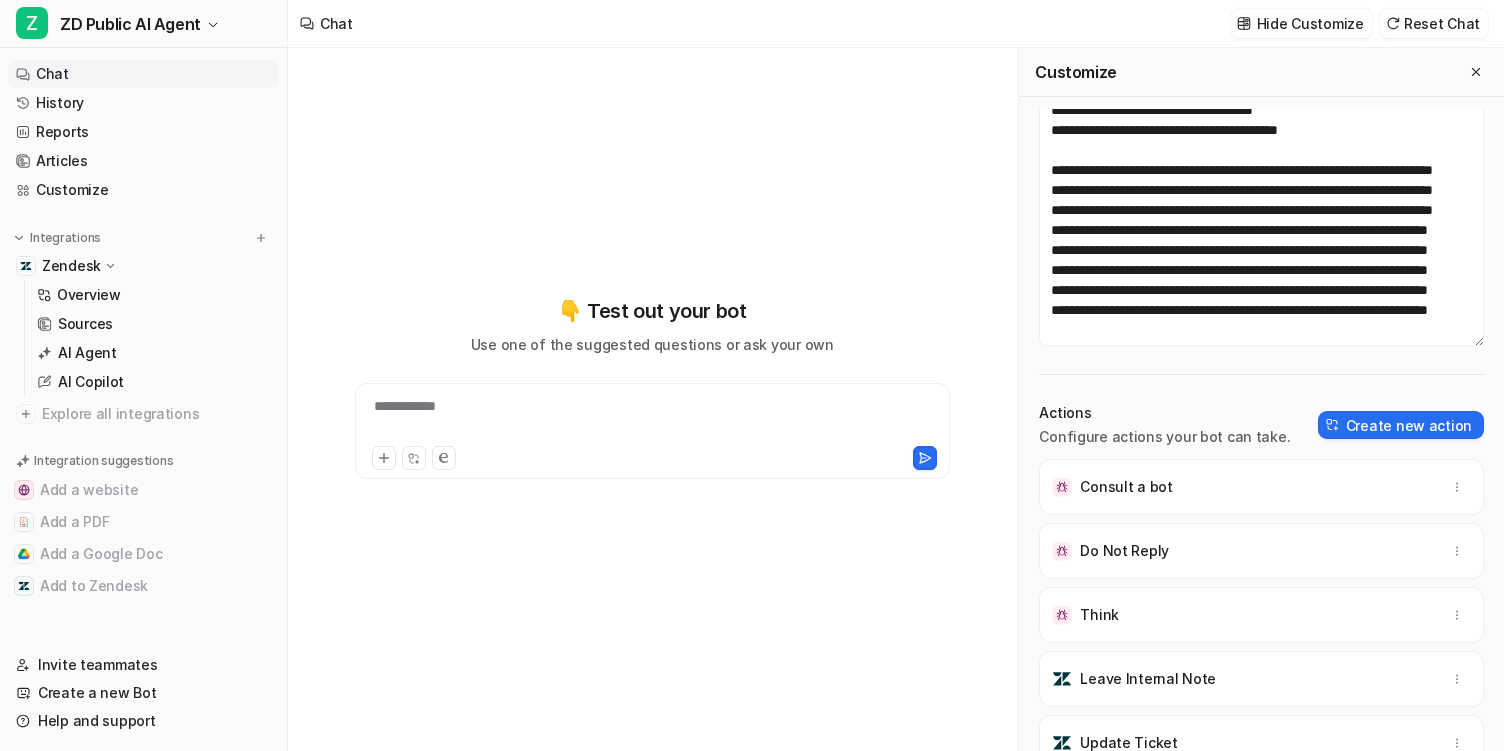 scroll, scrollTop: 450, scrollLeft: 0, axis: vertical 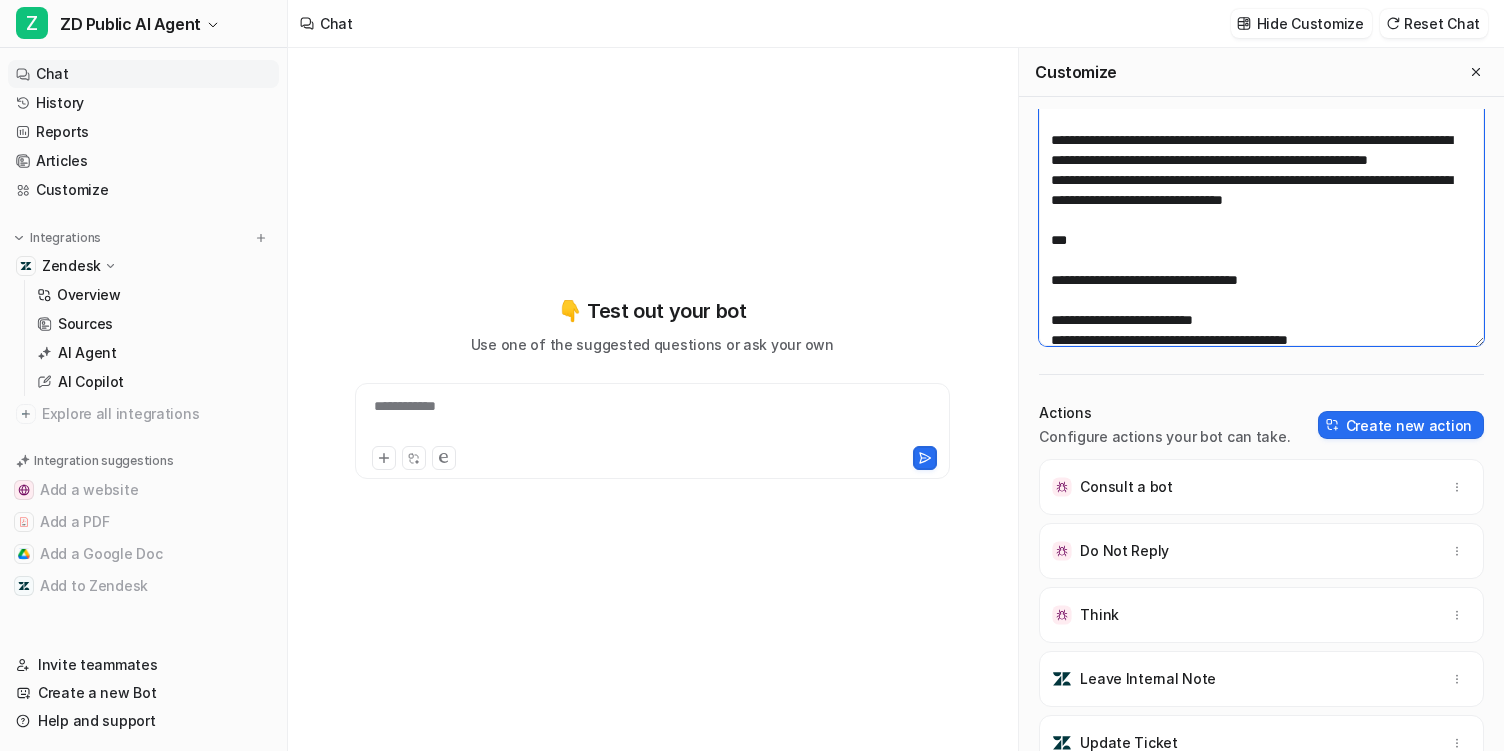 click at bounding box center (1261, 220) 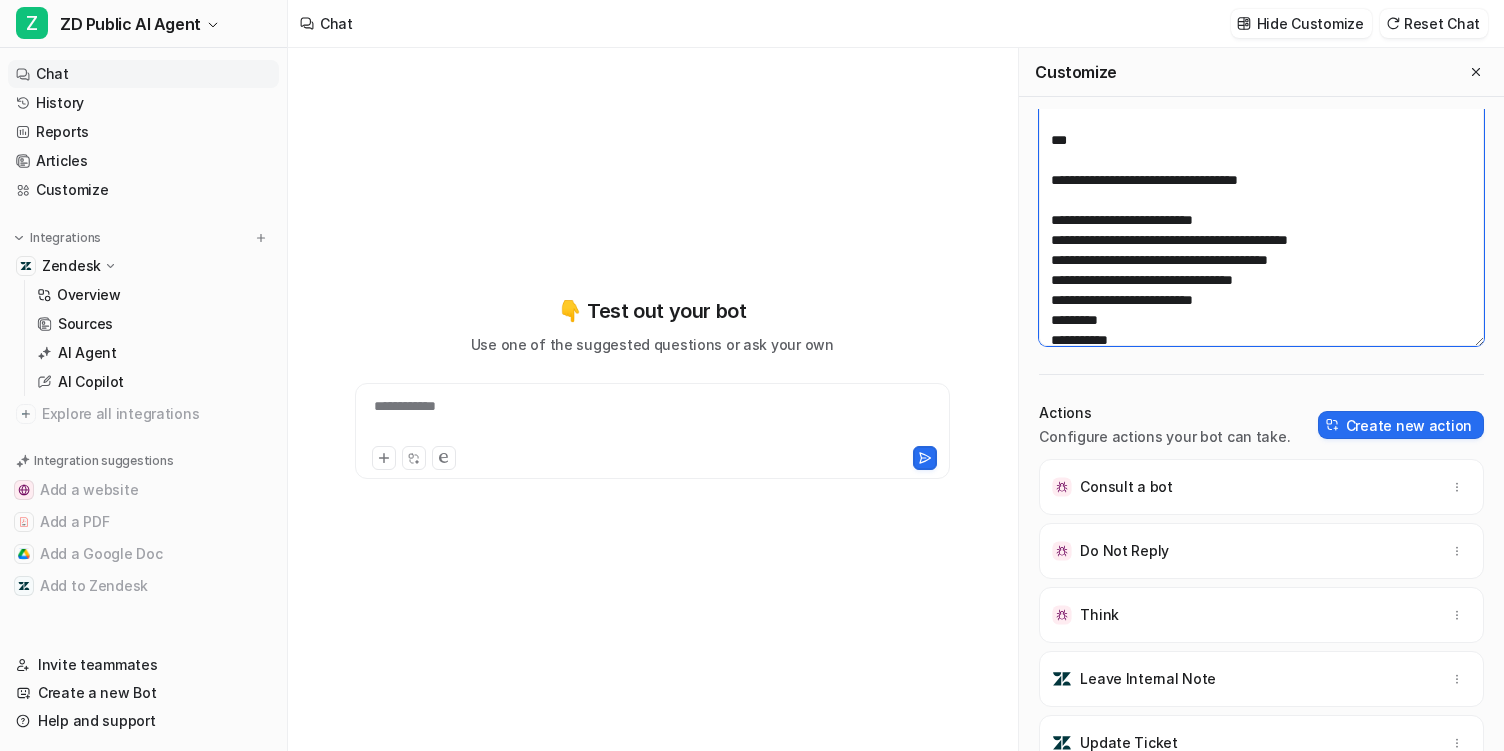 scroll, scrollTop: 538, scrollLeft: 0, axis: vertical 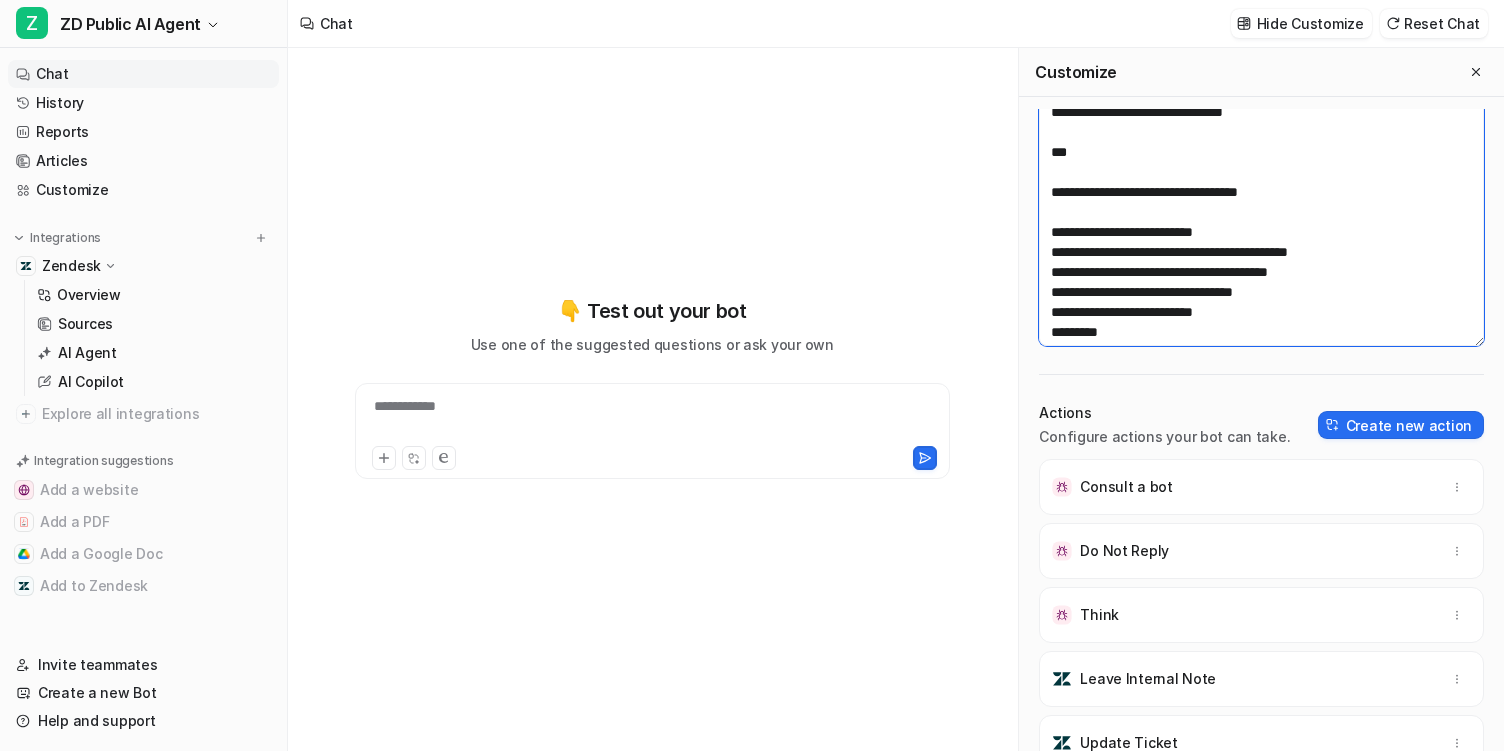click at bounding box center [1261, 220] 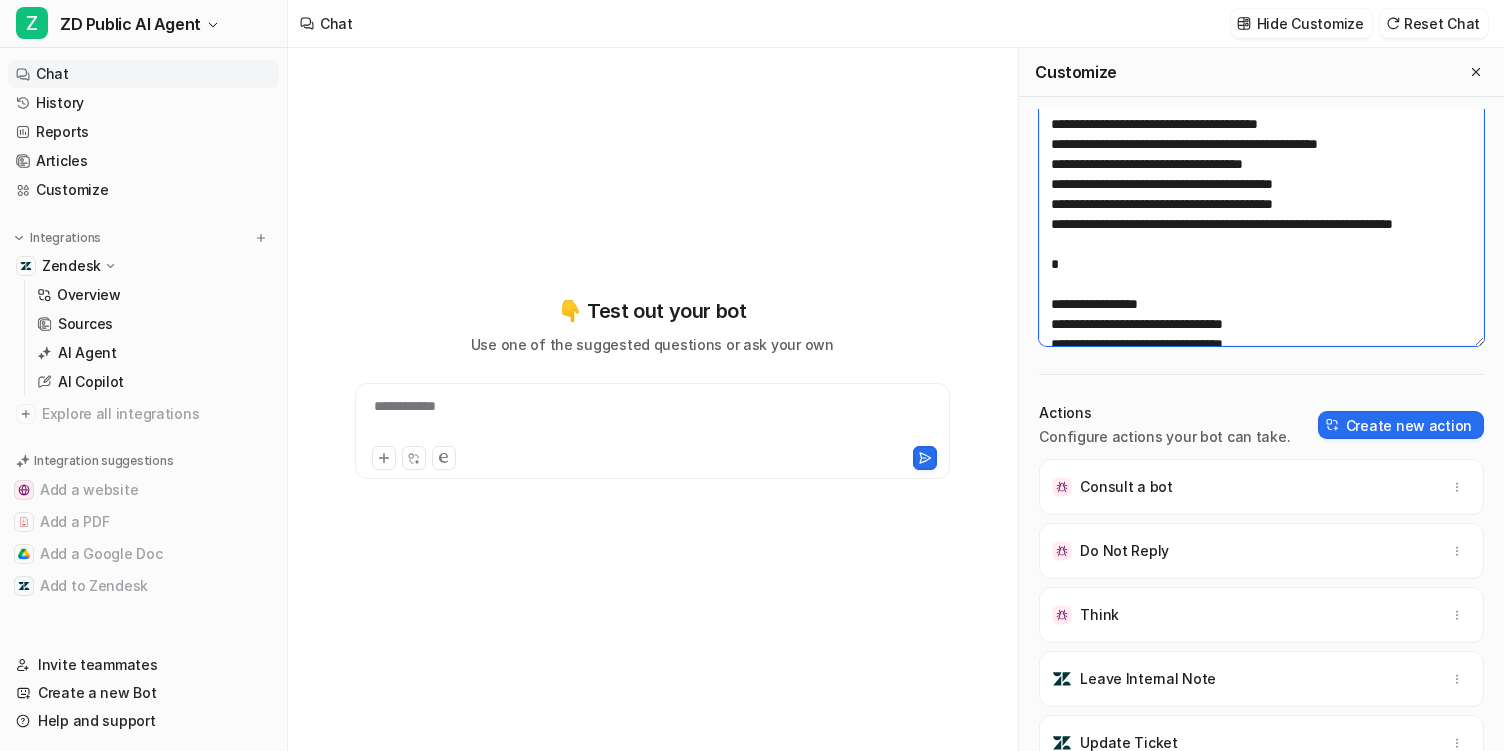 scroll, scrollTop: 2360, scrollLeft: 0, axis: vertical 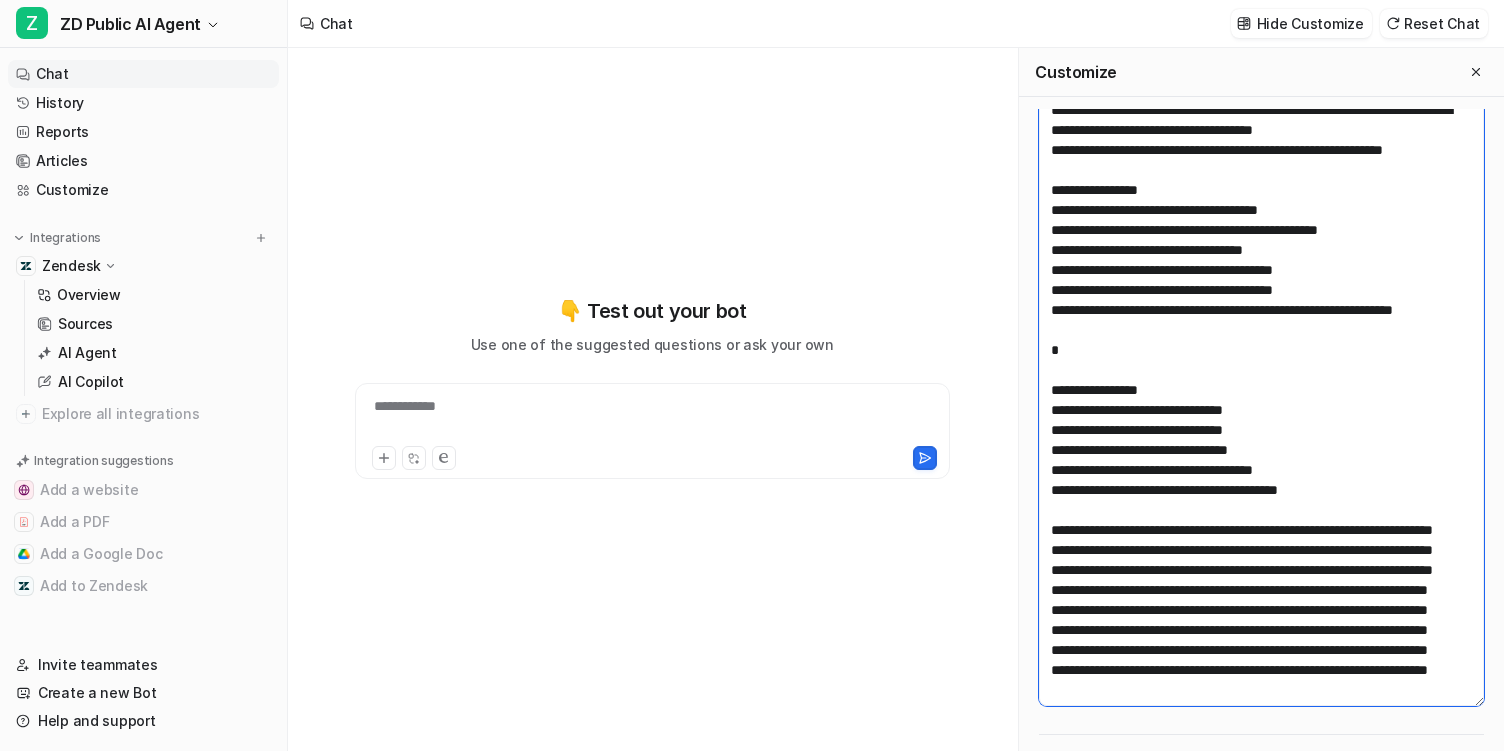 drag, startPoint x: 1477, startPoint y: 343, endPoint x: 1458, endPoint y: 704, distance: 361.49966 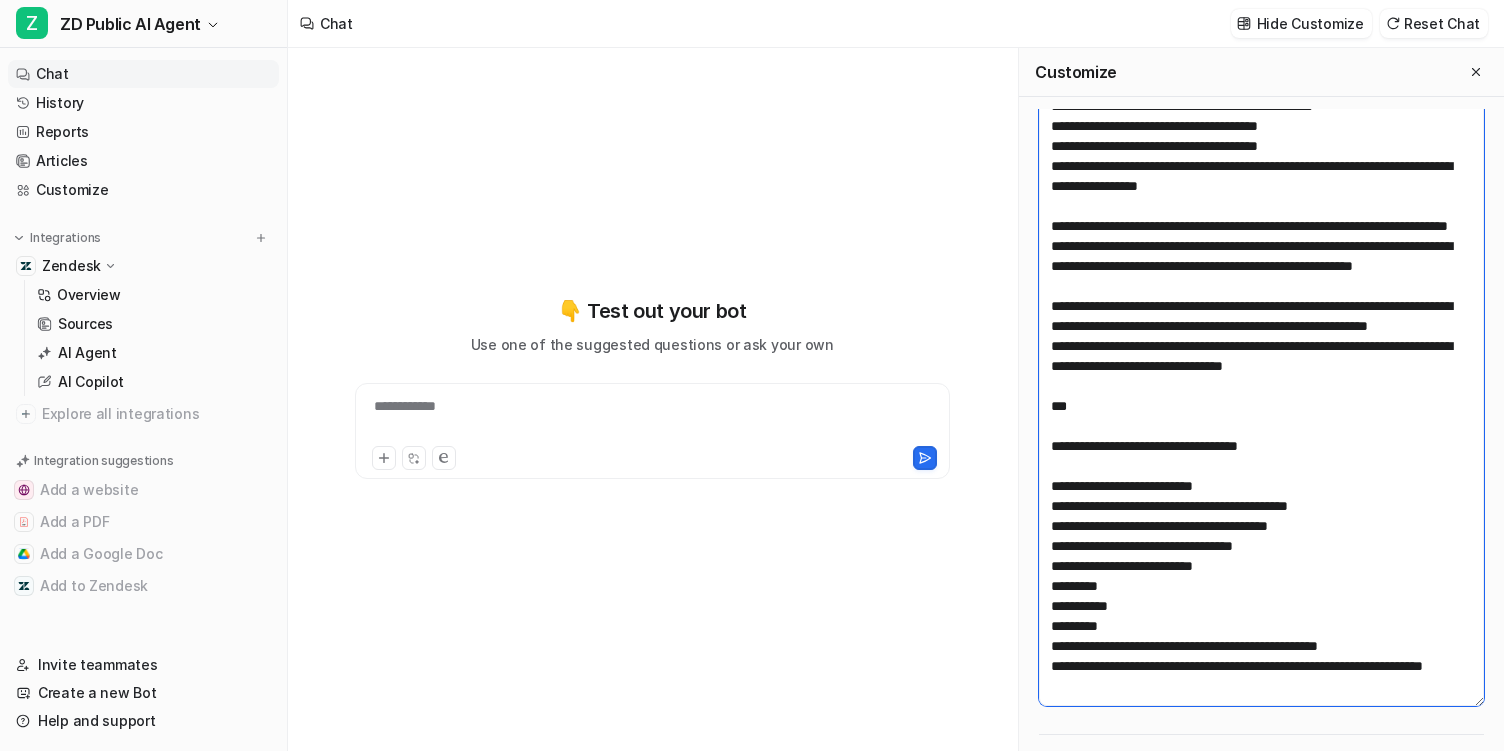scroll, scrollTop: 0, scrollLeft: 0, axis: both 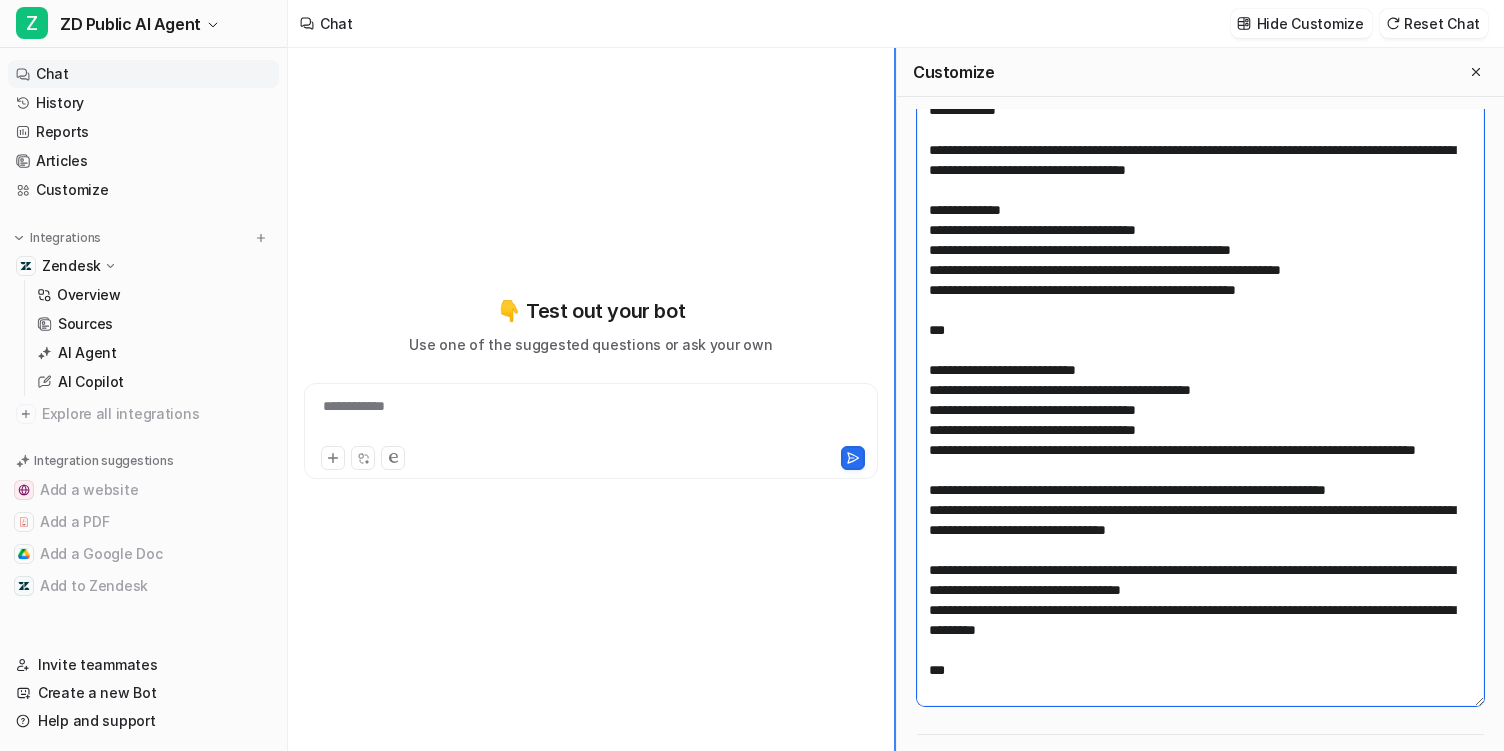 click on "**********" at bounding box center [896, 399] 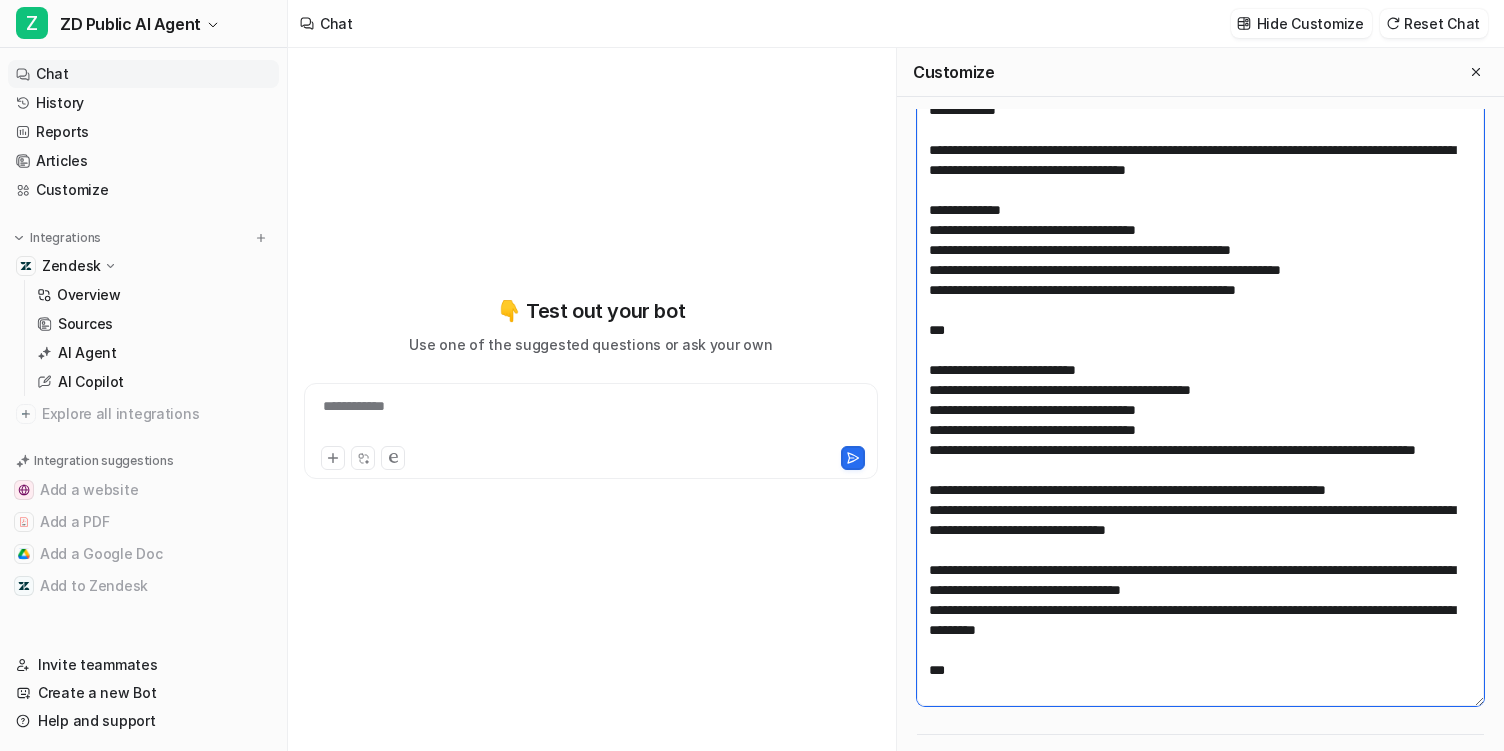 scroll, scrollTop: 0, scrollLeft: 0, axis: both 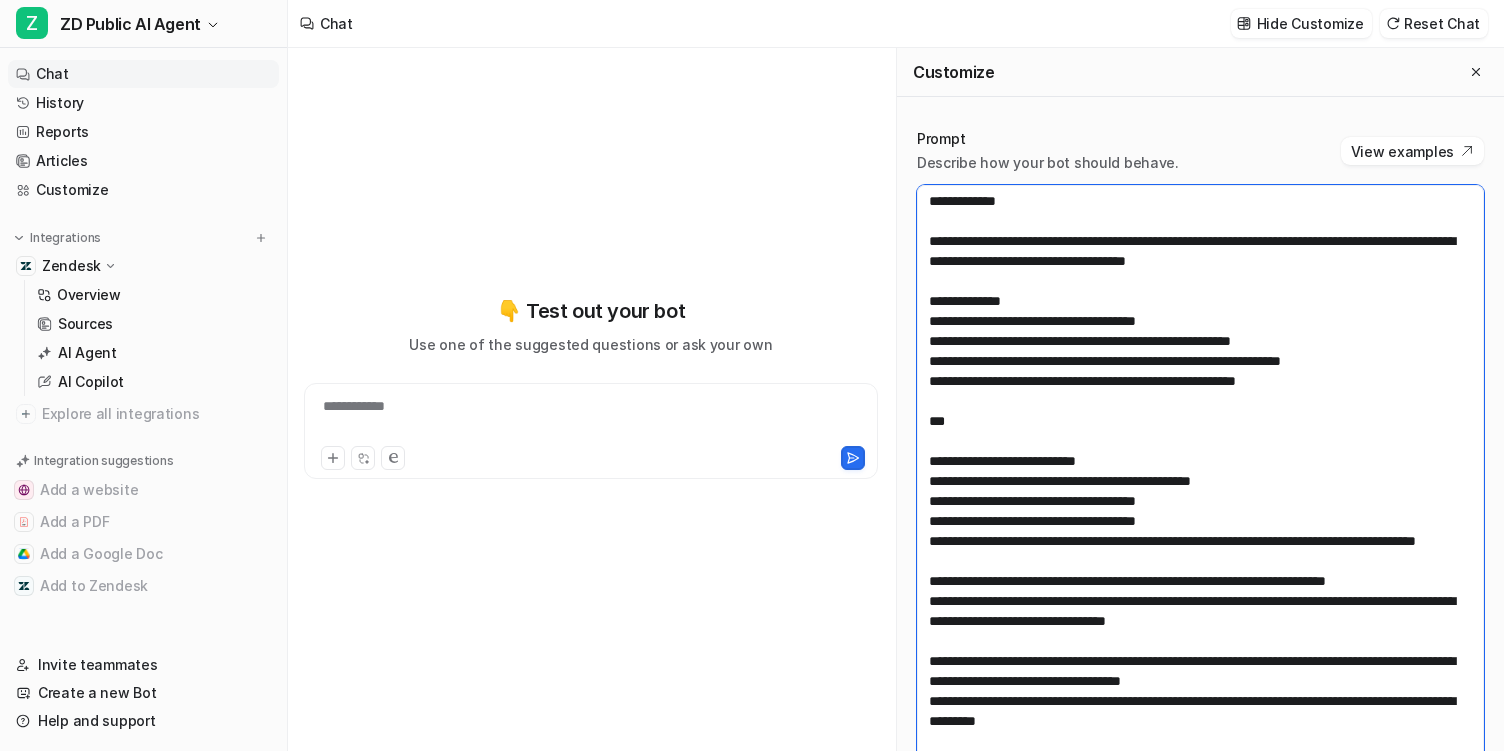 click at bounding box center (1200, 491) 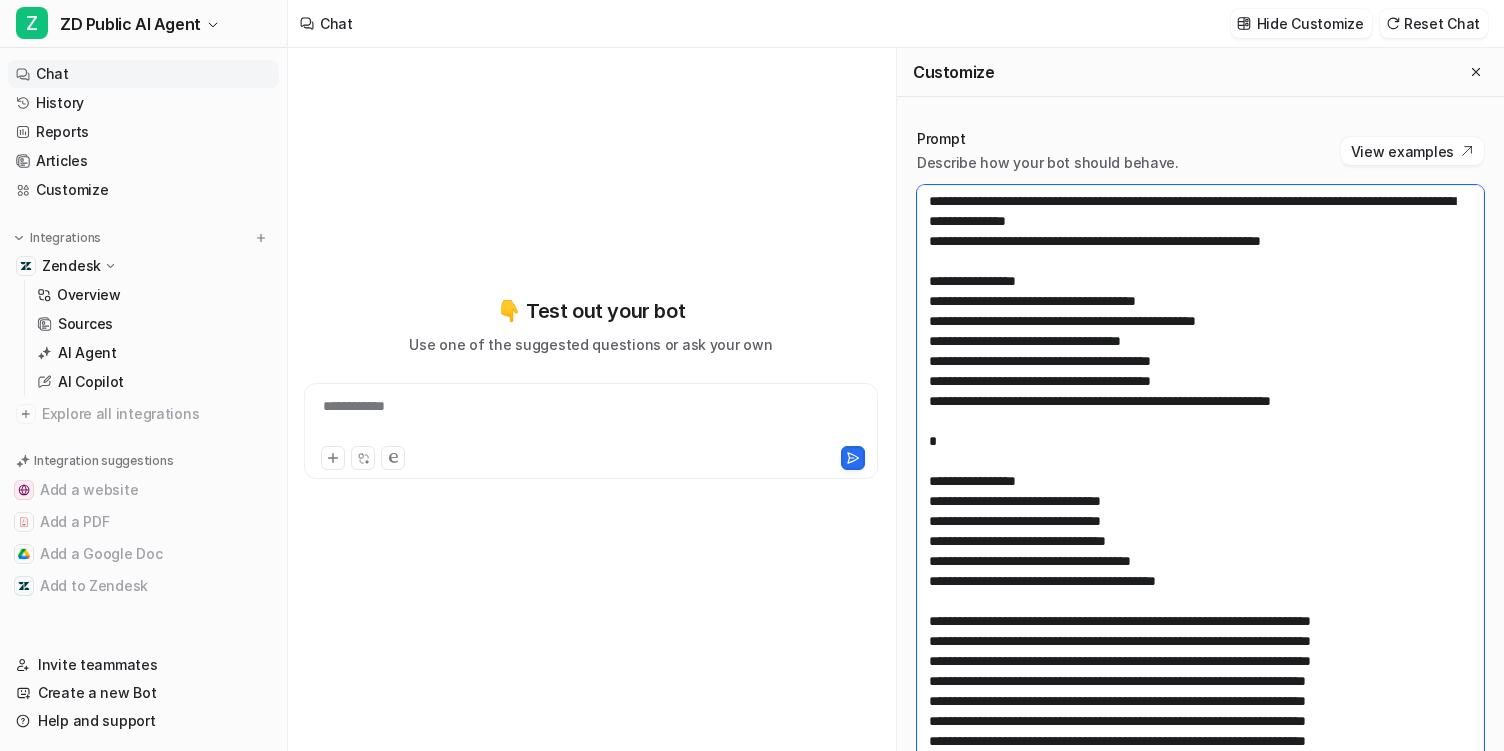 scroll, scrollTop: 1660, scrollLeft: 0, axis: vertical 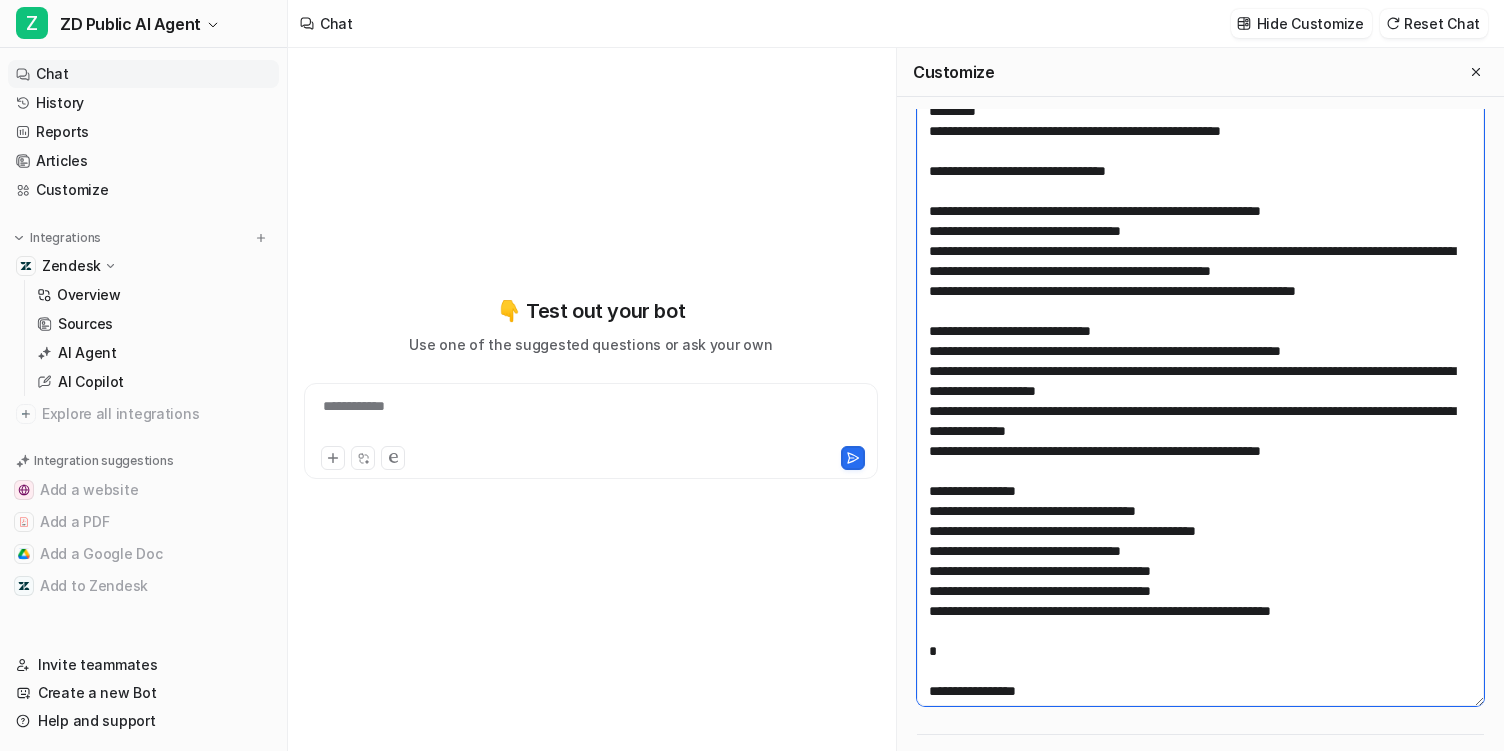 click at bounding box center [1200, 400] 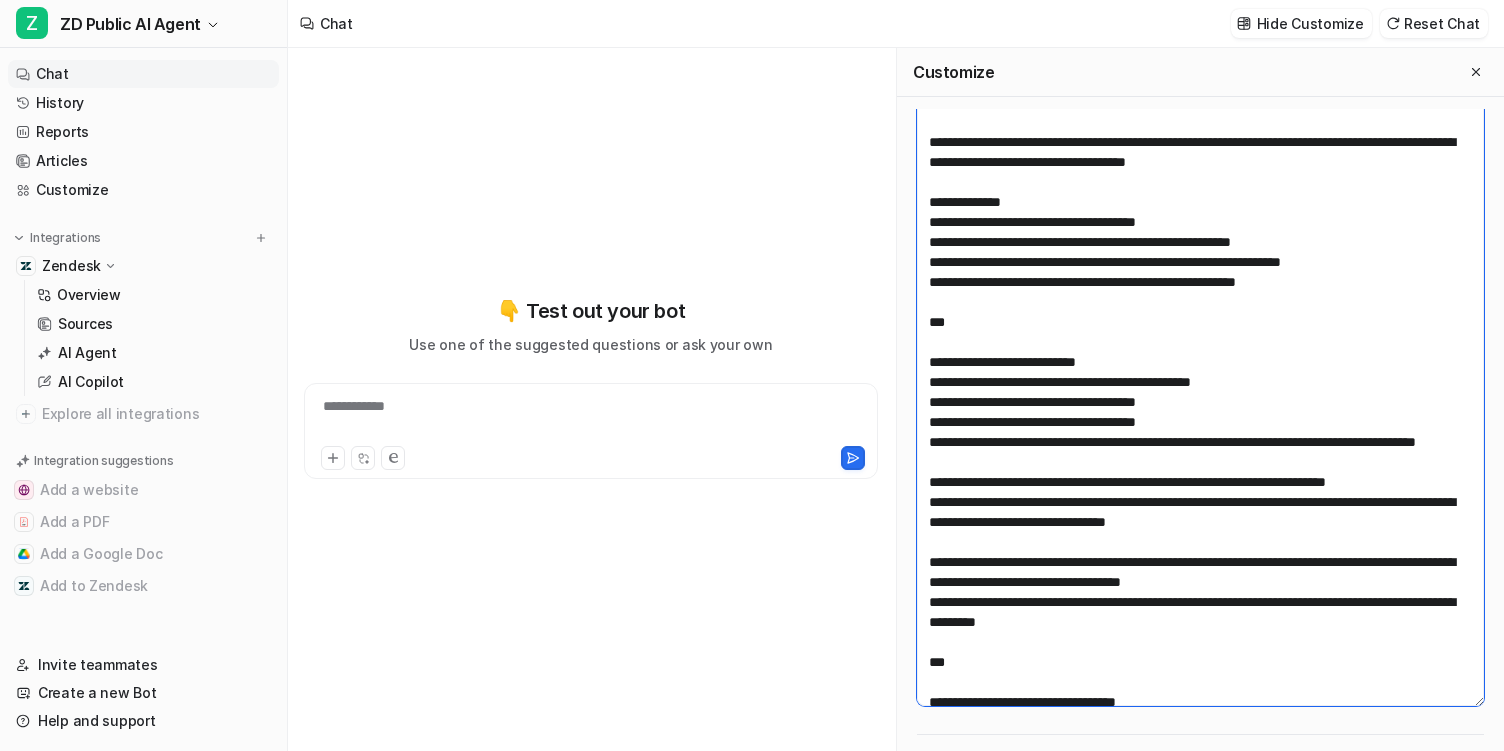 scroll, scrollTop: 0, scrollLeft: 0, axis: both 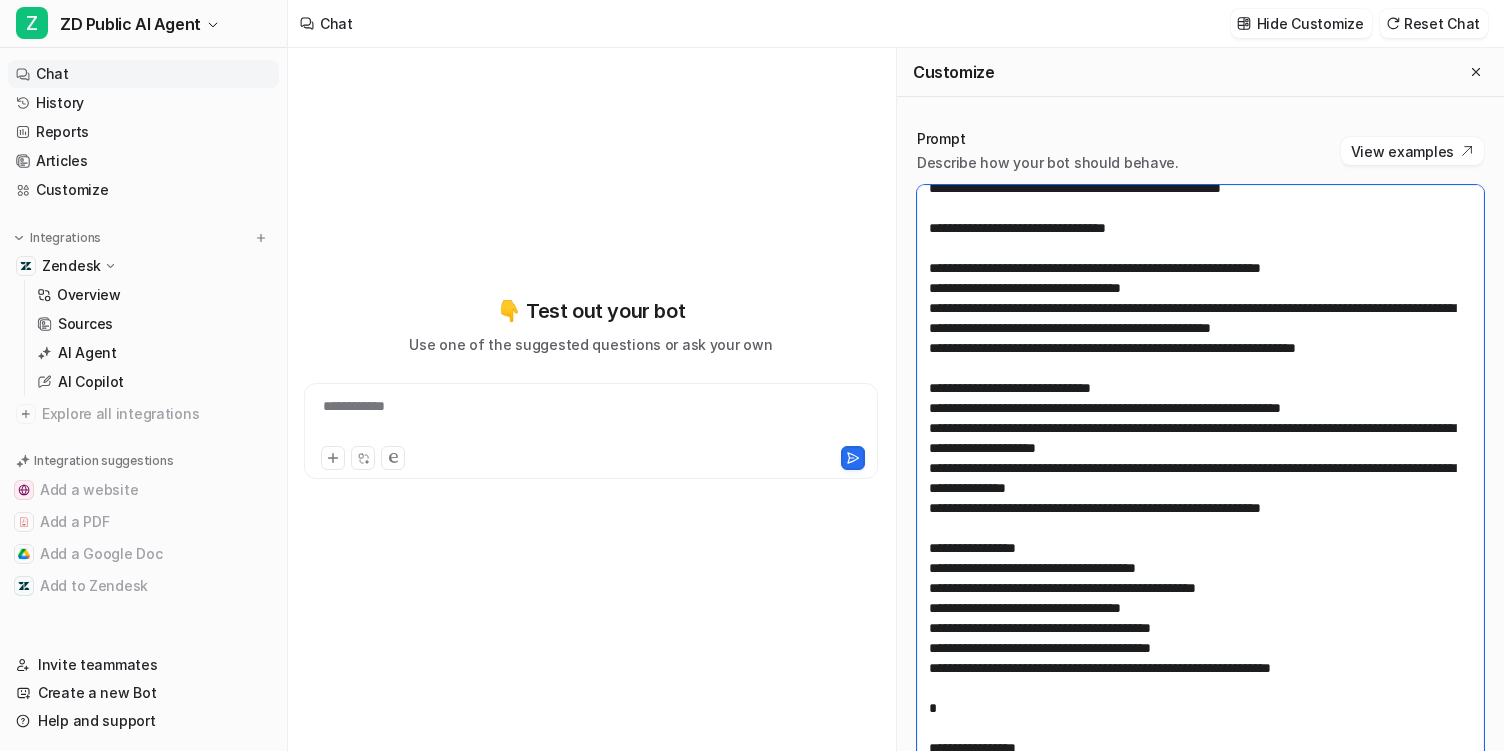 drag, startPoint x: 1005, startPoint y: 447, endPoint x: 925, endPoint y: 333, distance: 139.26952 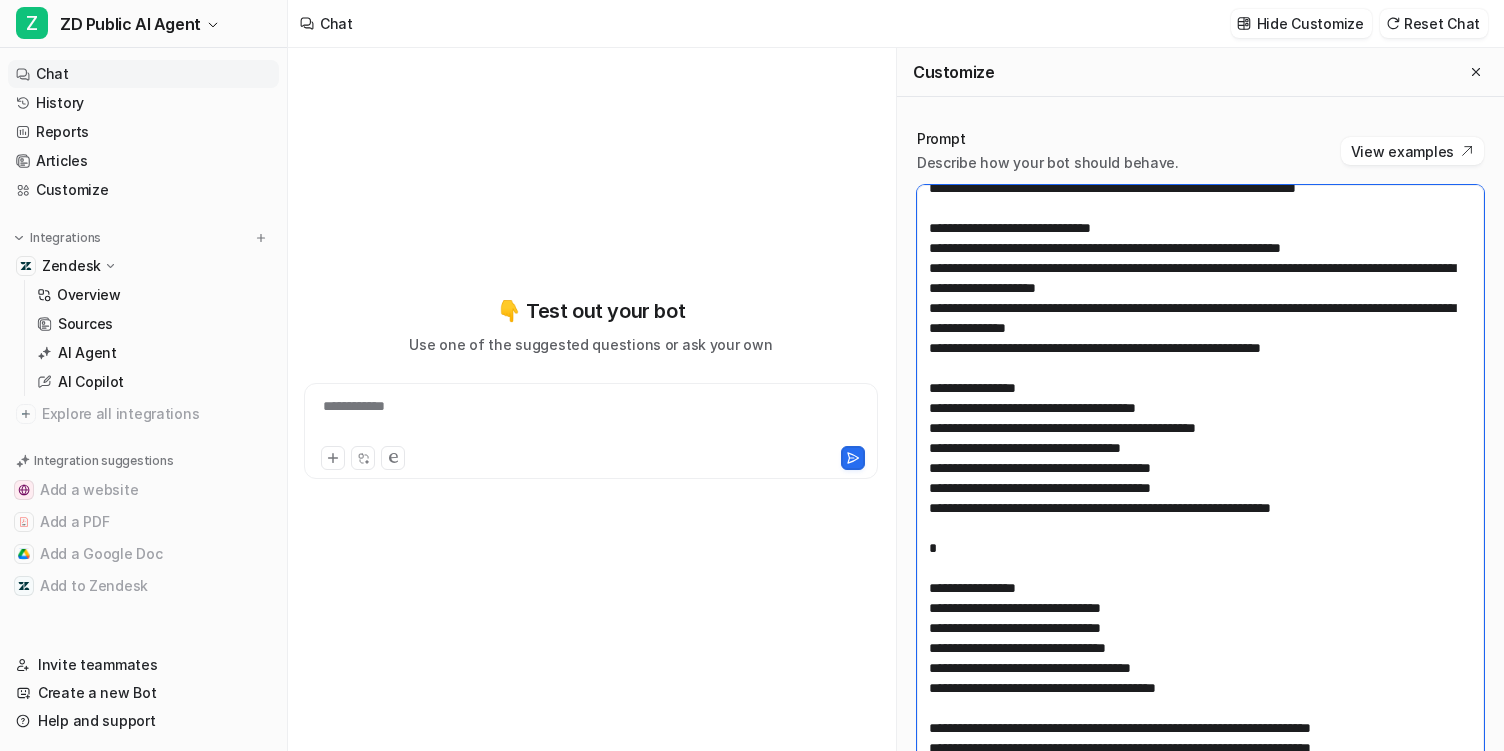 scroll, scrollTop: 1660, scrollLeft: 0, axis: vertical 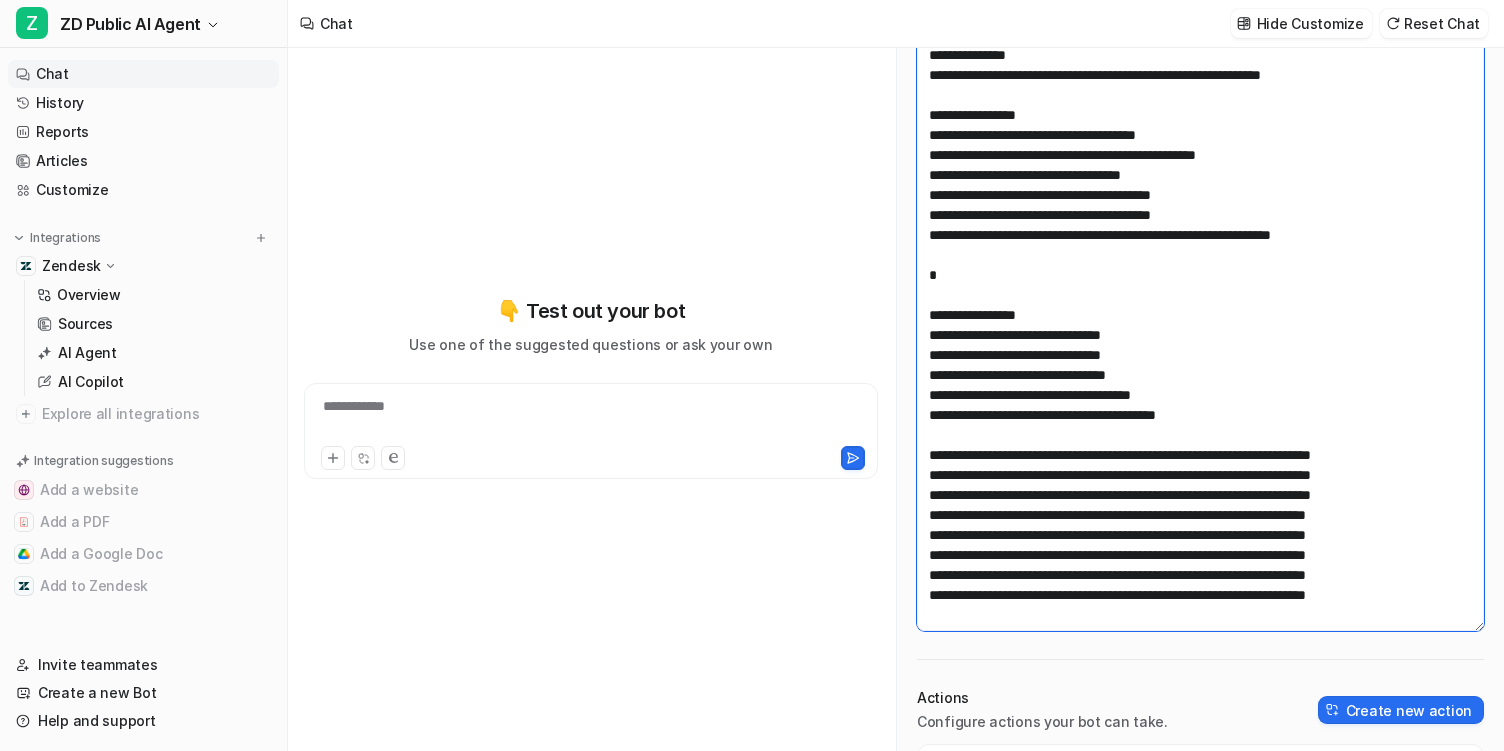 click at bounding box center (1200, 325) 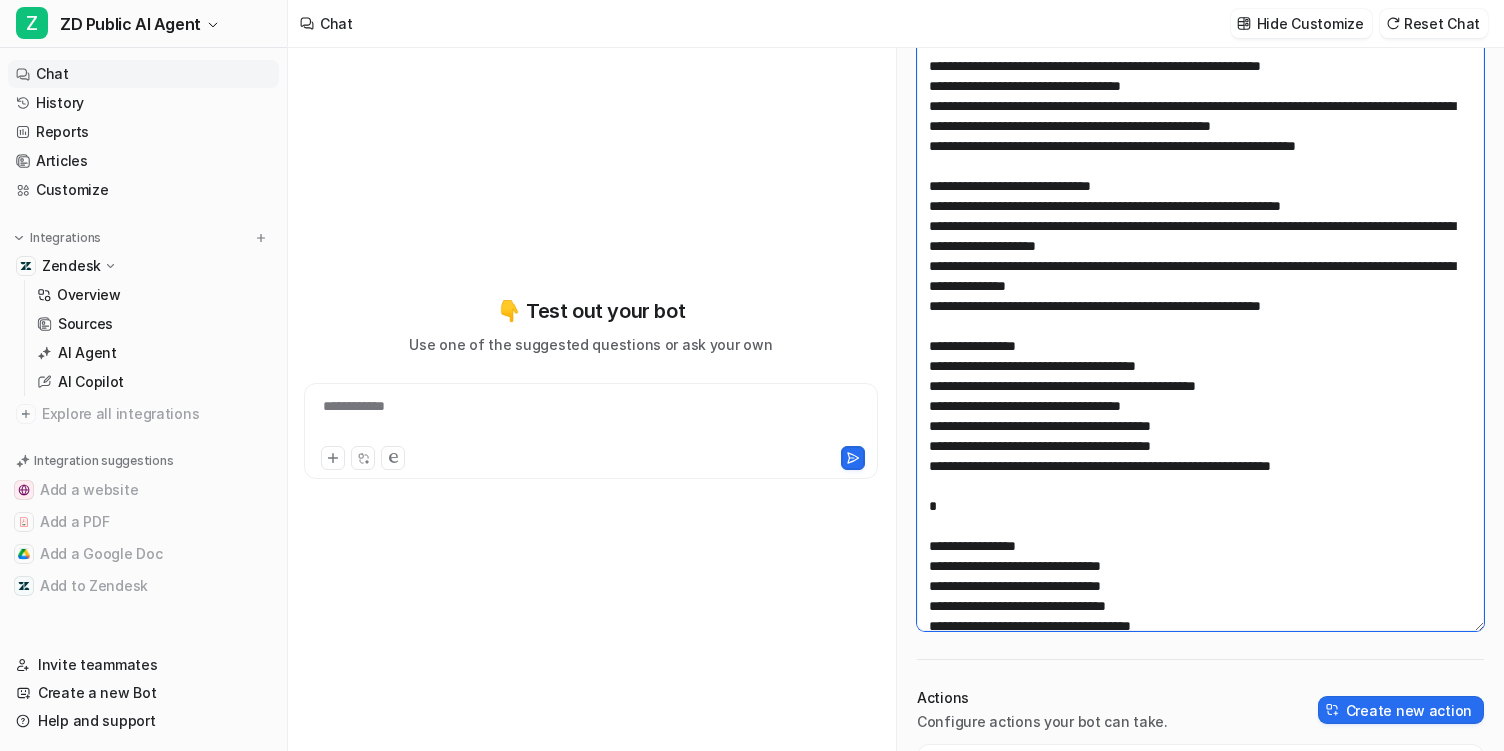 scroll, scrollTop: 1328, scrollLeft: 0, axis: vertical 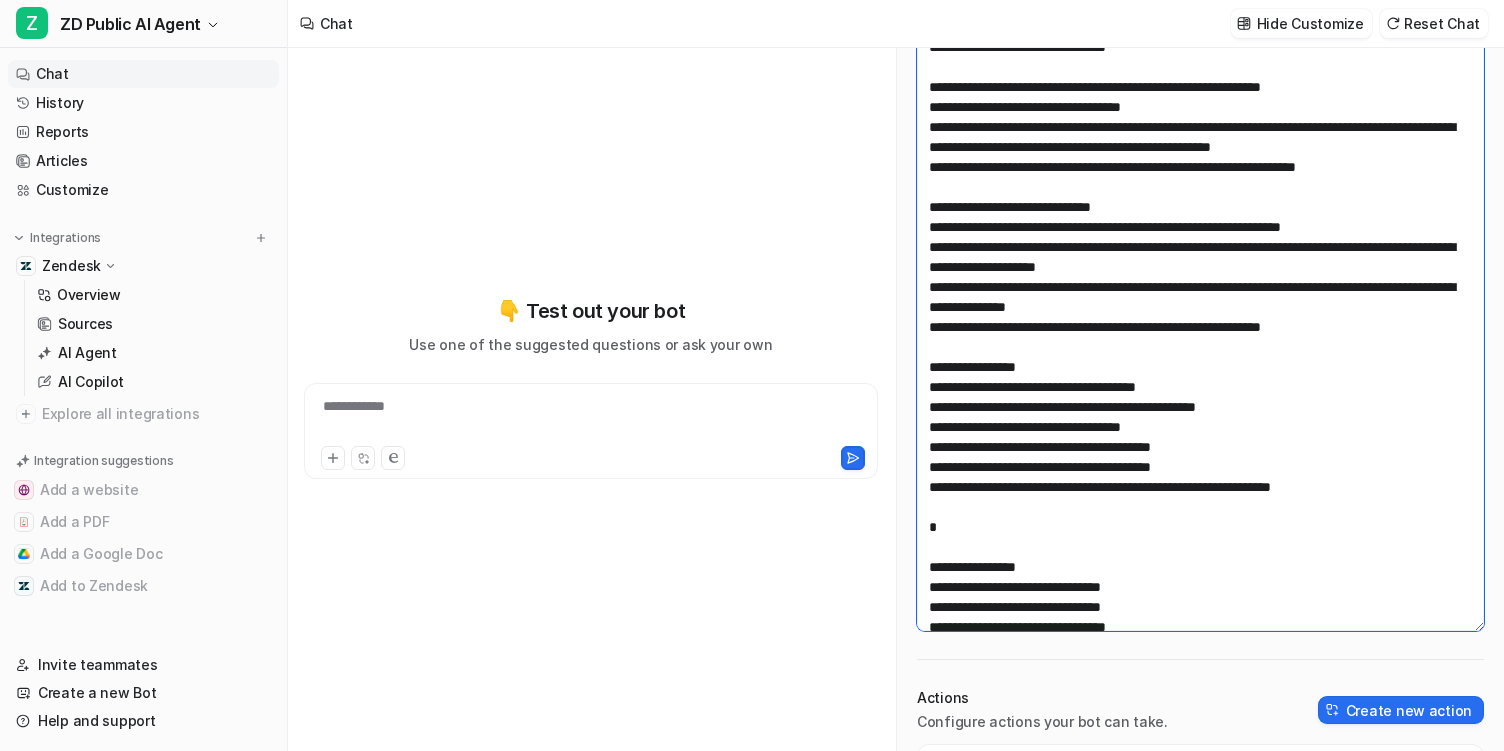 click at bounding box center (1200, 325) 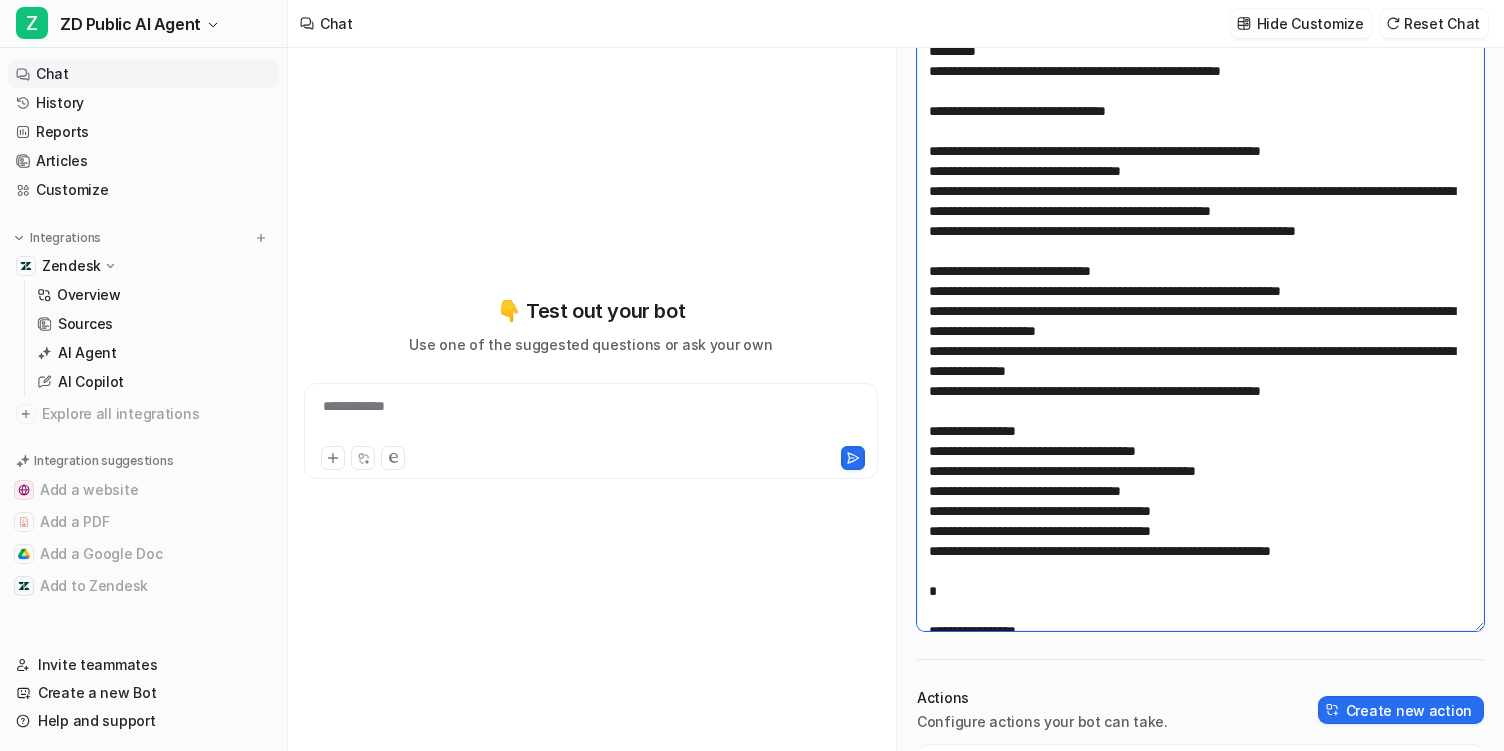 scroll, scrollTop: 1246, scrollLeft: 0, axis: vertical 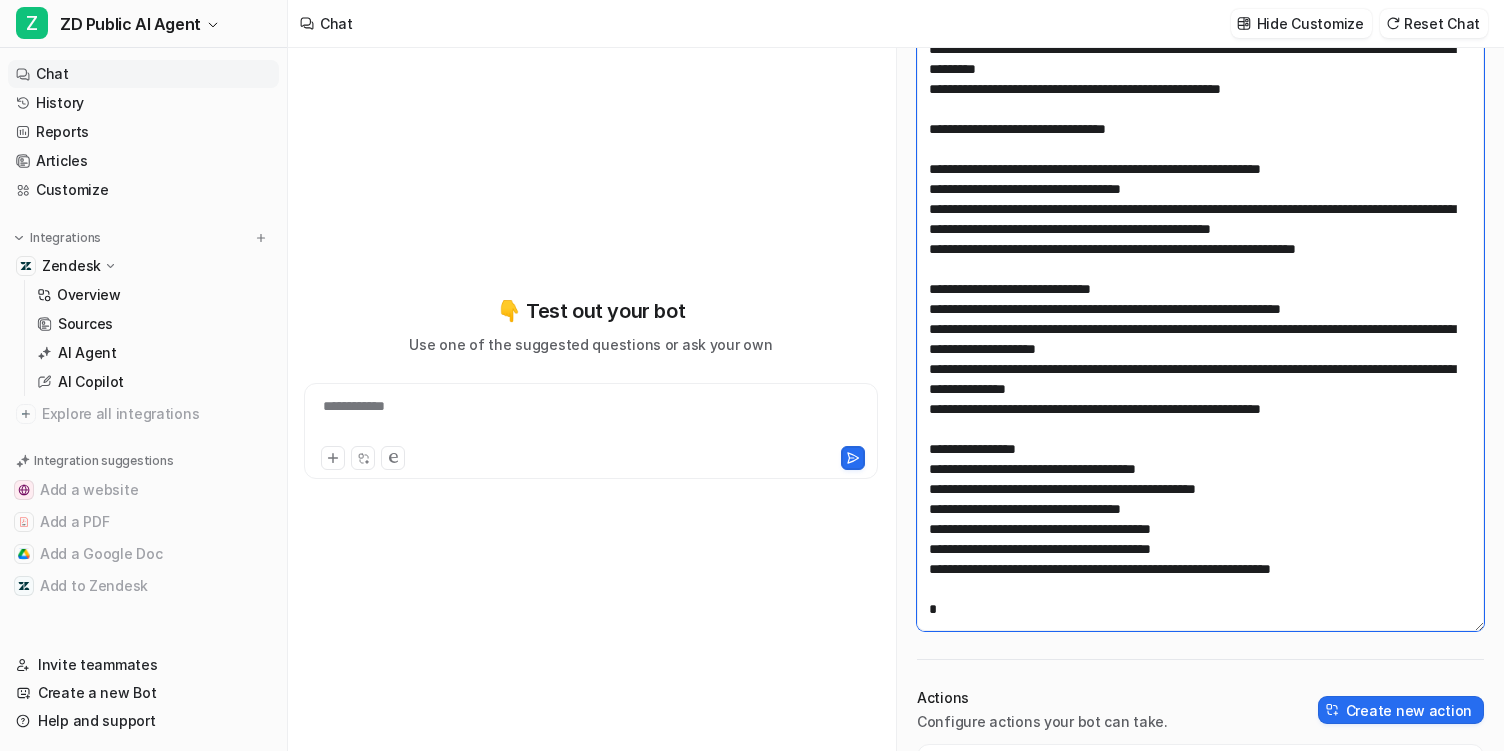 drag, startPoint x: 1418, startPoint y: 327, endPoint x: 1283, endPoint y: 189, distance: 193.0518 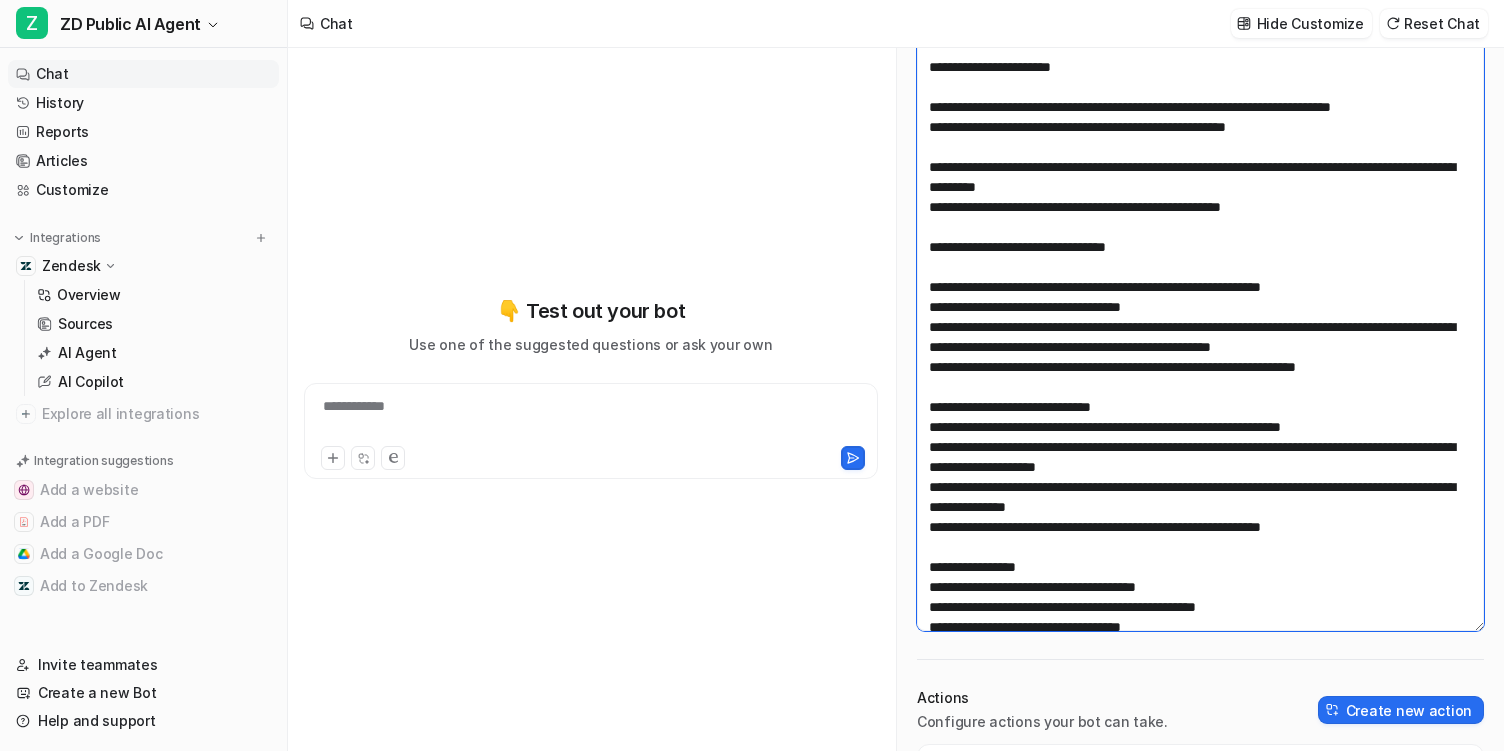 scroll, scrollTop: 1127, scrollLeft: 0, axis: vertical 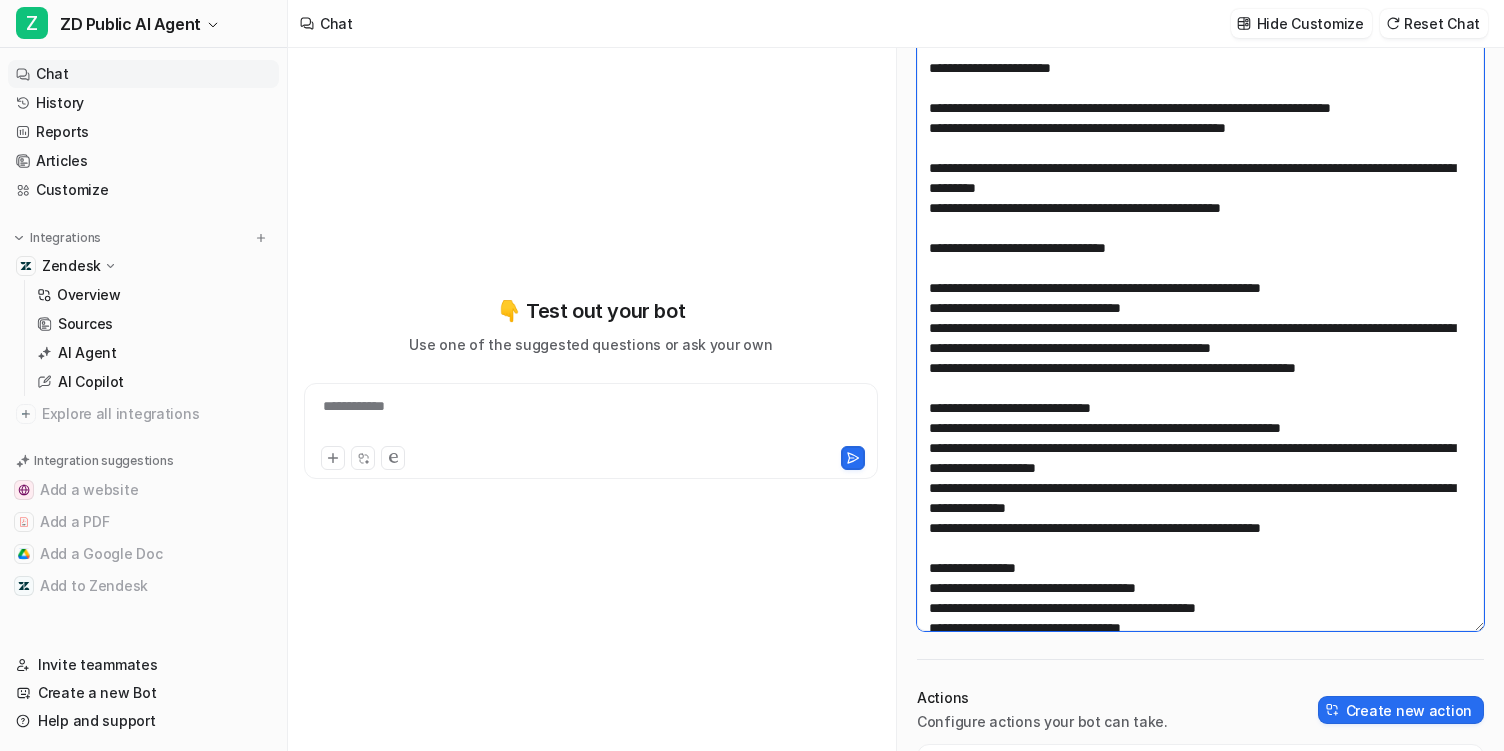 drag, startPoint x: 1316, startPoint y: 265, endPoint x: 1326, endPoint y: 138, distance: 127.39309 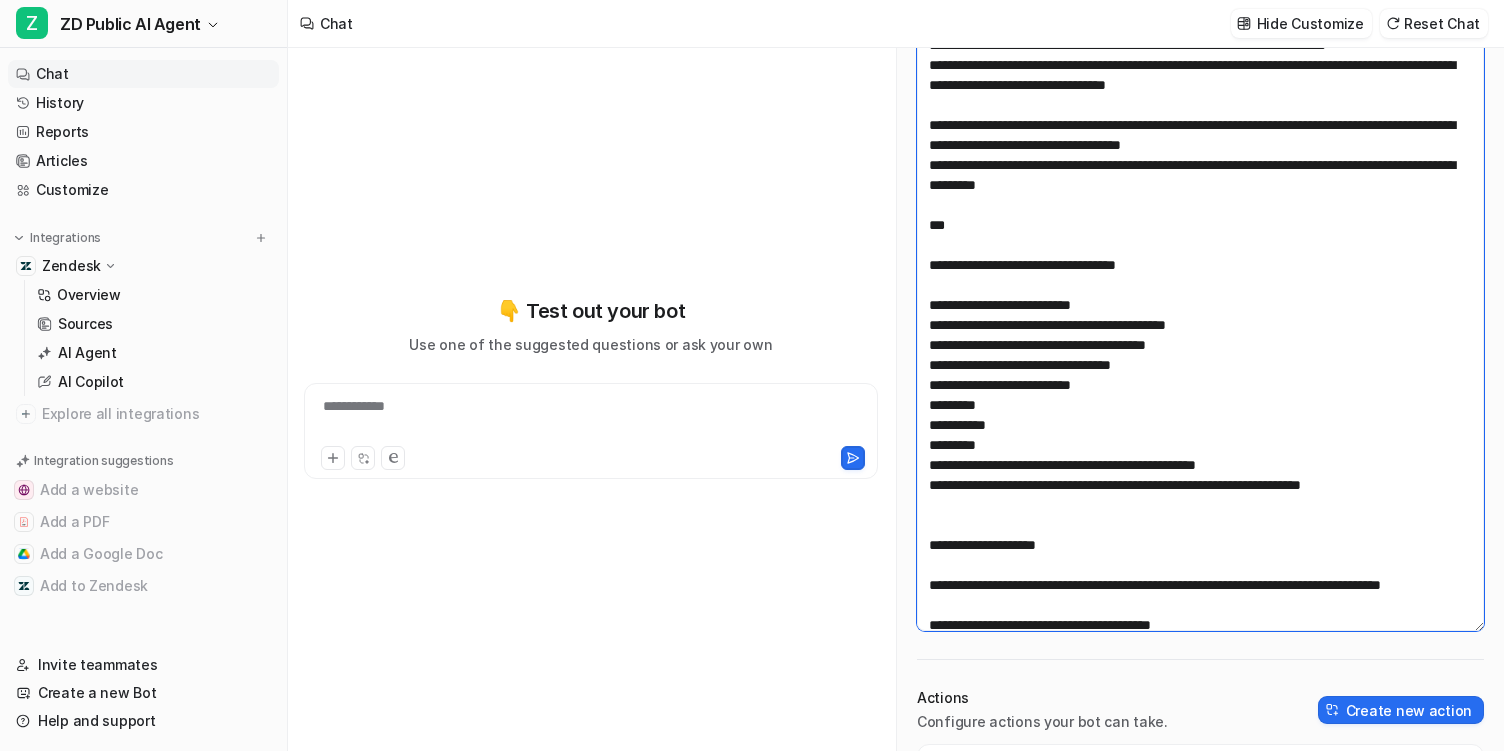 scroll, scrollTop: 0, scrollLeft: 0, axis: both 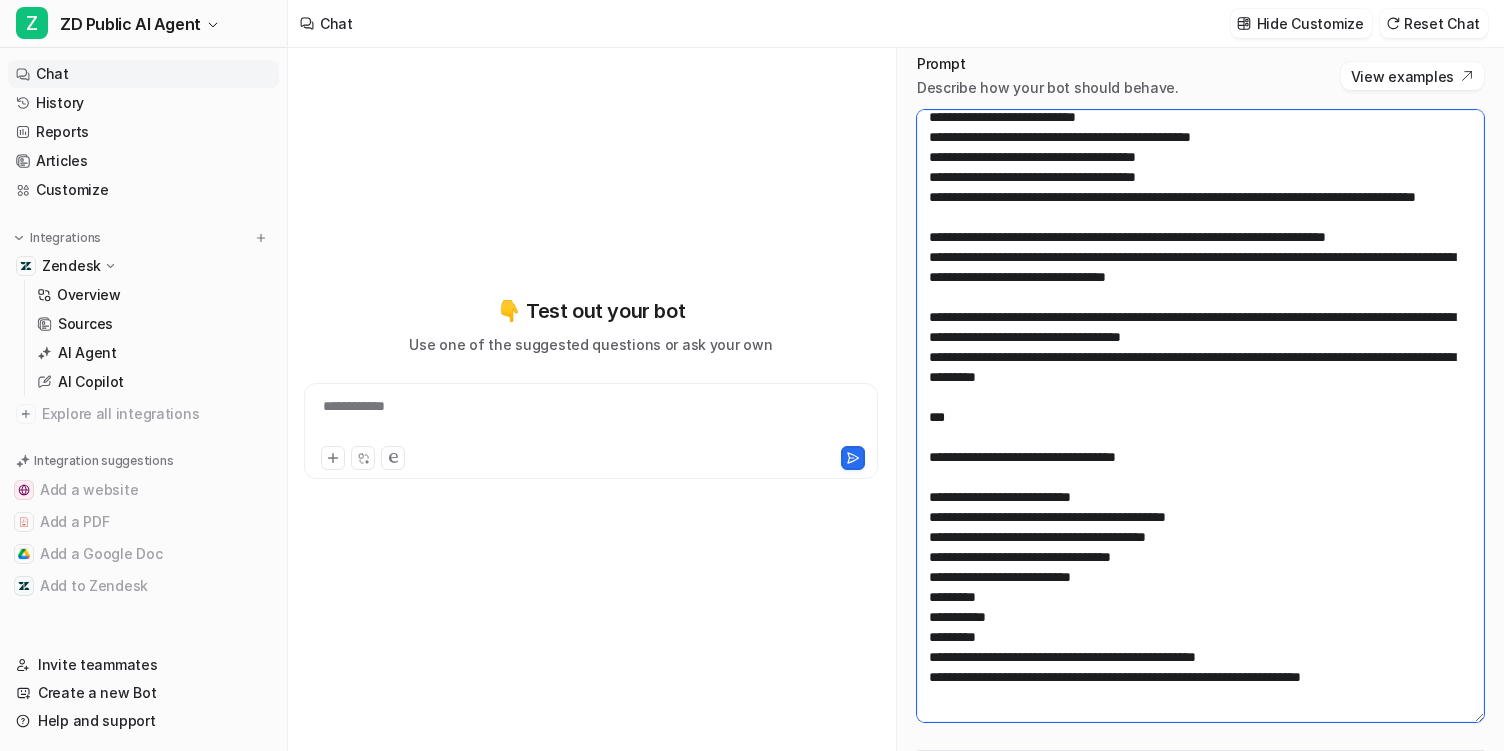 drag, startPoint x: 1333, startPoint y: 335, endPoint x: 1114, endPoint y: 354, distance: 219.82266 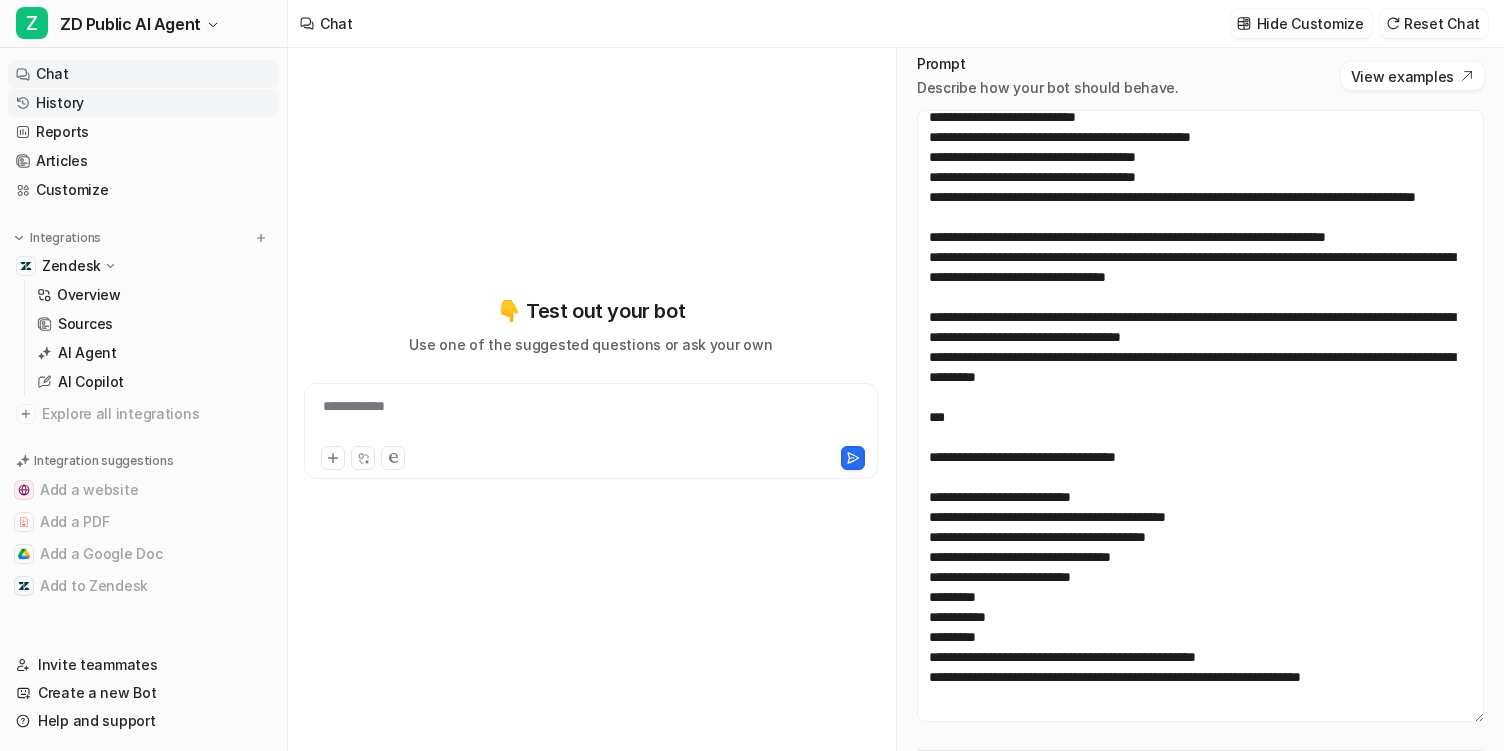 click on "History" at bounding box center (143, 103) 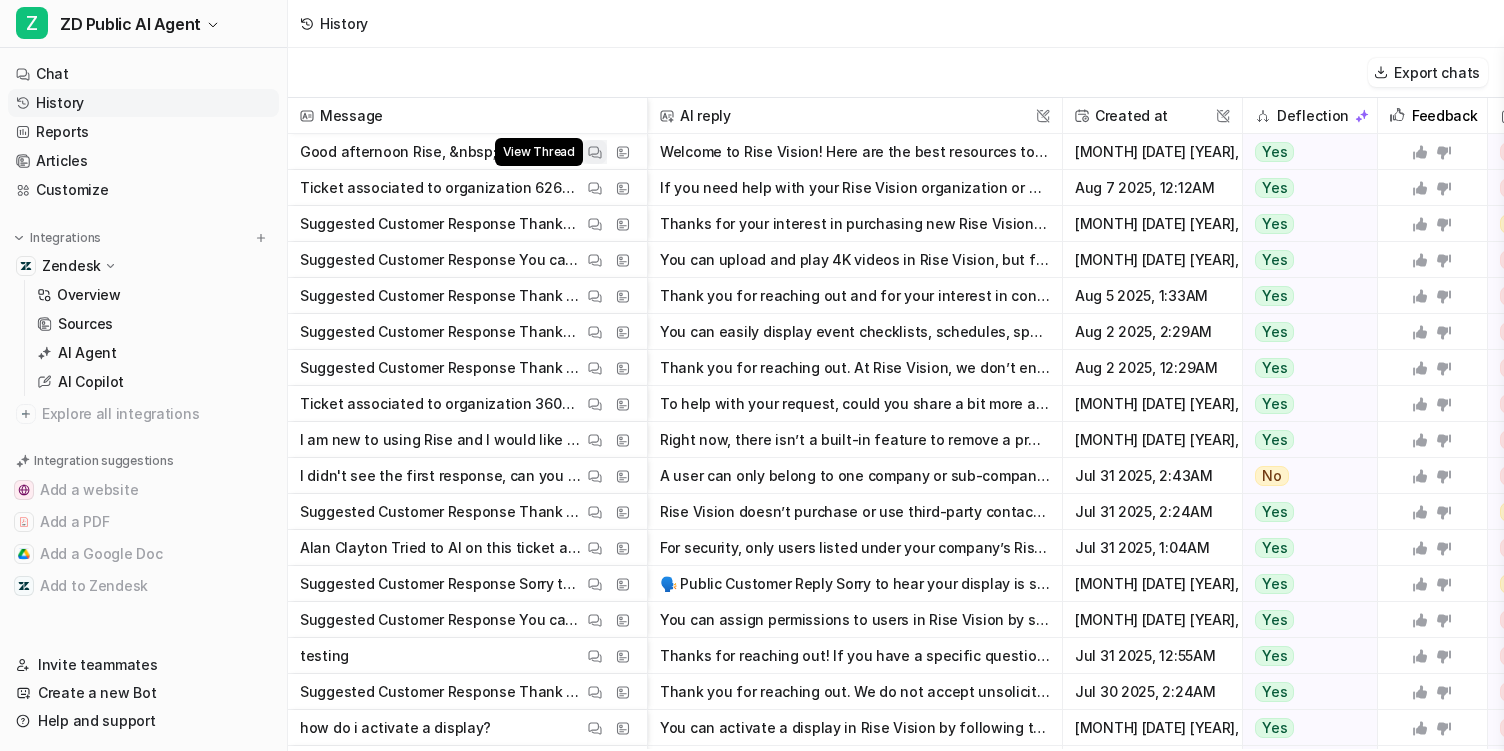 click at bounding box center [595, 152] 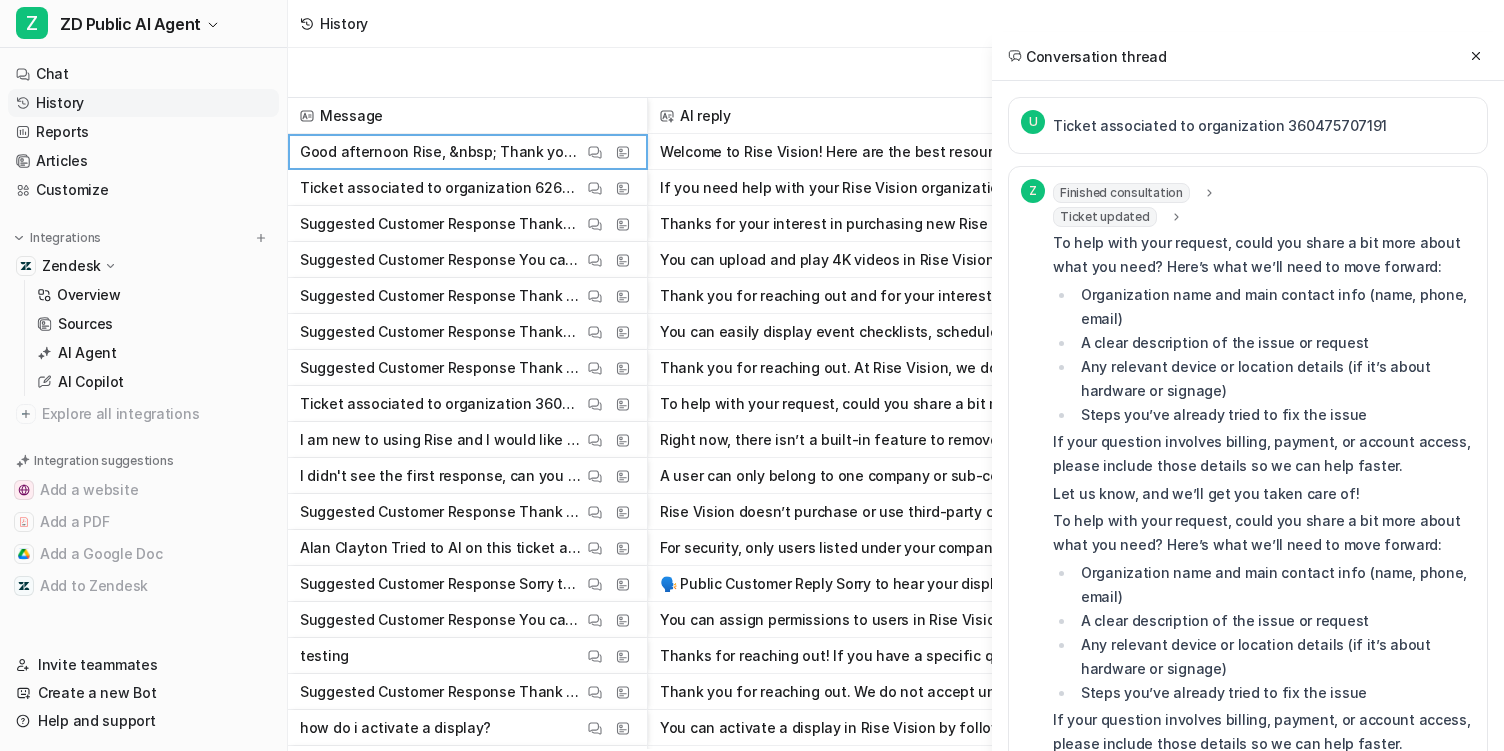 click 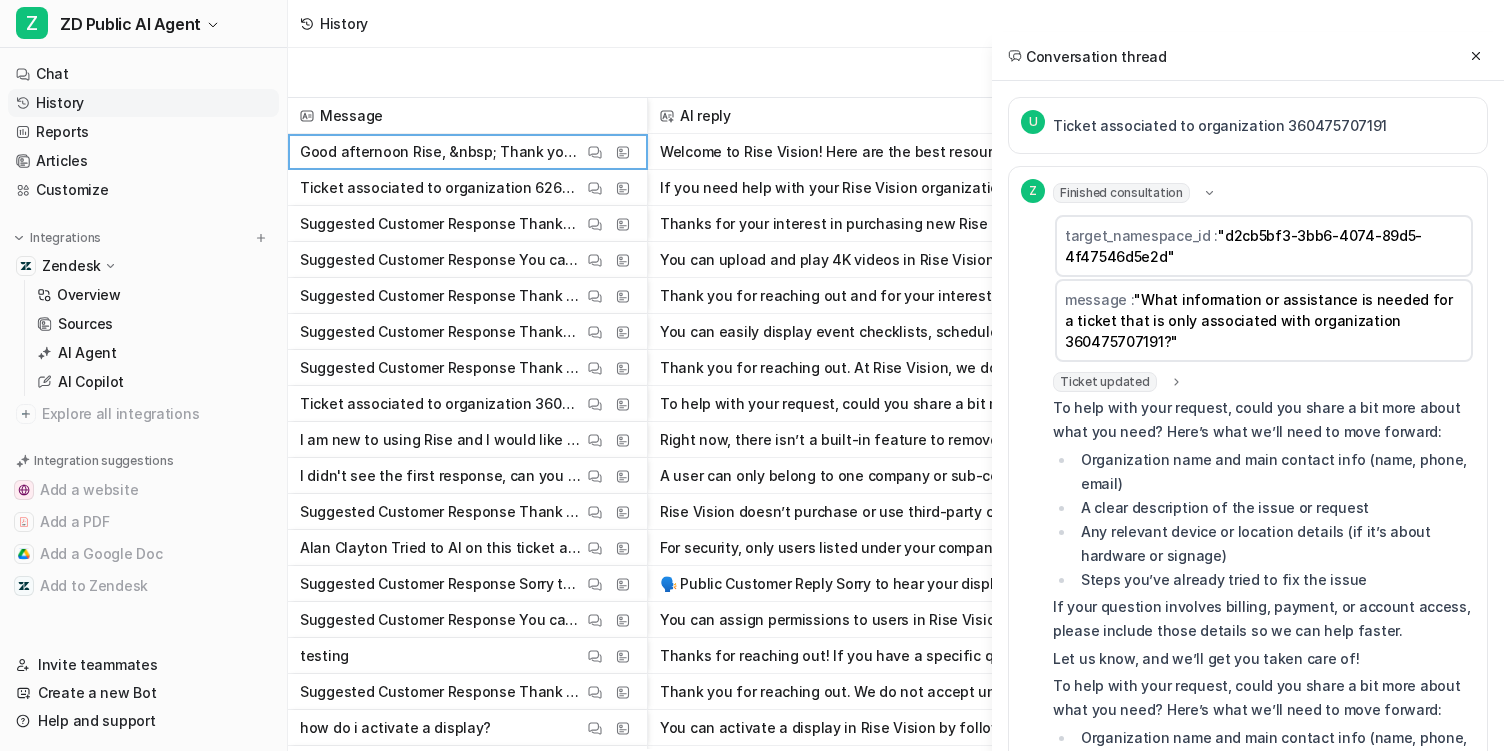 click on "Finished consultation target_namespace_id :  "d2cb5bf3-3bb6-4074-89d5-4f47546d5e2d" message :  "What information or assistance is needed for a ticket that is only associated with organization 360475707191?" Ticket updated payload :  "{"status": "pending"}"" at bounding box center (1264, 287) 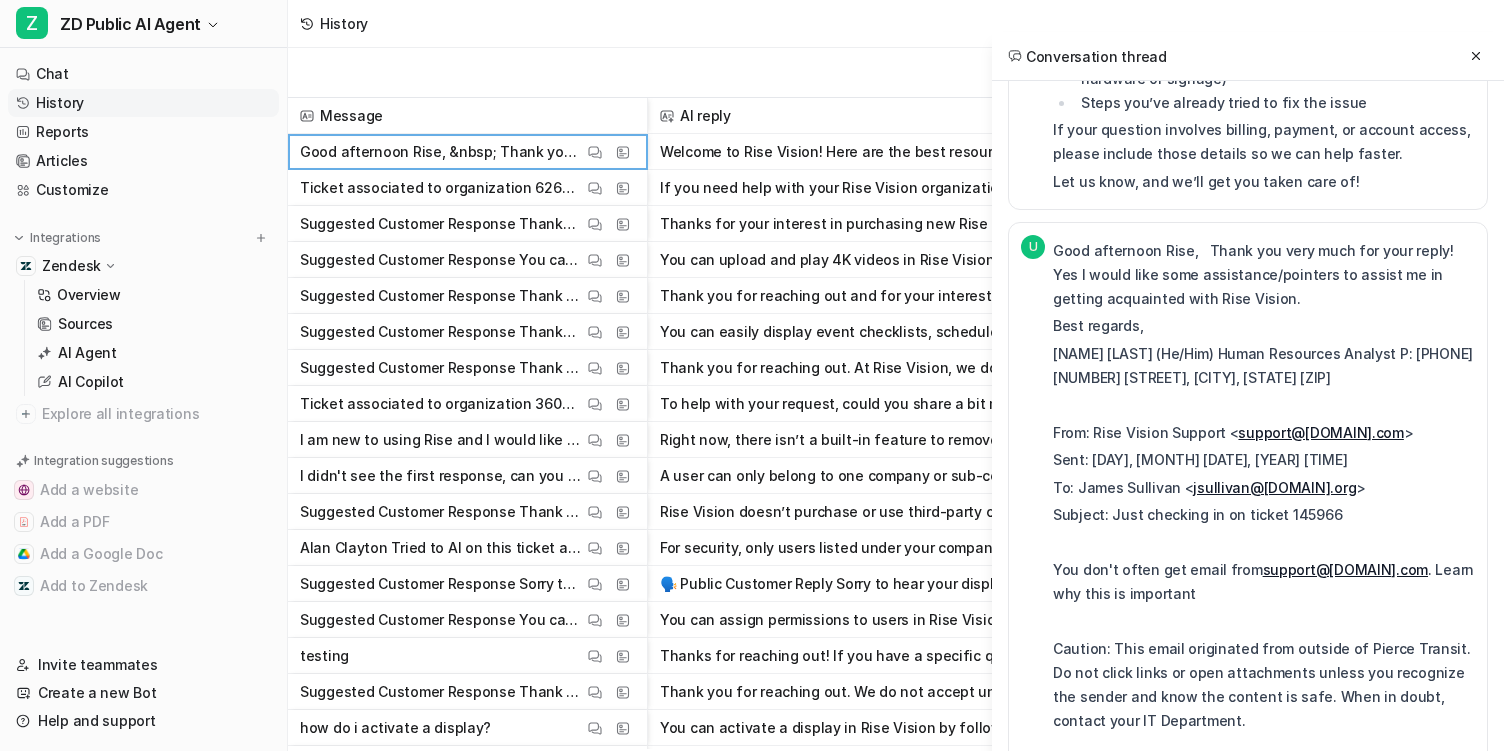 scroll, scrollTop: 835, scrollLeft: 0, axis: vertical 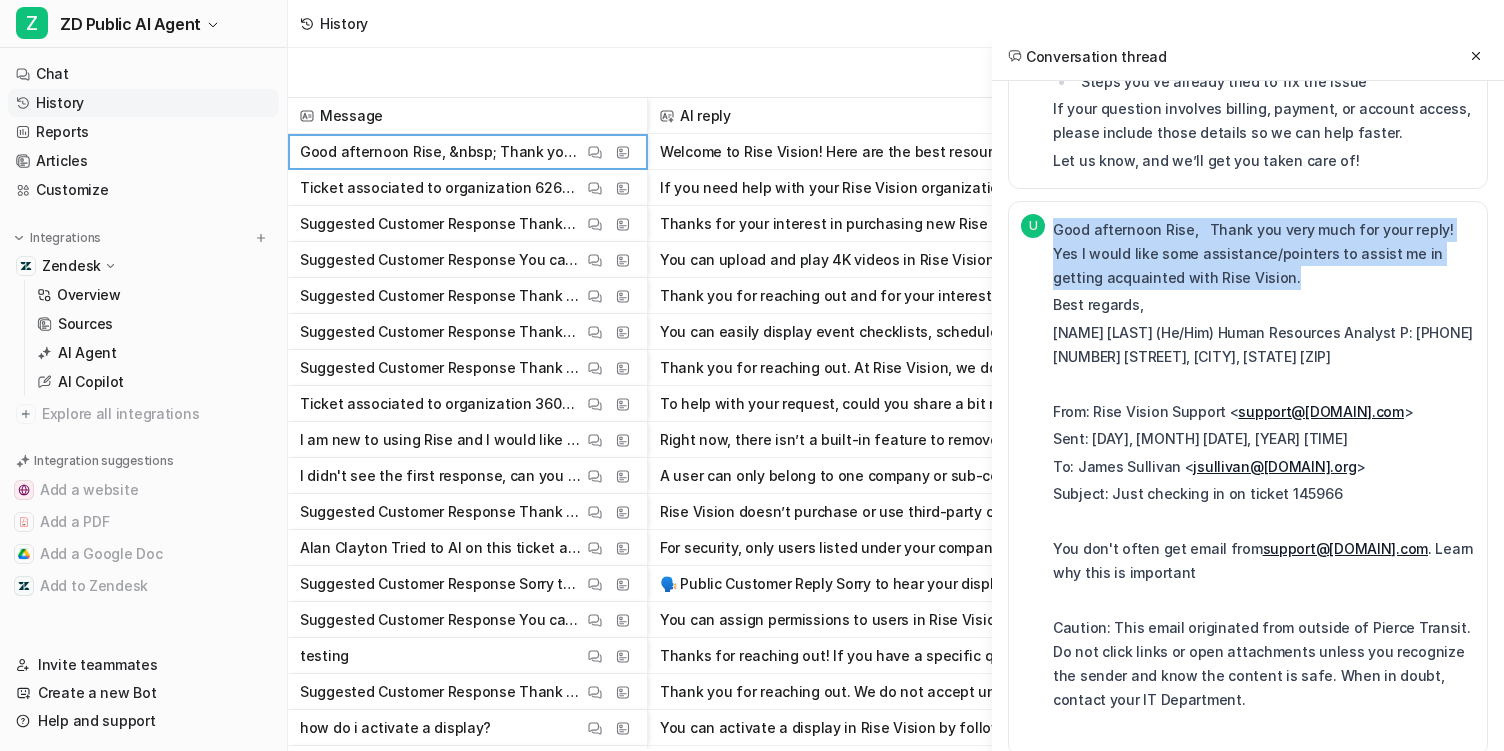 drag, startPoint x: 1266, startPoint y: 288, endPoint x: 1171, endPoint y: 204, distance: 126.81088 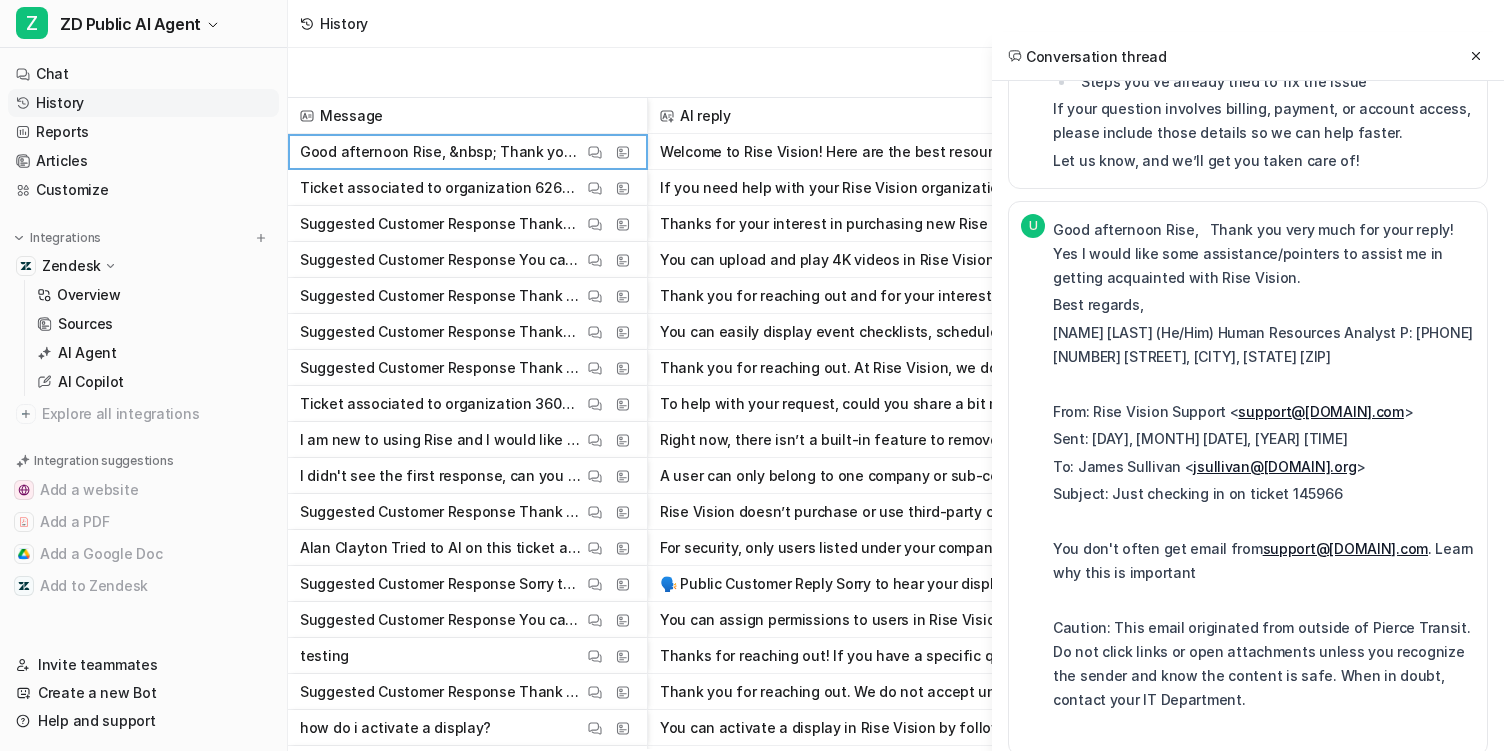click on "Good afternoon Rise,
Thank you very much for your reply! Yes I would like some assistance/pointers to assist me in getting acquainted with Rise Vision." at bounding box center (1264, 254) 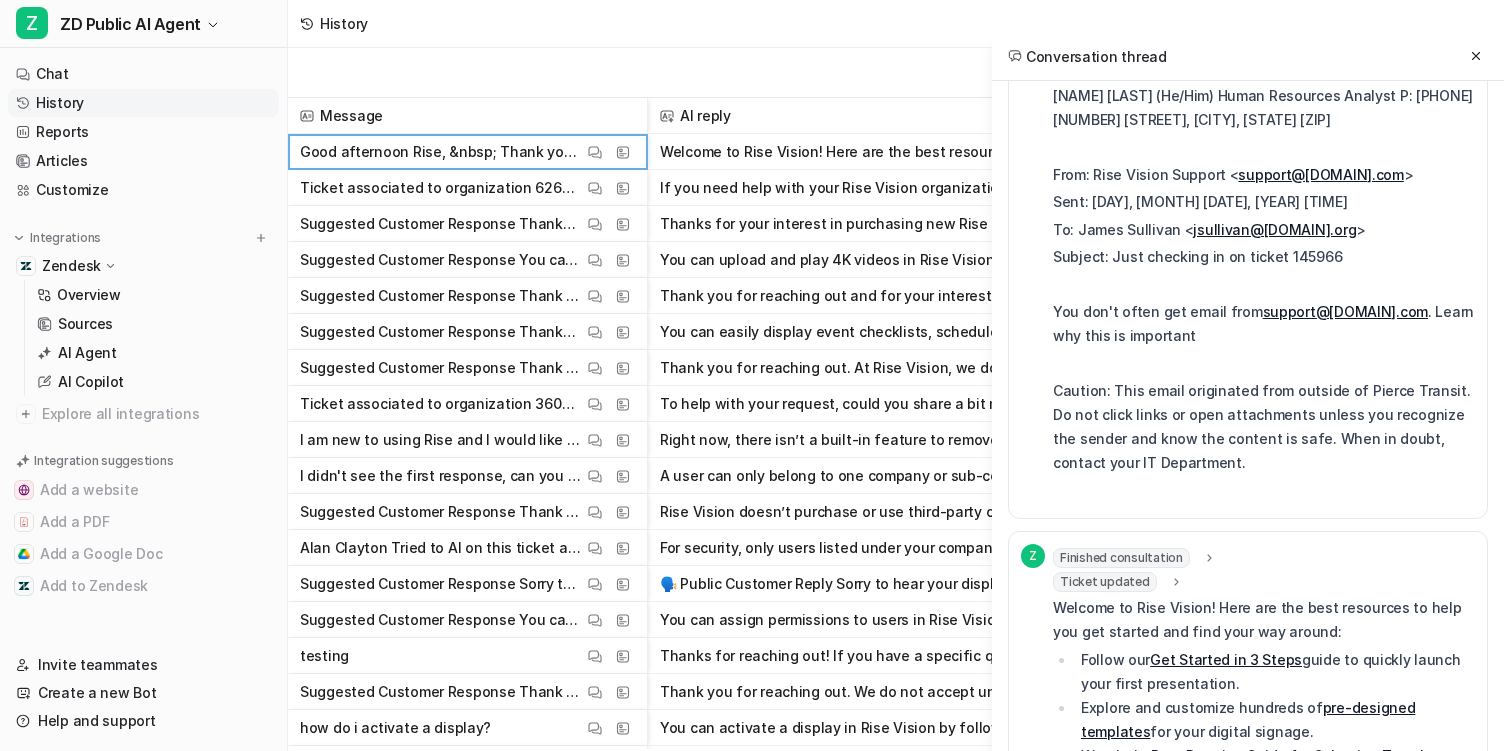 scroll, scrollTop: 1089, scrollLeft: 0, axis: vertical 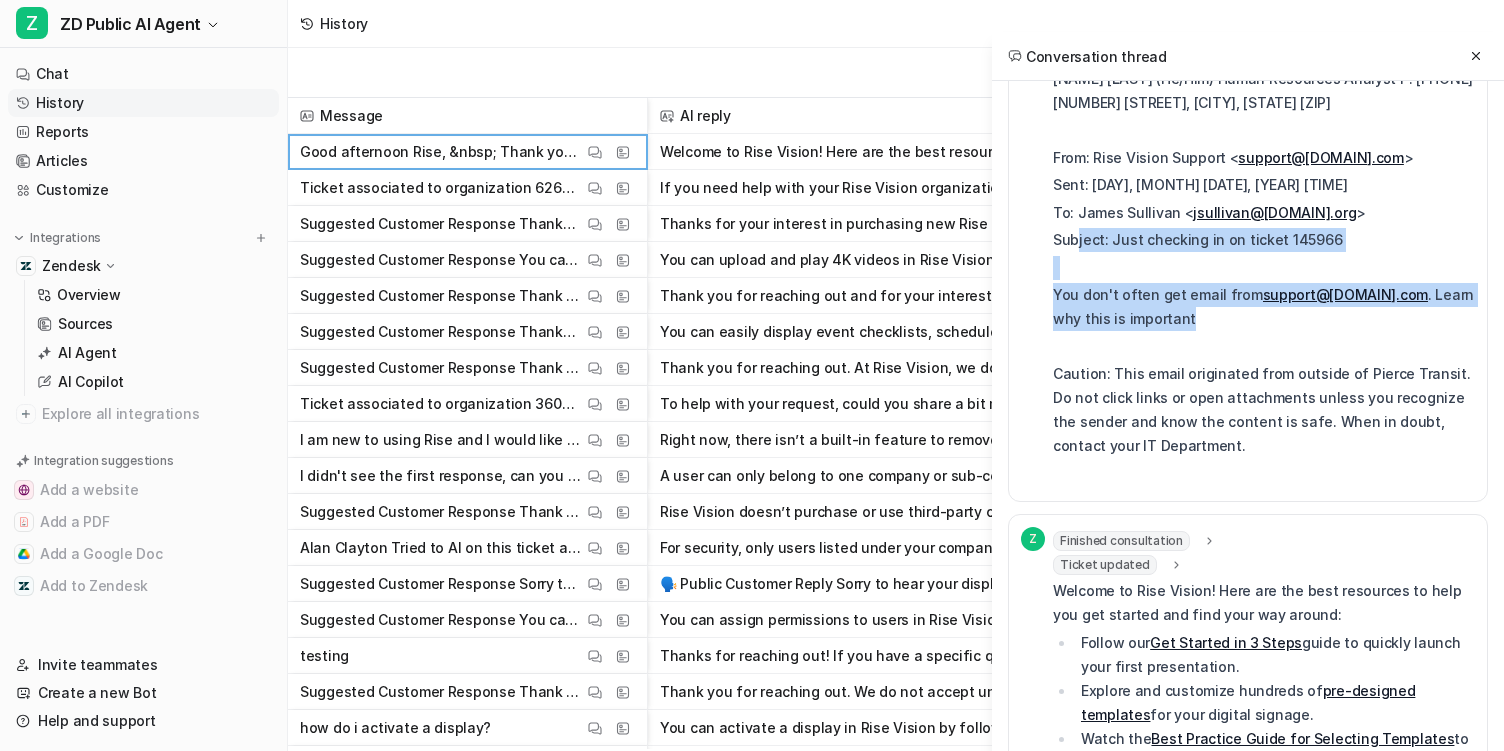 drag, startPoint x: 1203, startPoint y: 316, endPoint x: 1075, endPoint y: 250, distance: 144.01389 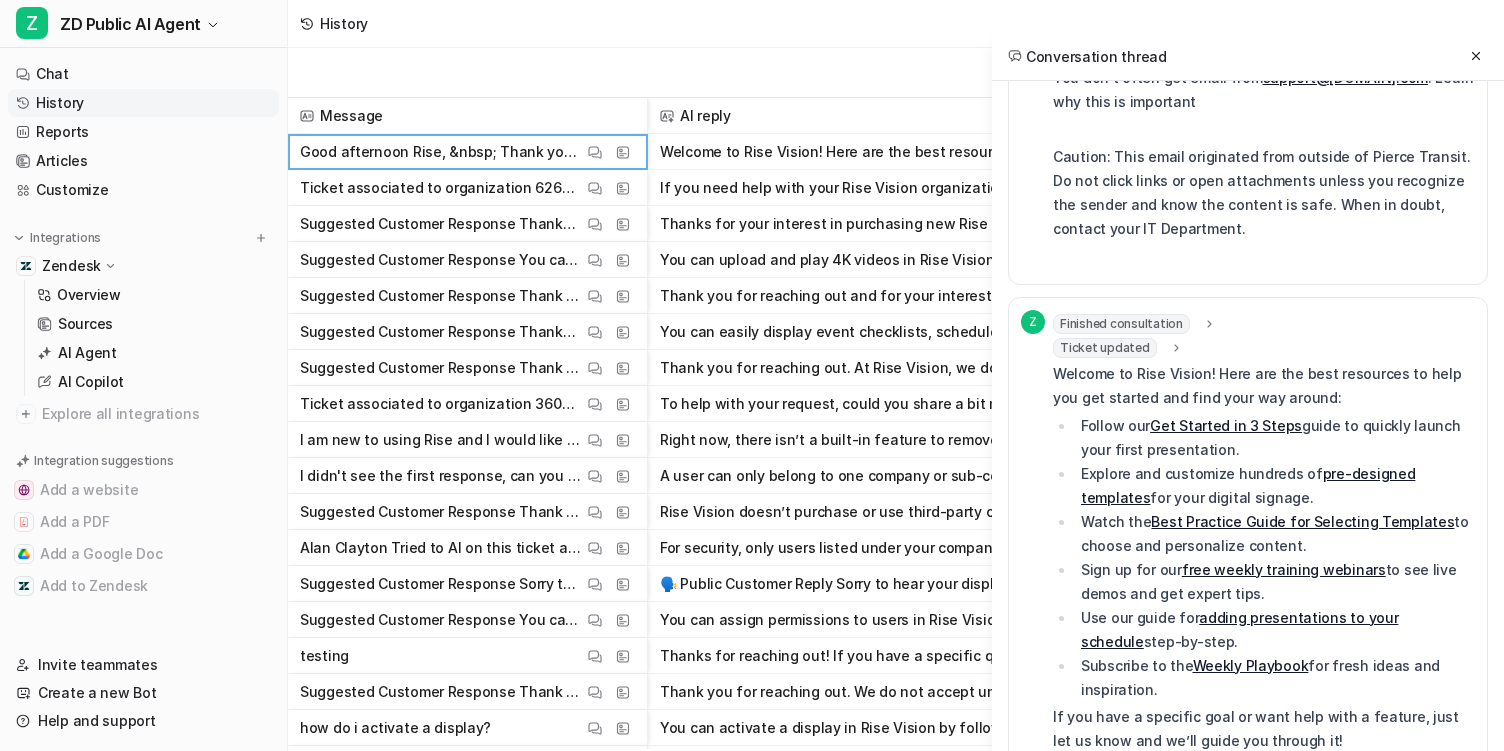 scroll, scrollTop: 1339, scrollLeft: 0, axis: vertical 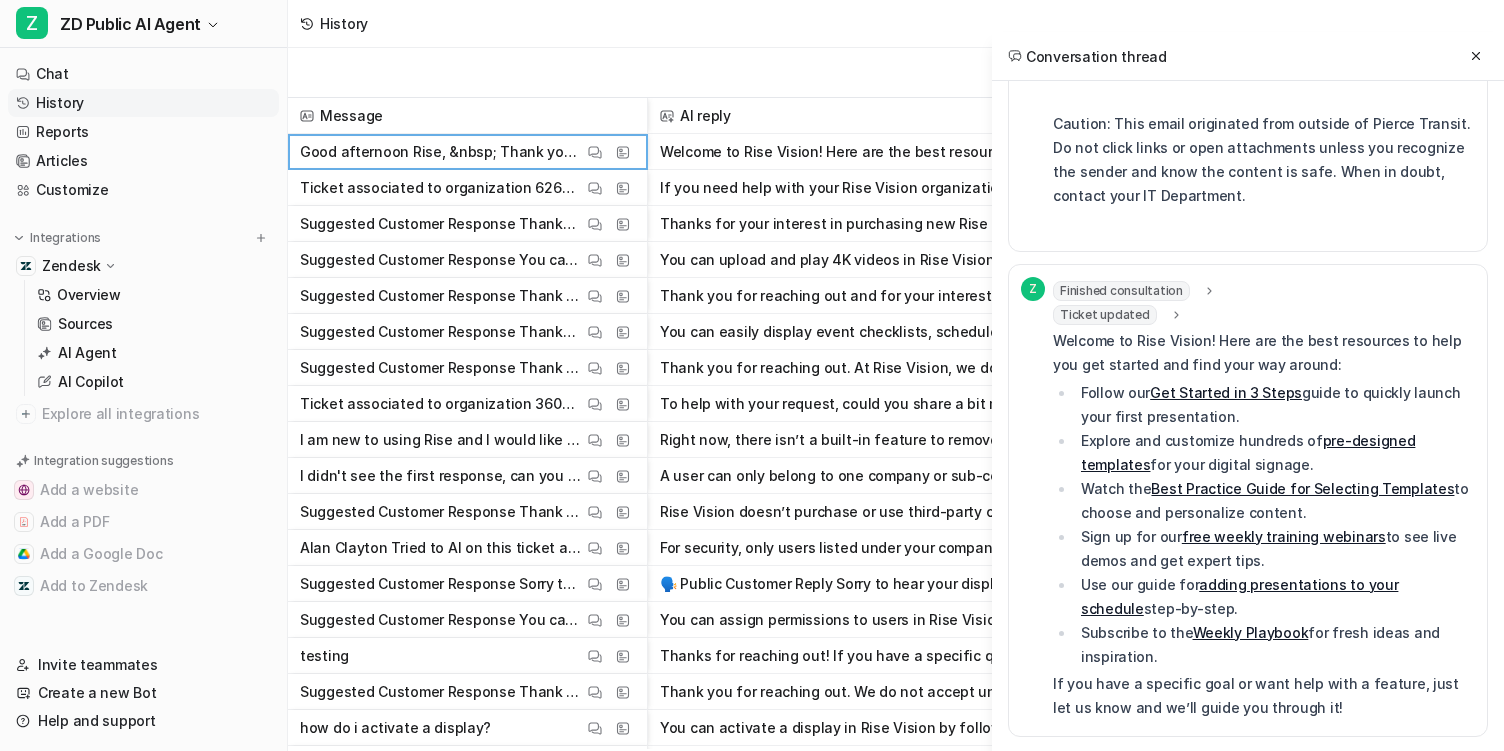 drag, startPoint x: 1050, startPoint y: 338, endPoint x: 1217, endPoint y: 413, distance: 183.0683 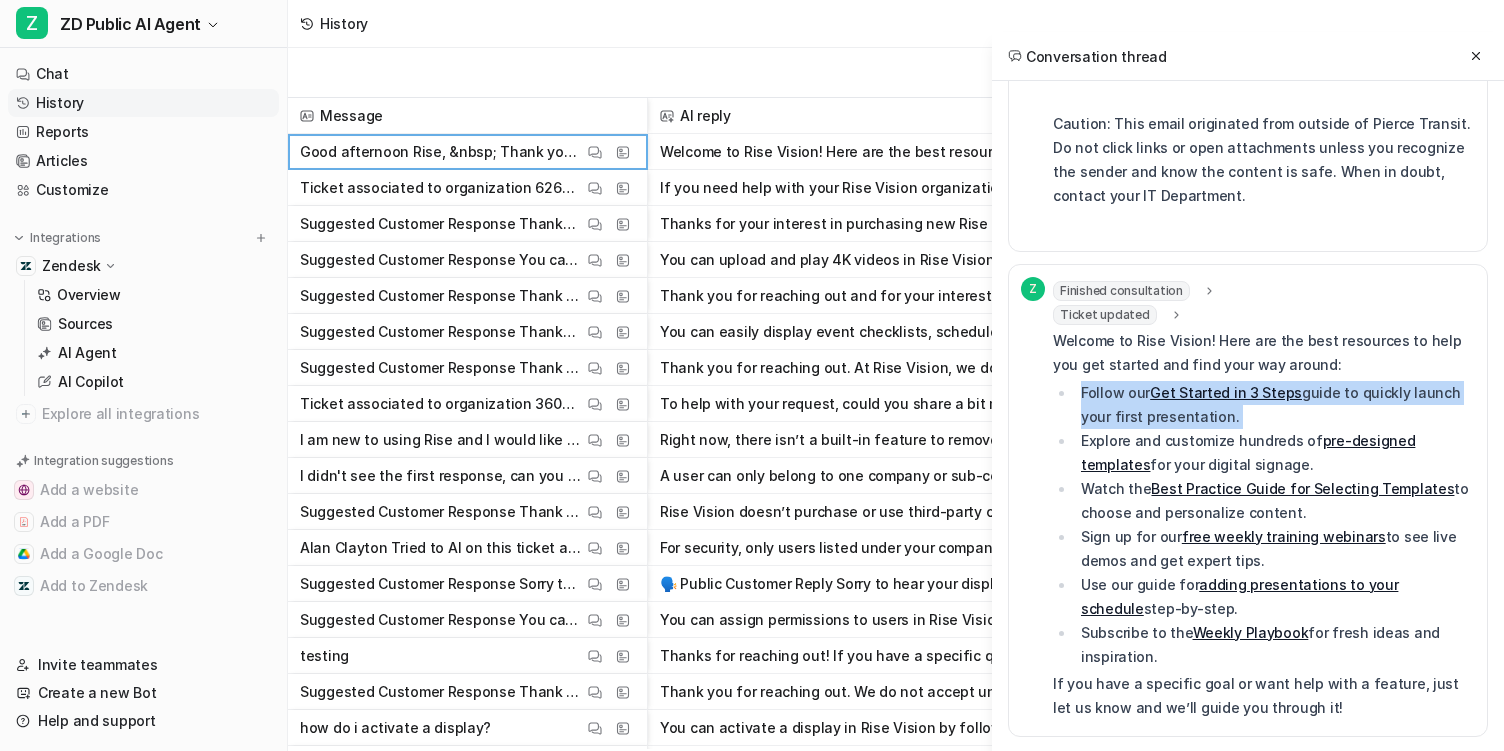 drag, startPoint x: 1217, startPoint y: 414, endPoint x: 1089, endPoint y: 395, distance: 129.40247 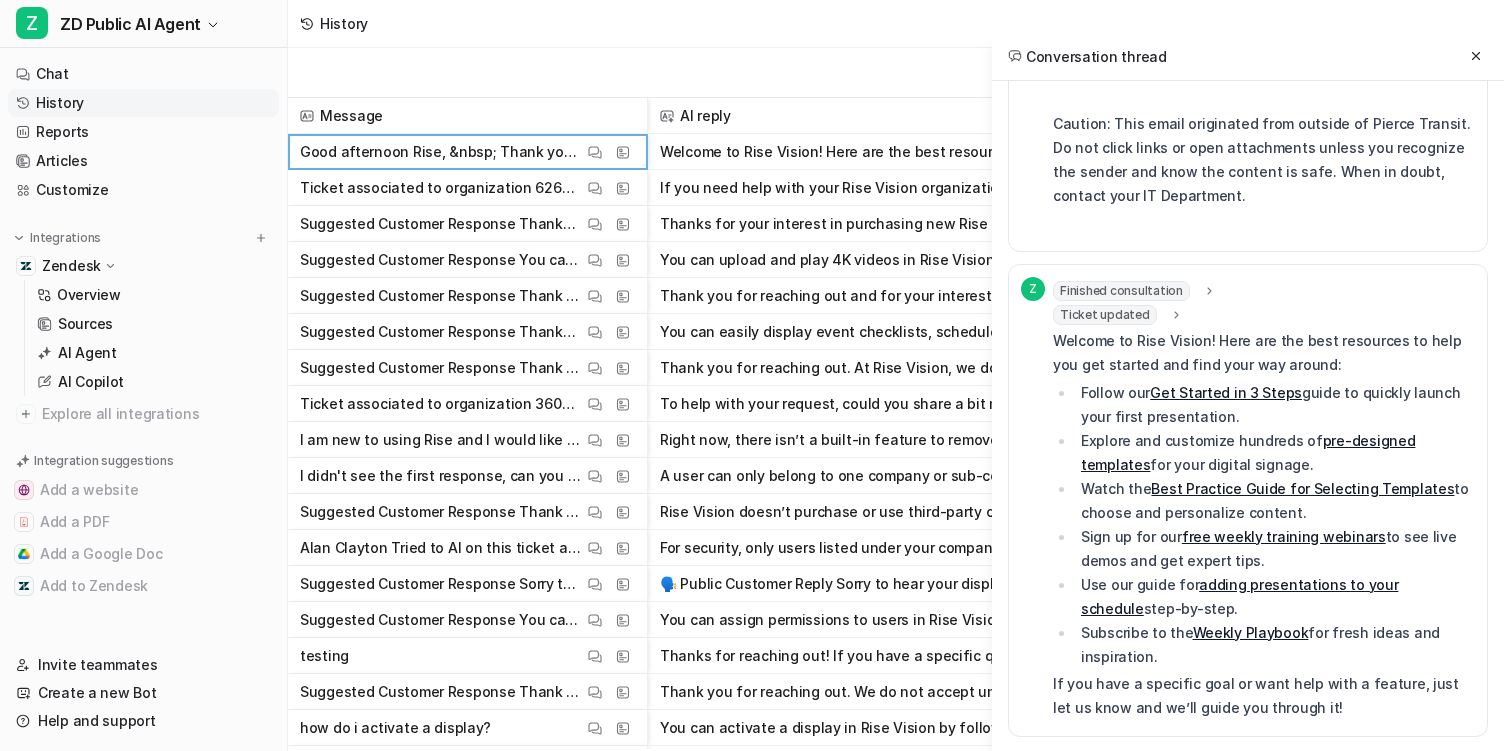 click on "Get Started in 3 Steps" at bounding box center [1226, 392] 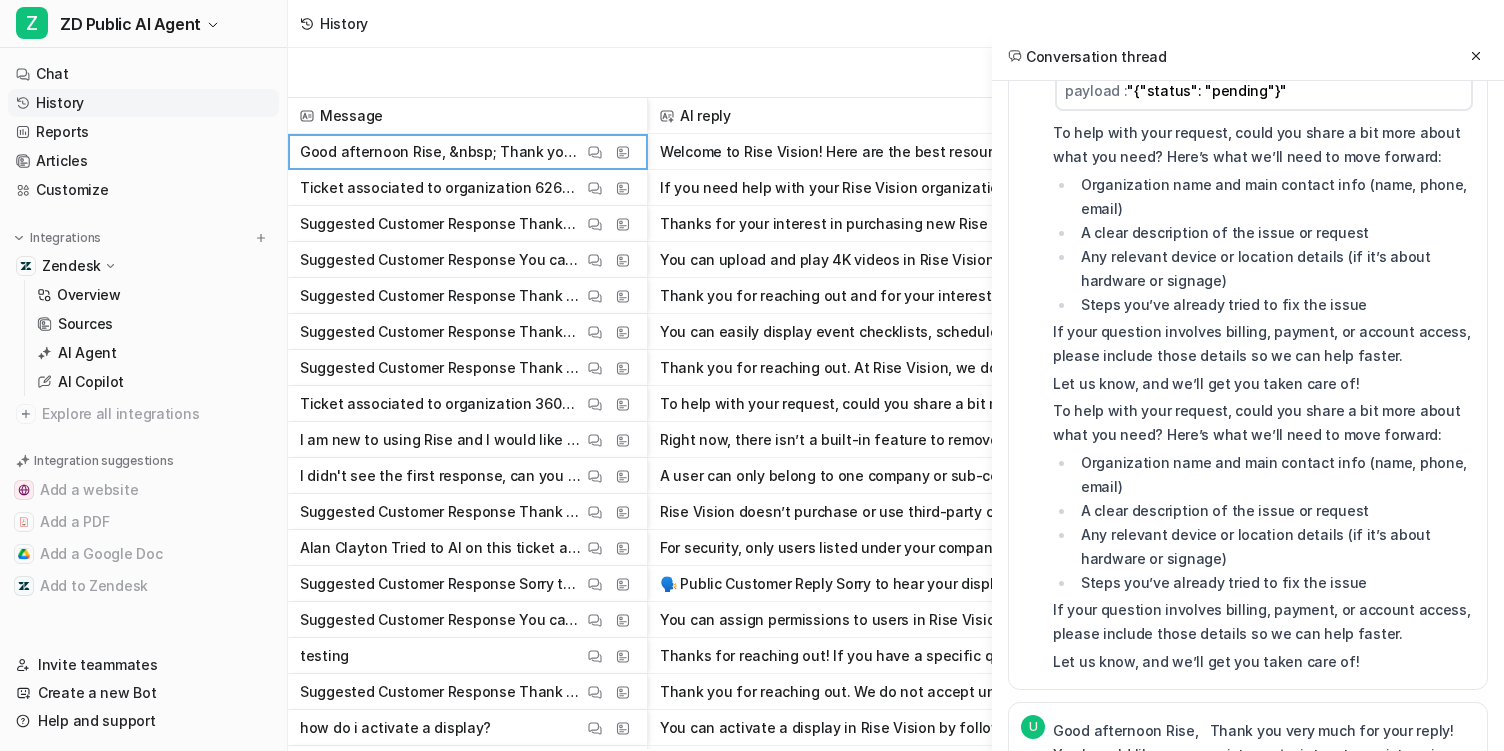 scroll, scrollTop: 0, scrollLeft: 0, axis: both 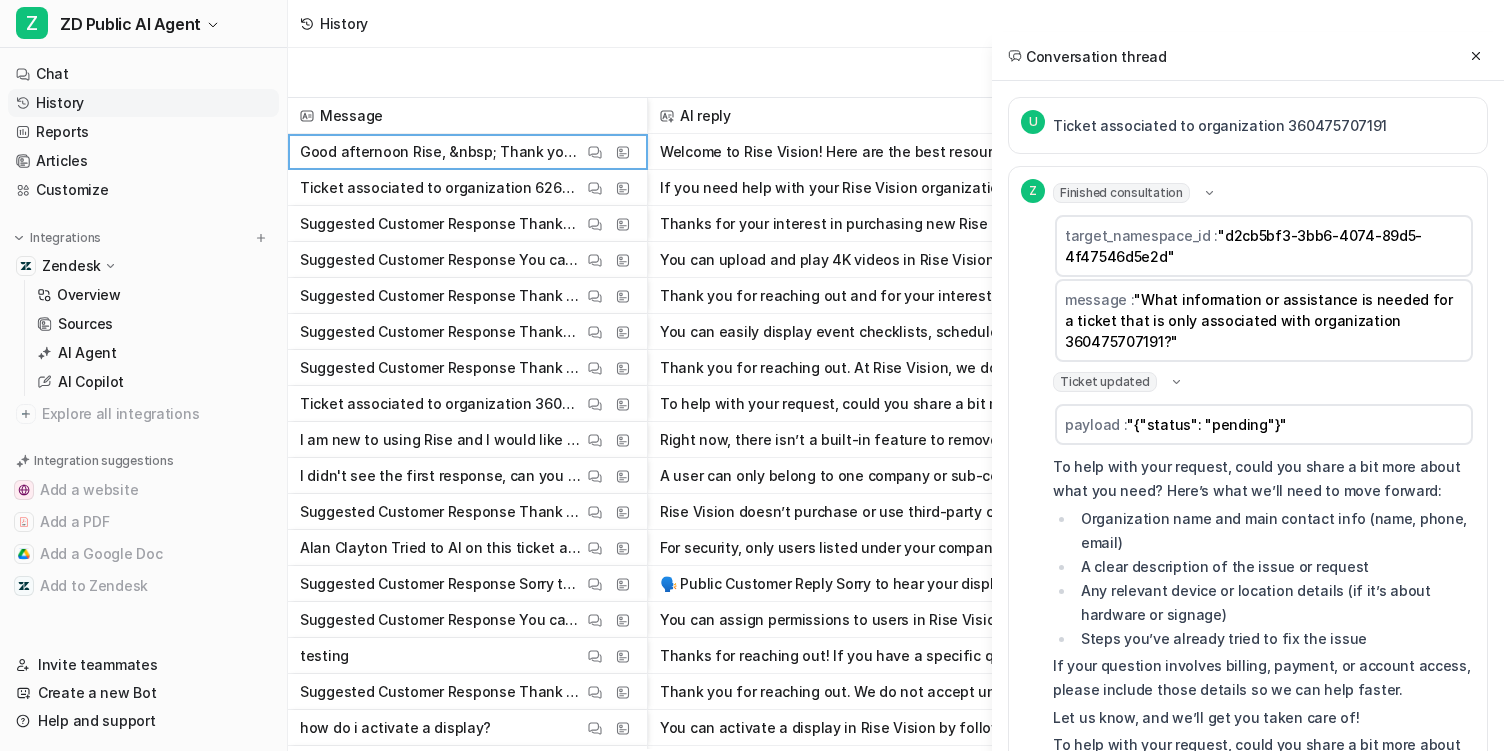click 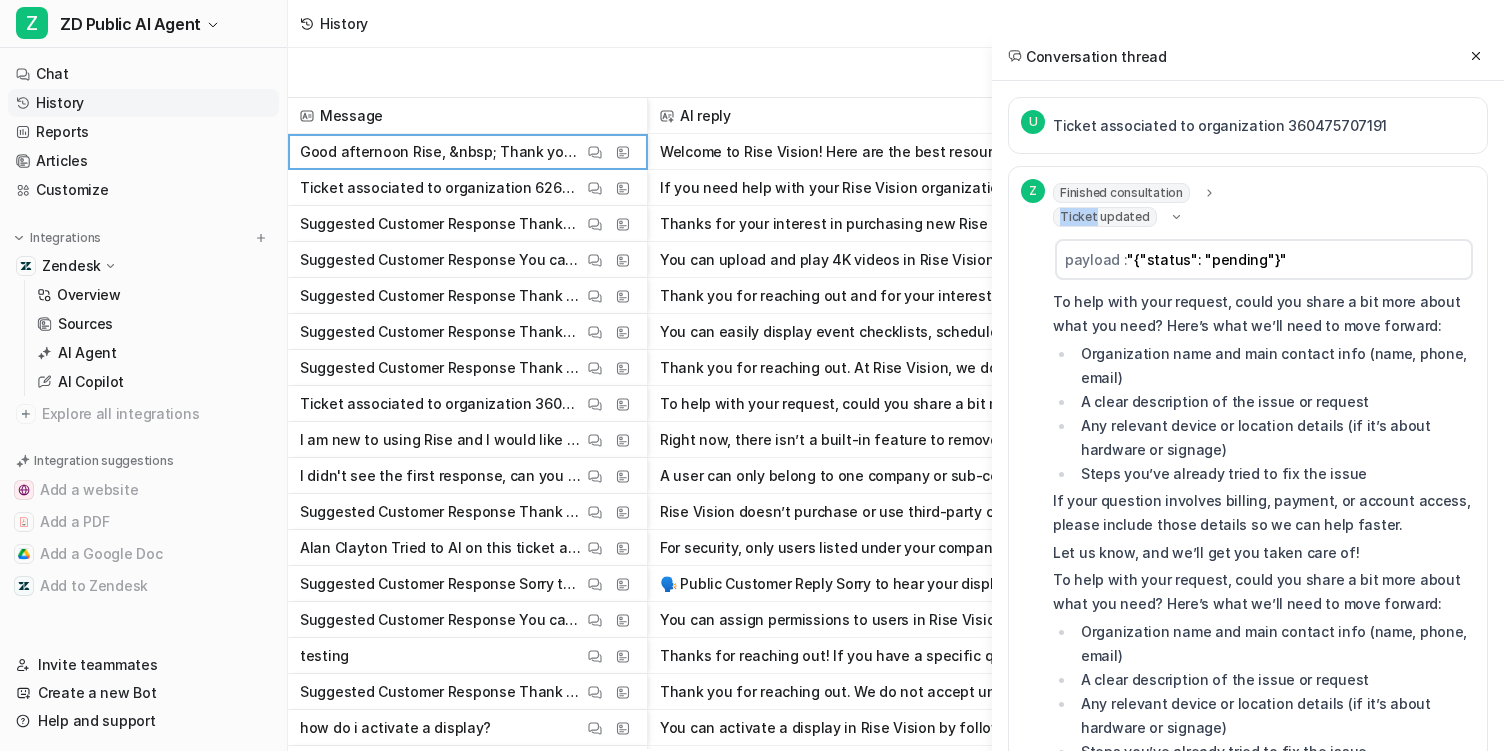 click 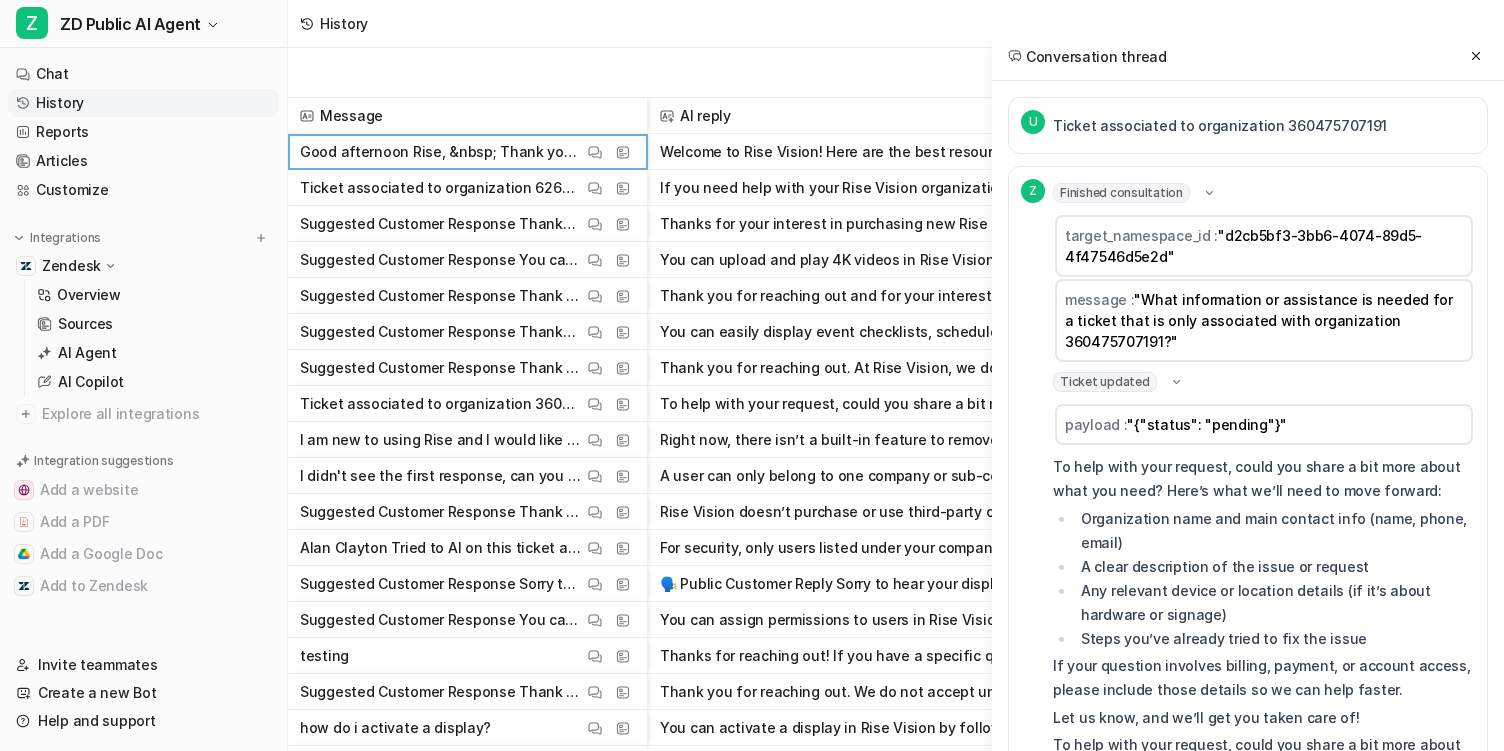 click on "target_namespace_id :  "d2cb5bf3-3bb6-4074-89d5-4f47546d5e2d"" at bounding box center (1264, 246) 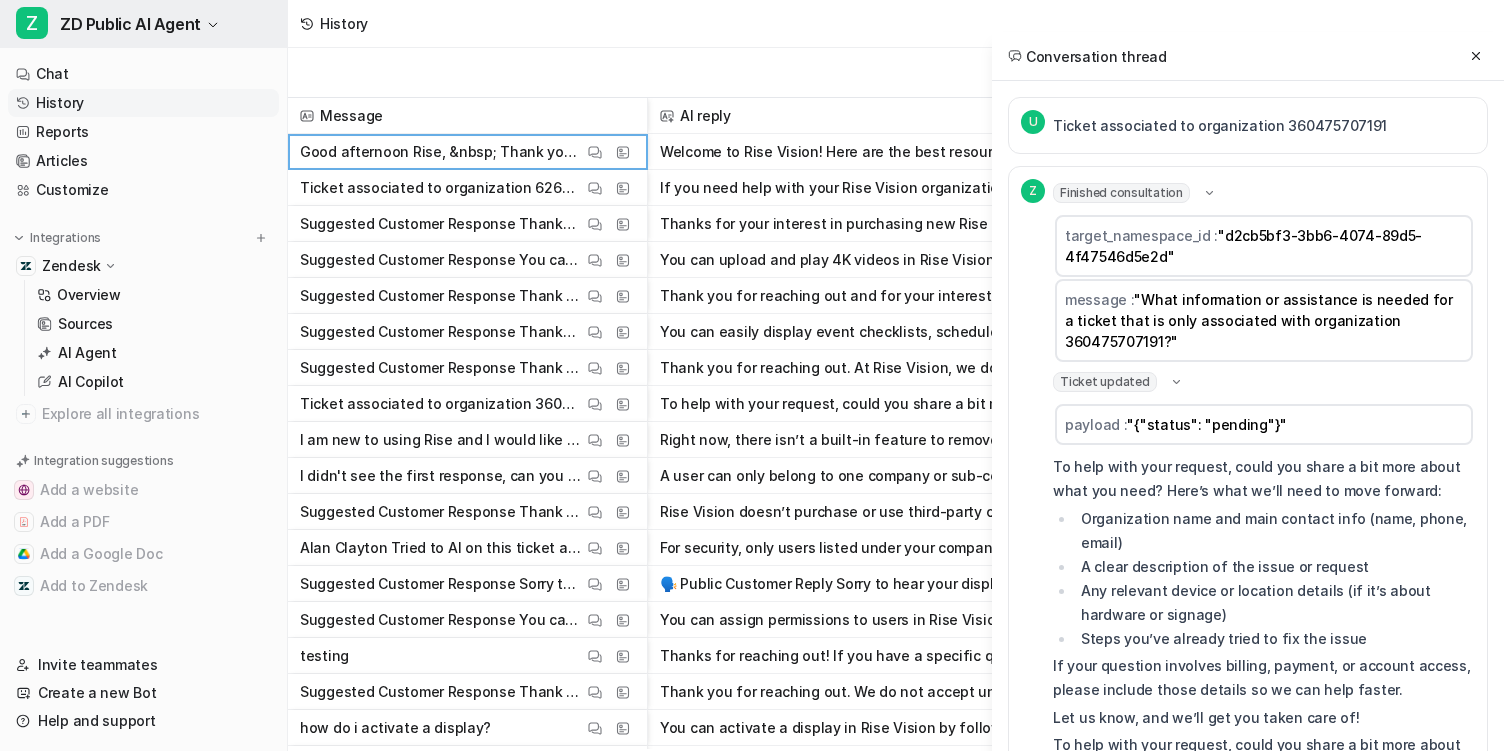 click on "Z ZD Public AI Agent" at bounding box center [143, 24] 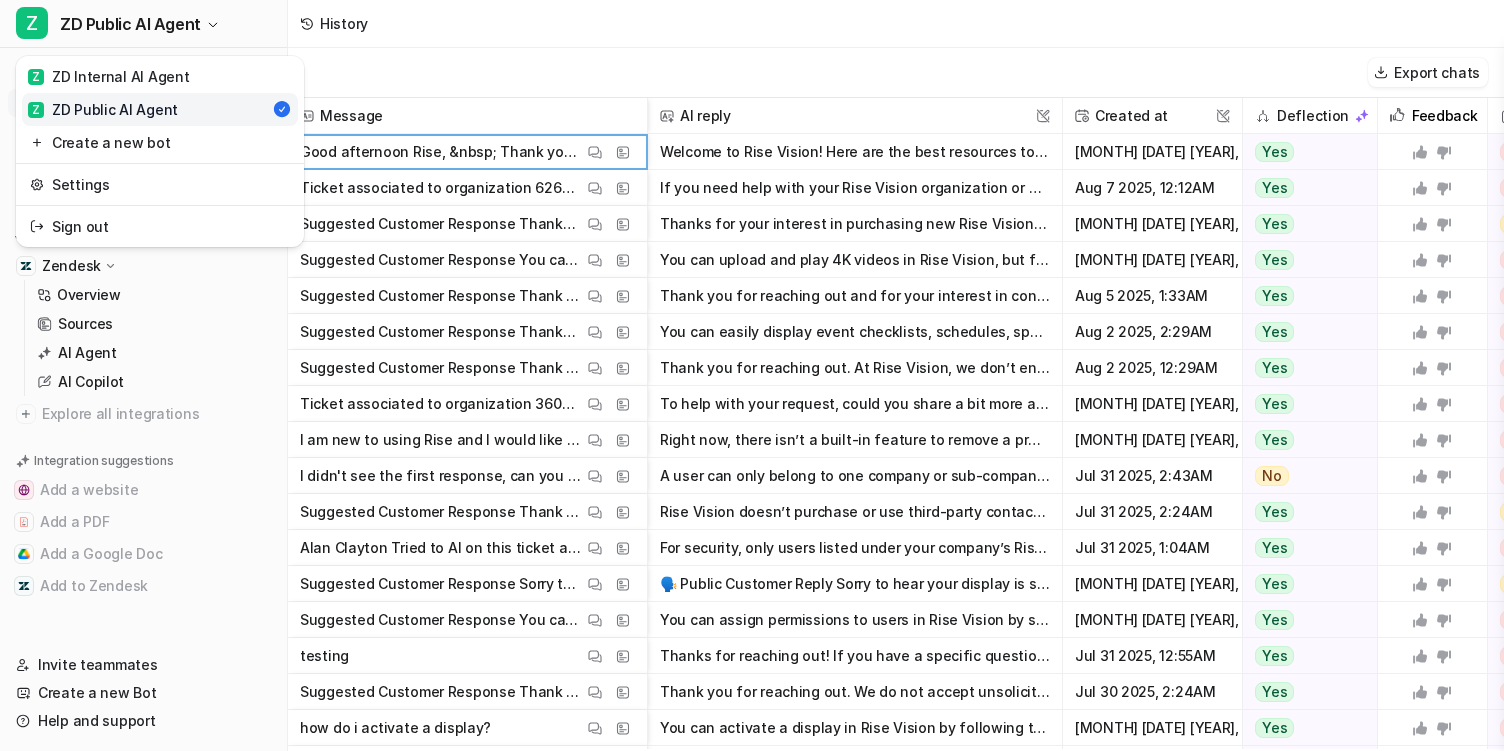 click on "Z ZD Public AI Agent Z   ZD Internal AI Agent Z   ZD Public AI Agent Create a new bot Settings Sign out Chat History Reports Articles Customize Integrations Zendesk Overview Sources AI Agent AI Copilot Explore all integrations Integration suggestions Add a website Add a PDF Add a Google Doc Add to Zendesk Invite teammates Create a new Bot Help and support Help Chat with us We’re a small team, but make it a priority to chat with every single customer. Watch a 5 min demo A quick walkthrough our app and everything you can do with it. Visit Help Center Read through our docs - or AI chat. History Export chats Message AI reply This field cannot be modified Created at This field cannot be modified  Deflection  Feedback Gap in training Destination This field cannot be modified Good afternoon Rise,
&nbsp;
Thank you very much for your reply! Yes I would like some assistance/pointers to assist me in getting acquainted with Rise Vision.
&nbsp;
&nbsp;
Best regards,
View Thread View Sources Yes Gap Found No" at bounding box center (752, 375) 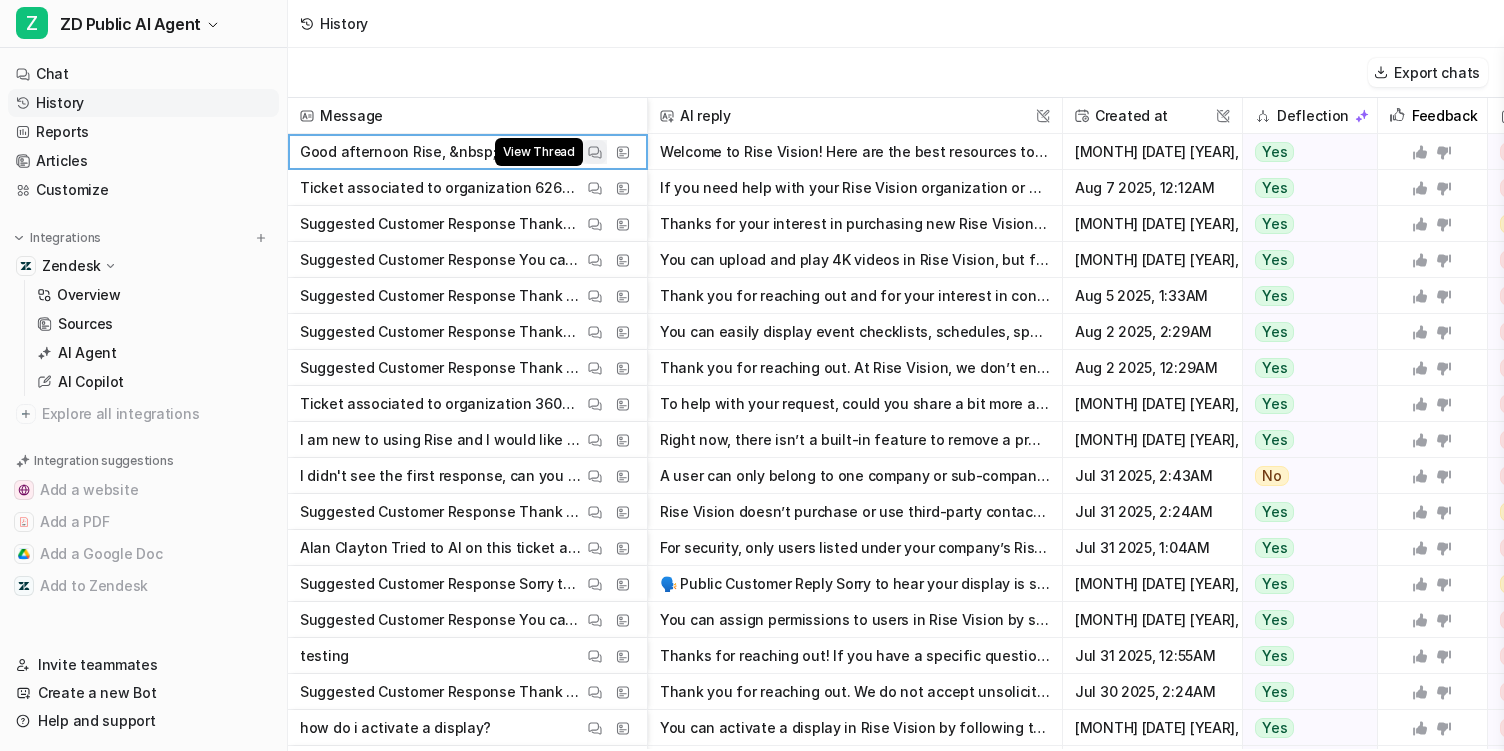click at bounding box center [595, 152] 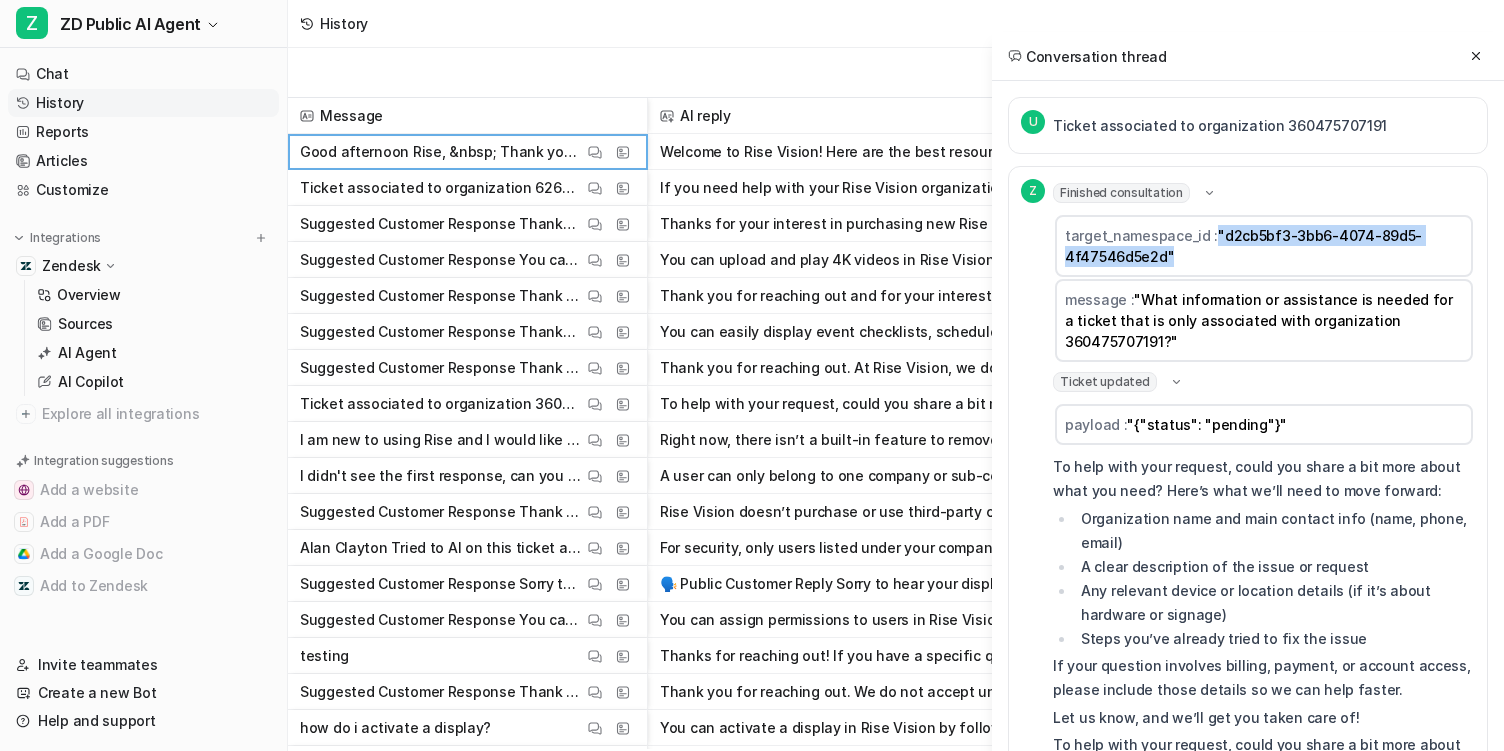 drag, startPoint x: 1216, startPoint y: 232, endPoint x: 1266, endPoint y: 268, distance: 61.611687 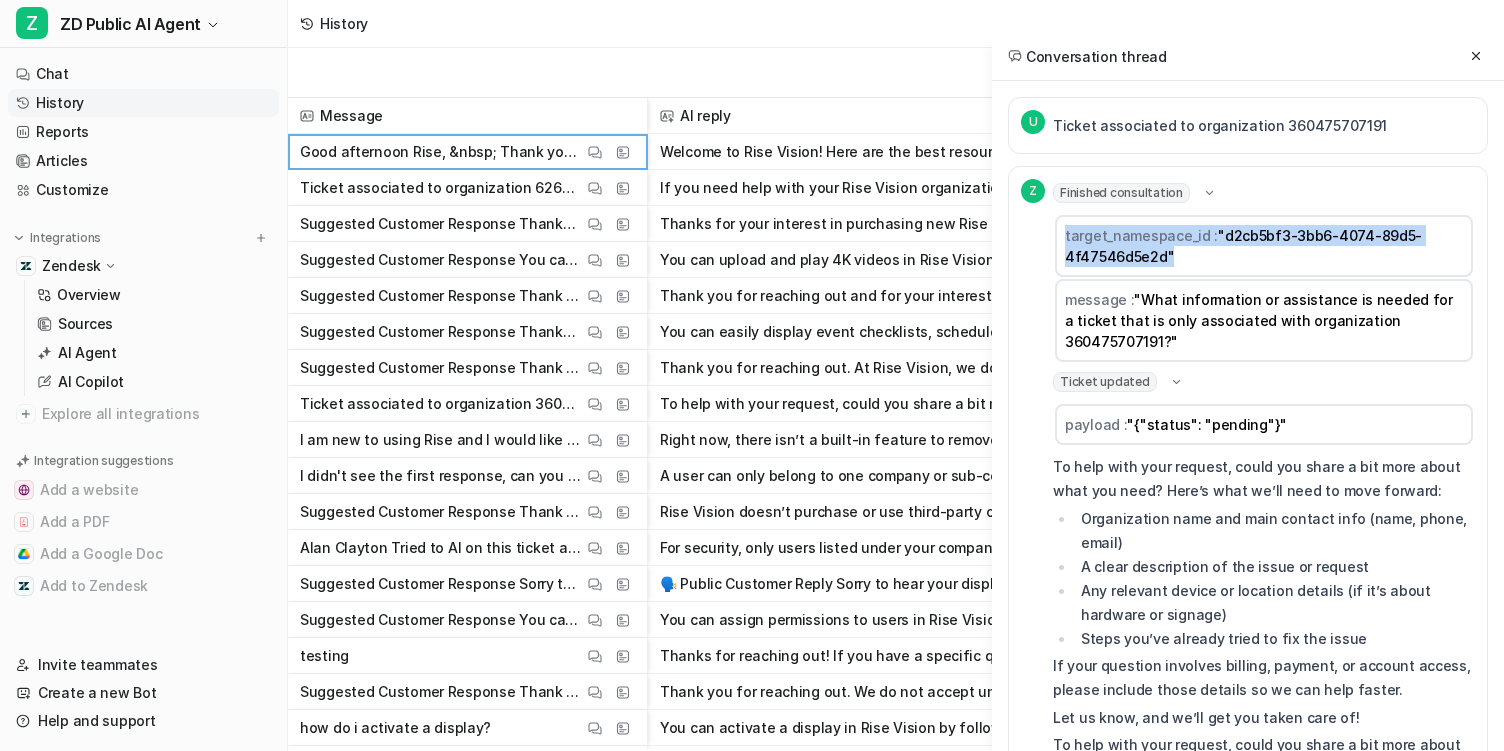 drag, startPoint x: 1265, startPoint y: 267, endPoint x: 1264, endPoint y: 221, distance: 46.010868 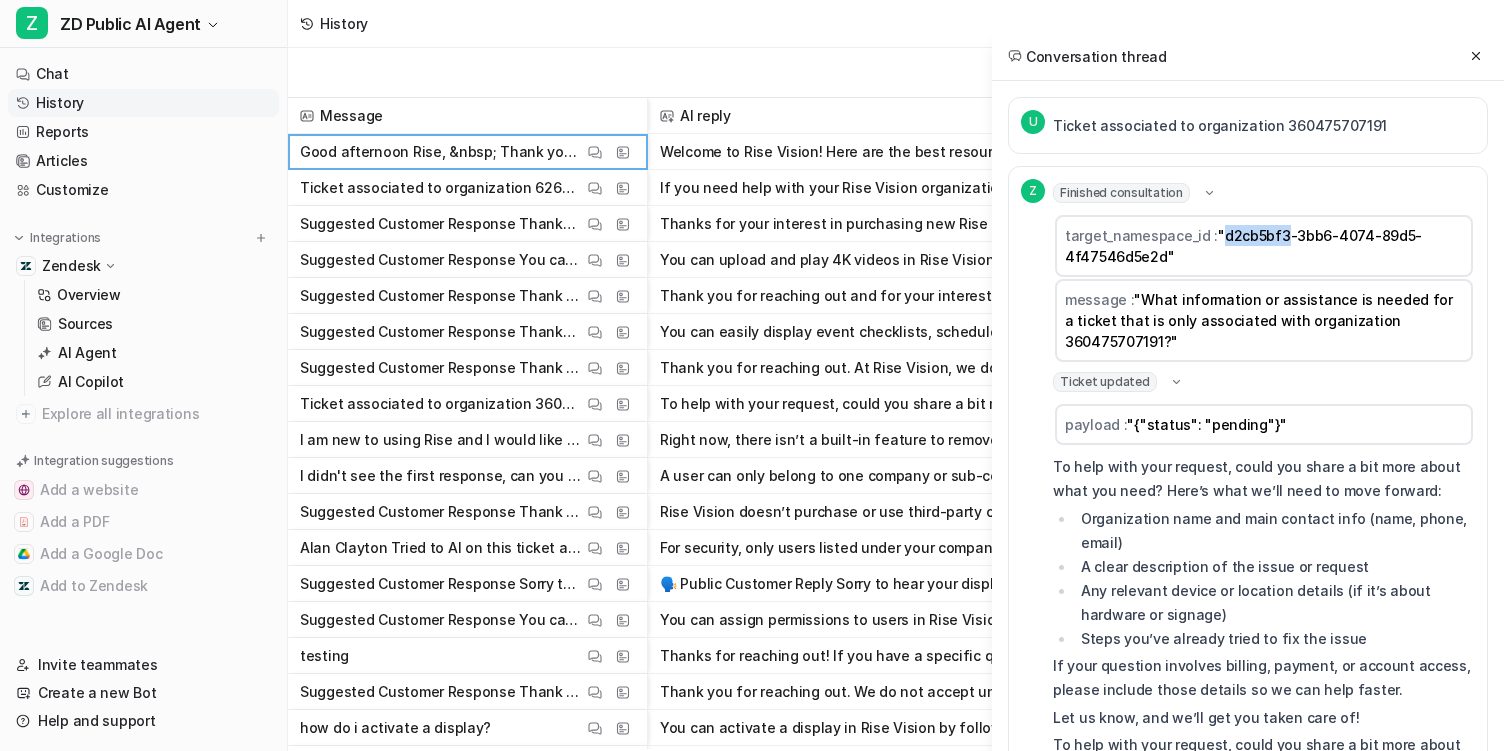 click on ""d2cb5bf3-3bb6-4074-89d5-4f47546d5e2d"" at bounding box center (1243, 246) 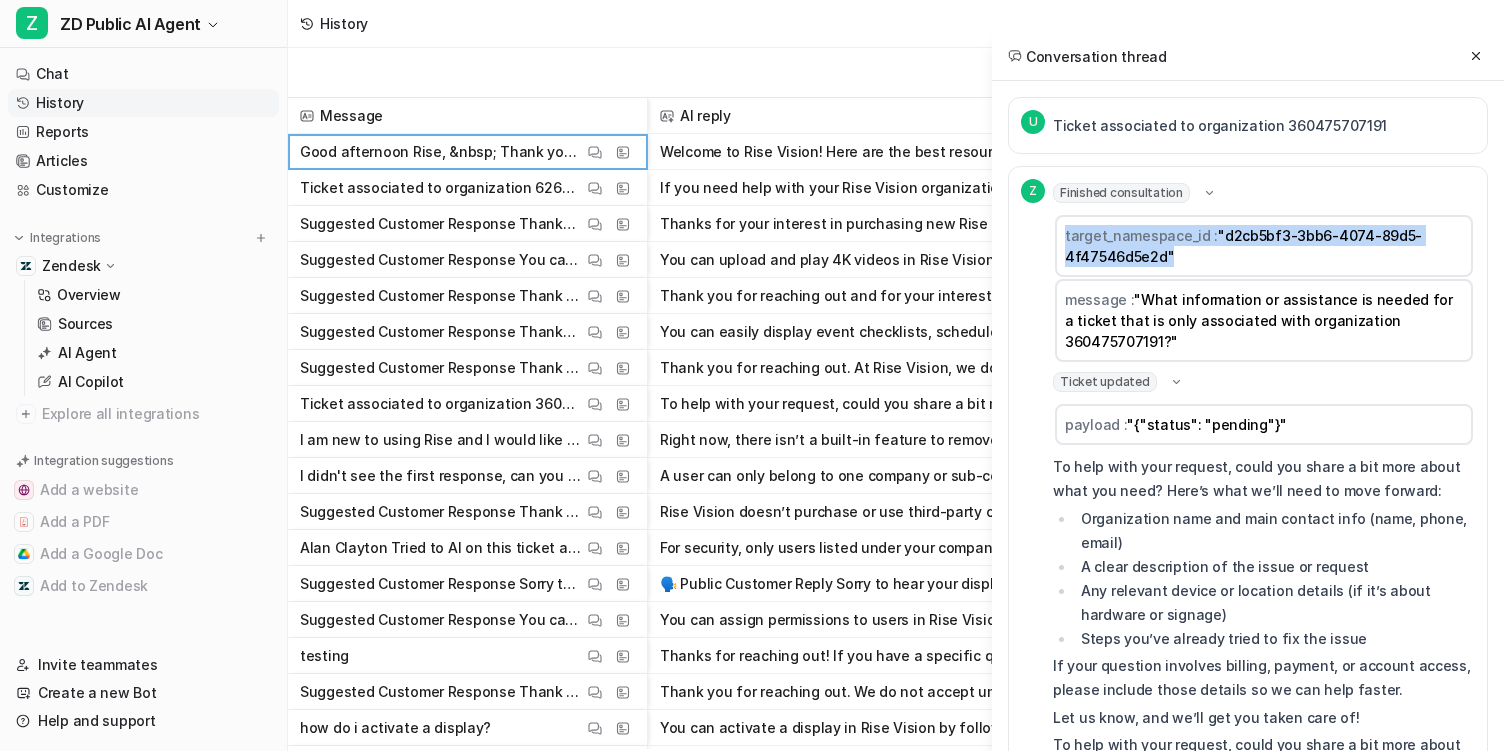 click on ""d2cb5bf3-3bb6-4074-89d5-4f47546d5e2d"" at bounding box center [1243, 246] 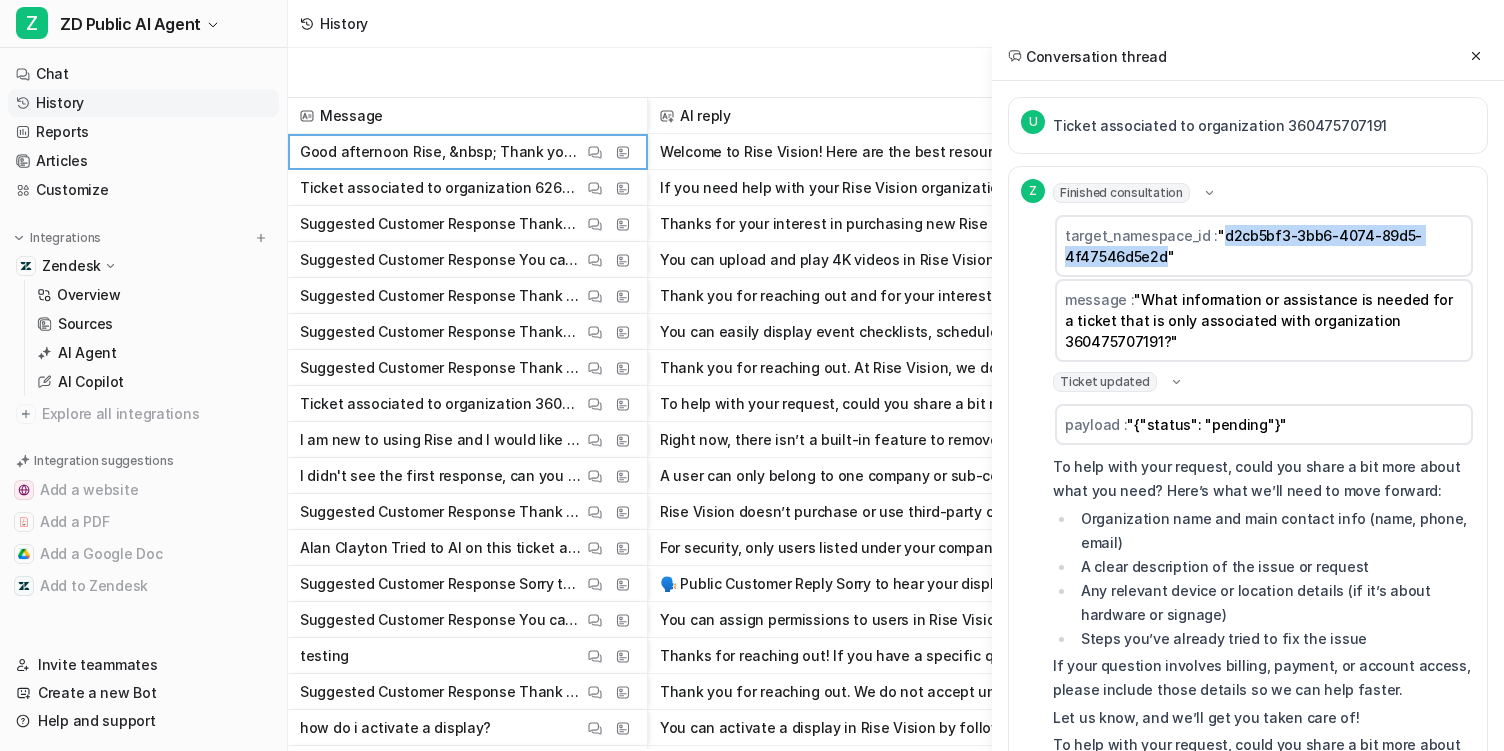drag, startPoint x: 1218, startPoint y: 232, endPoint x: 1160, endPoint y: 258, distance: 63.560993 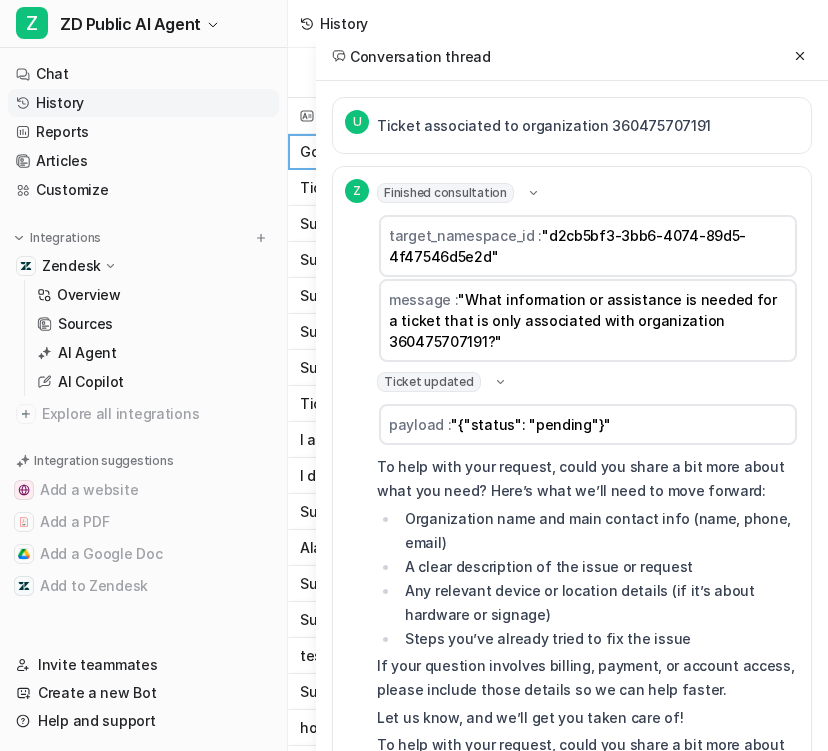 click on "Suggested Customer Response
Thank you for reaching out and for your interest in contributing to our website!
At this time, we do not have published guidelines or a process for accepting guest post View Thread View Sources" at bounding box center (468, 296) 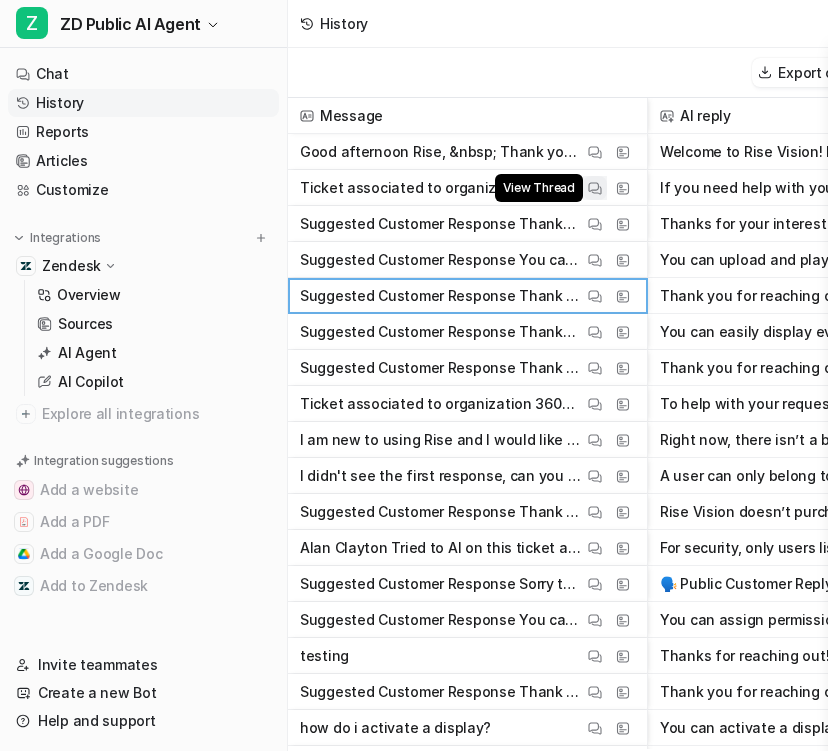 click at bounding box center [595, 188] 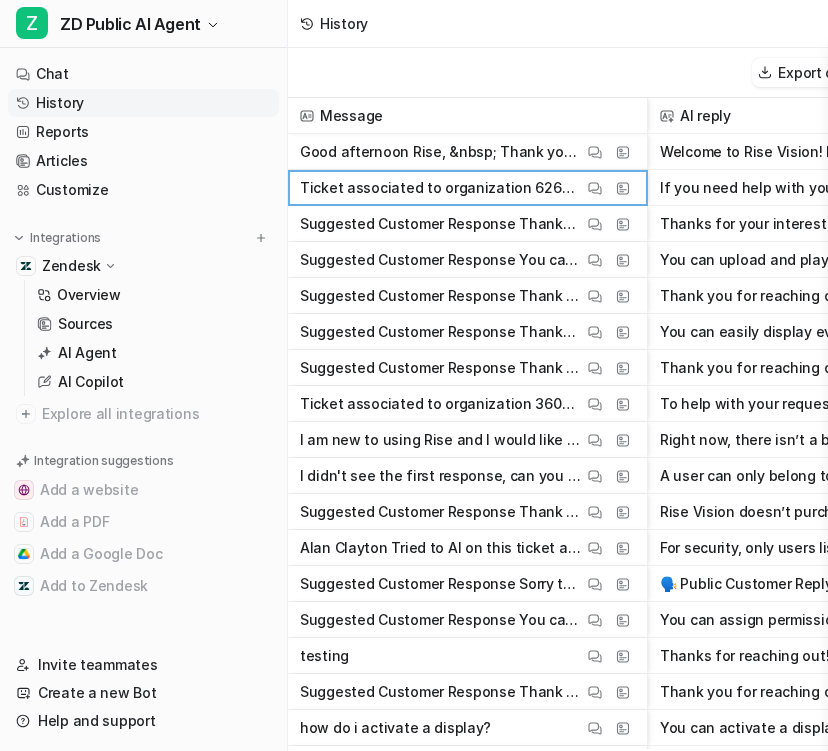 click on "Ticket associated to organization 360475707191" at bounding box center [441, 404] 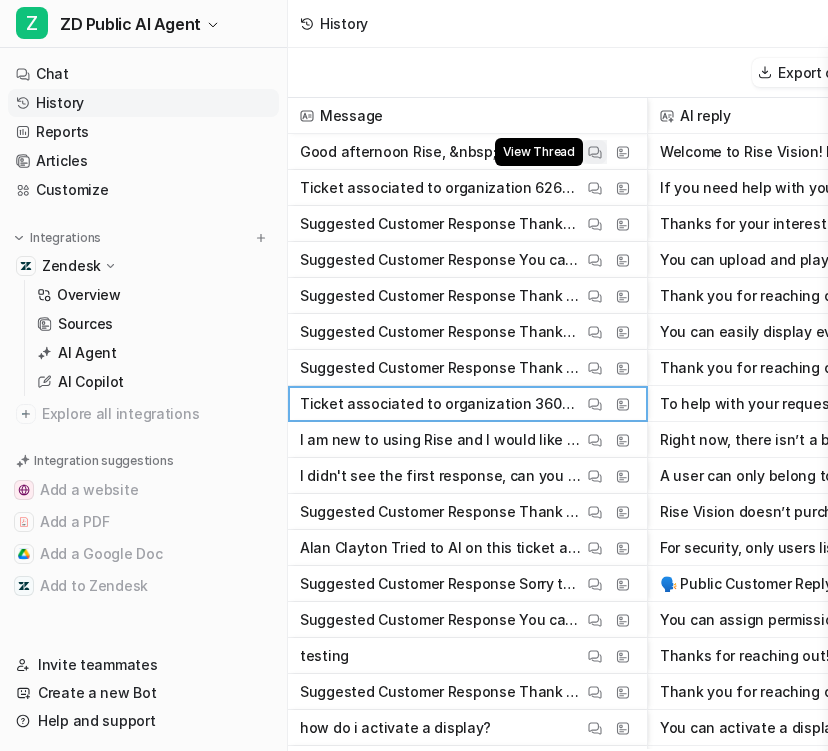 click on "View Thread" at bounding box center [595, 152] 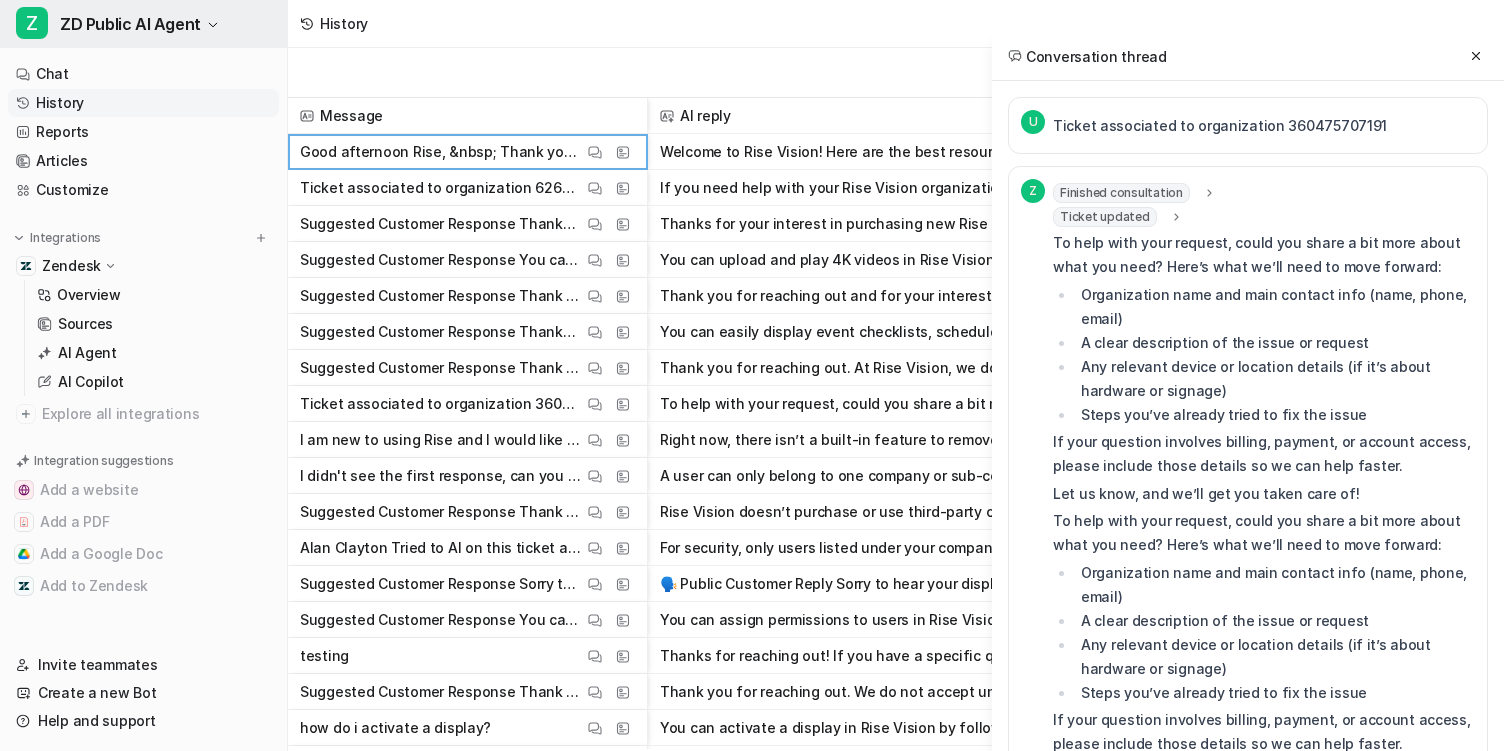 click on "Z ZD Public AI Agent" at bounding box center [143, 24] 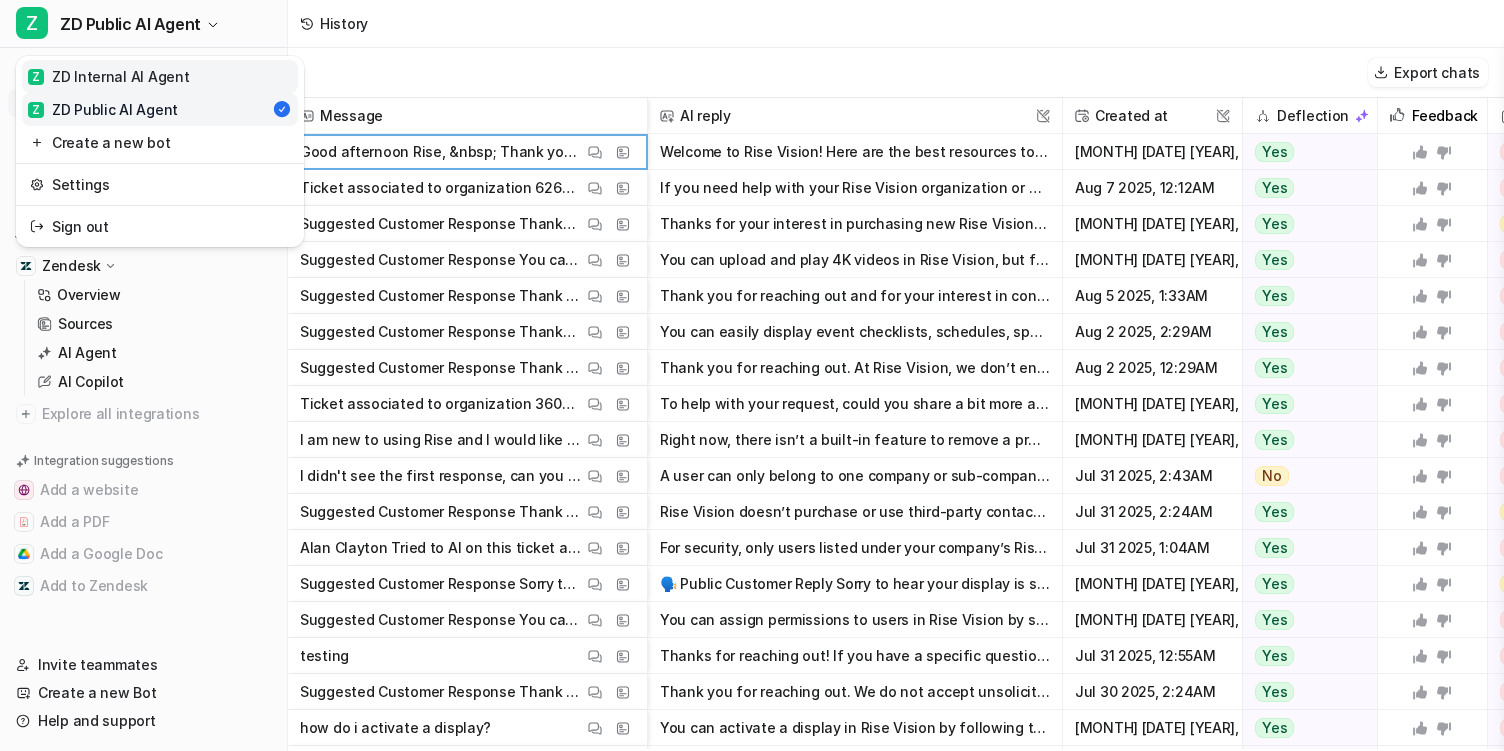 click on "Z   ZD Internal AI Agent" at bounding box center [160, 76] 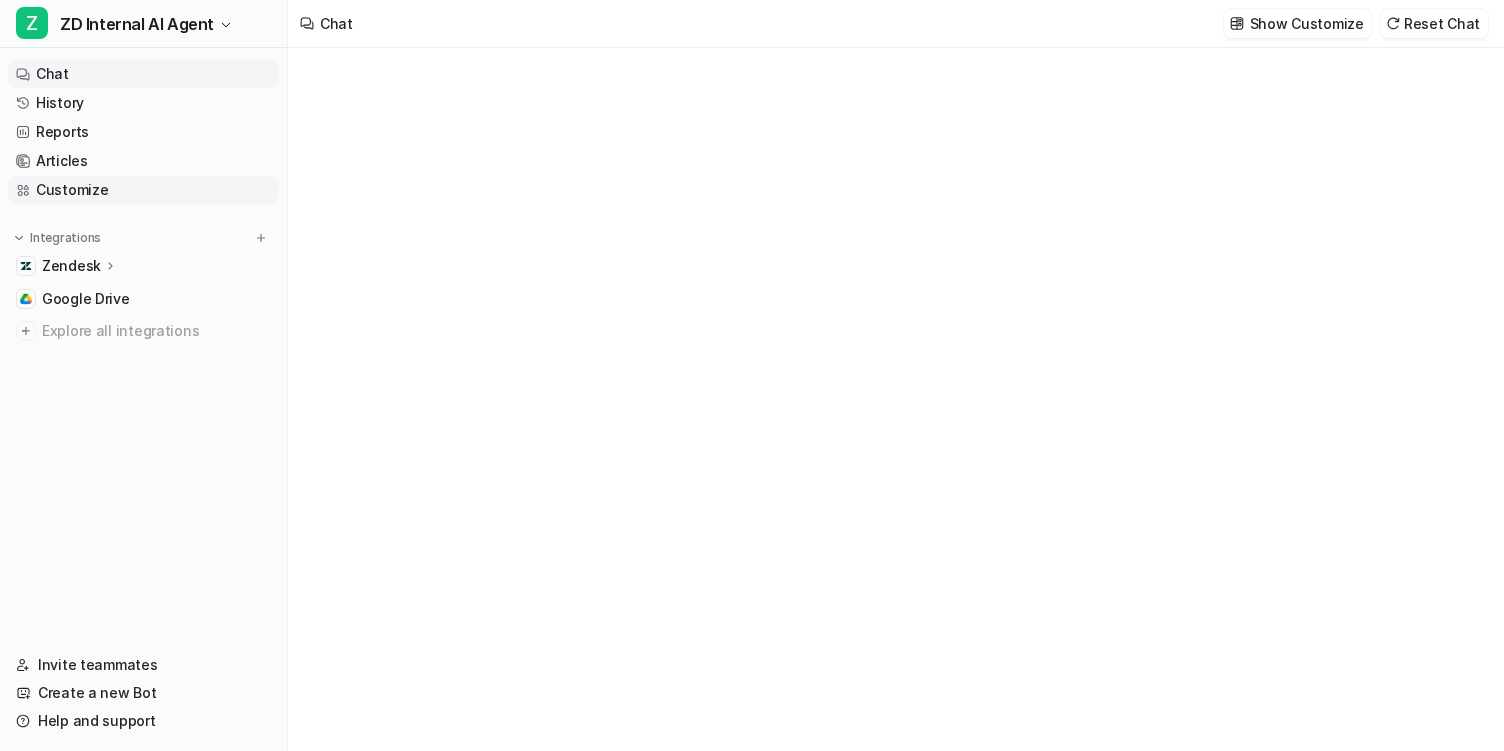 type on "**********" 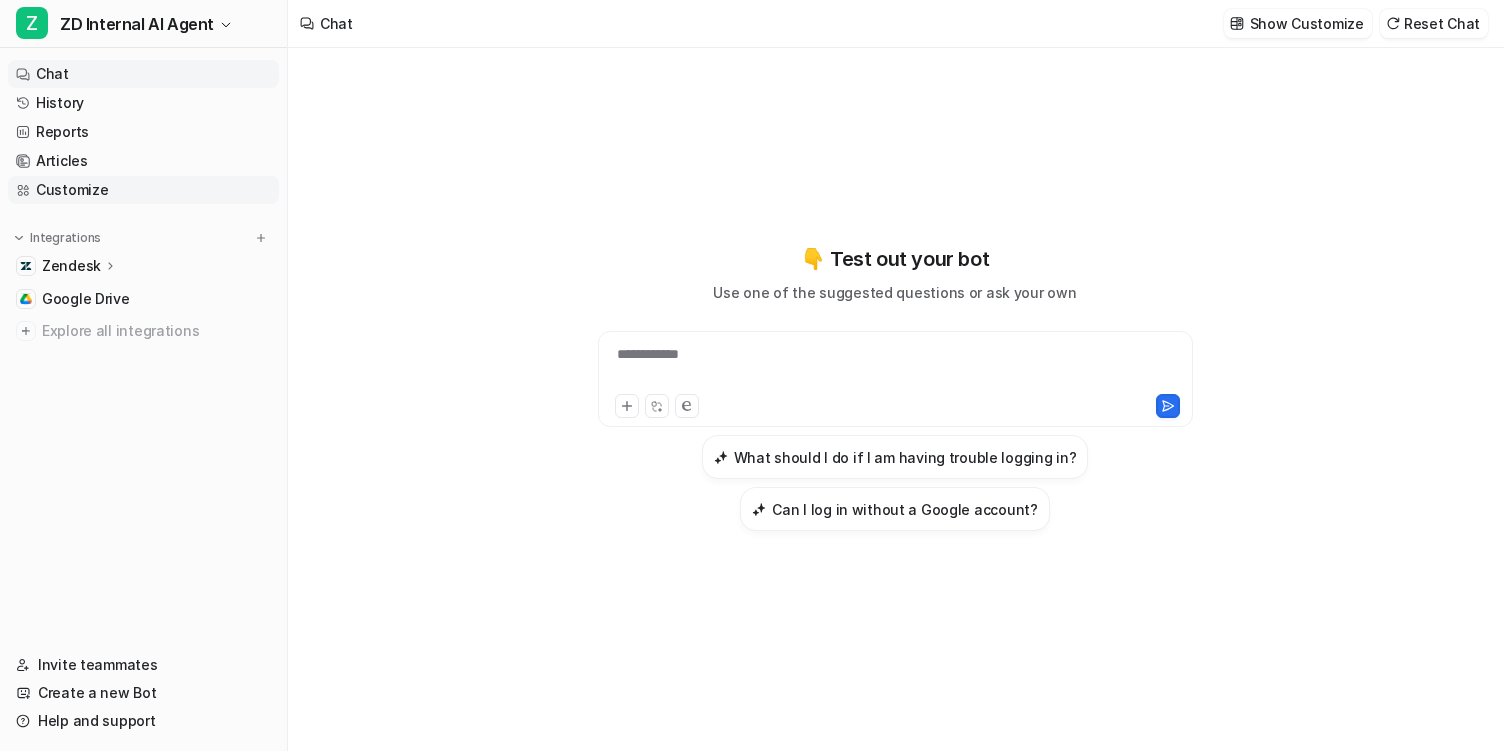 click on "Customize" at bounding box center (143, 190) 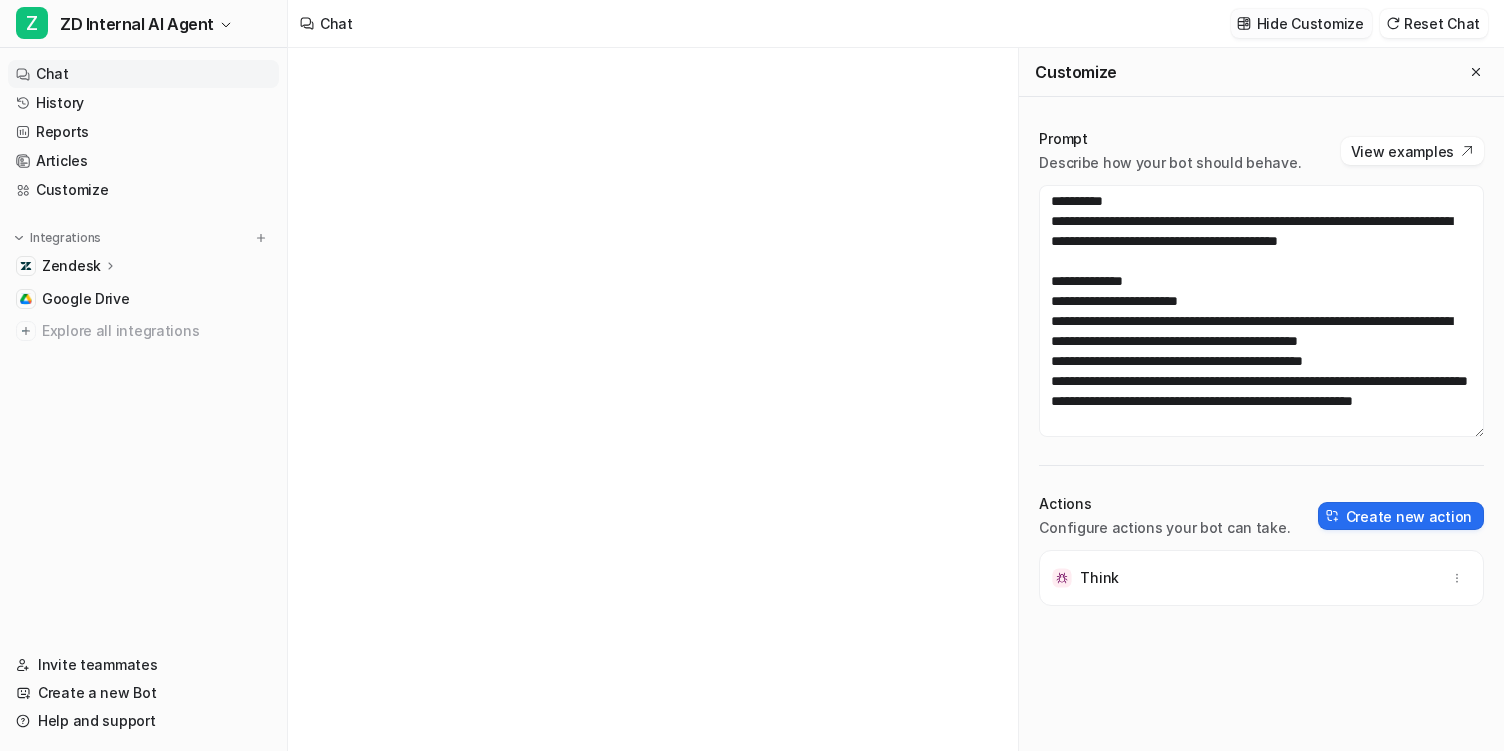 click on "Hide Customize" at bounding box center (1310, 23) 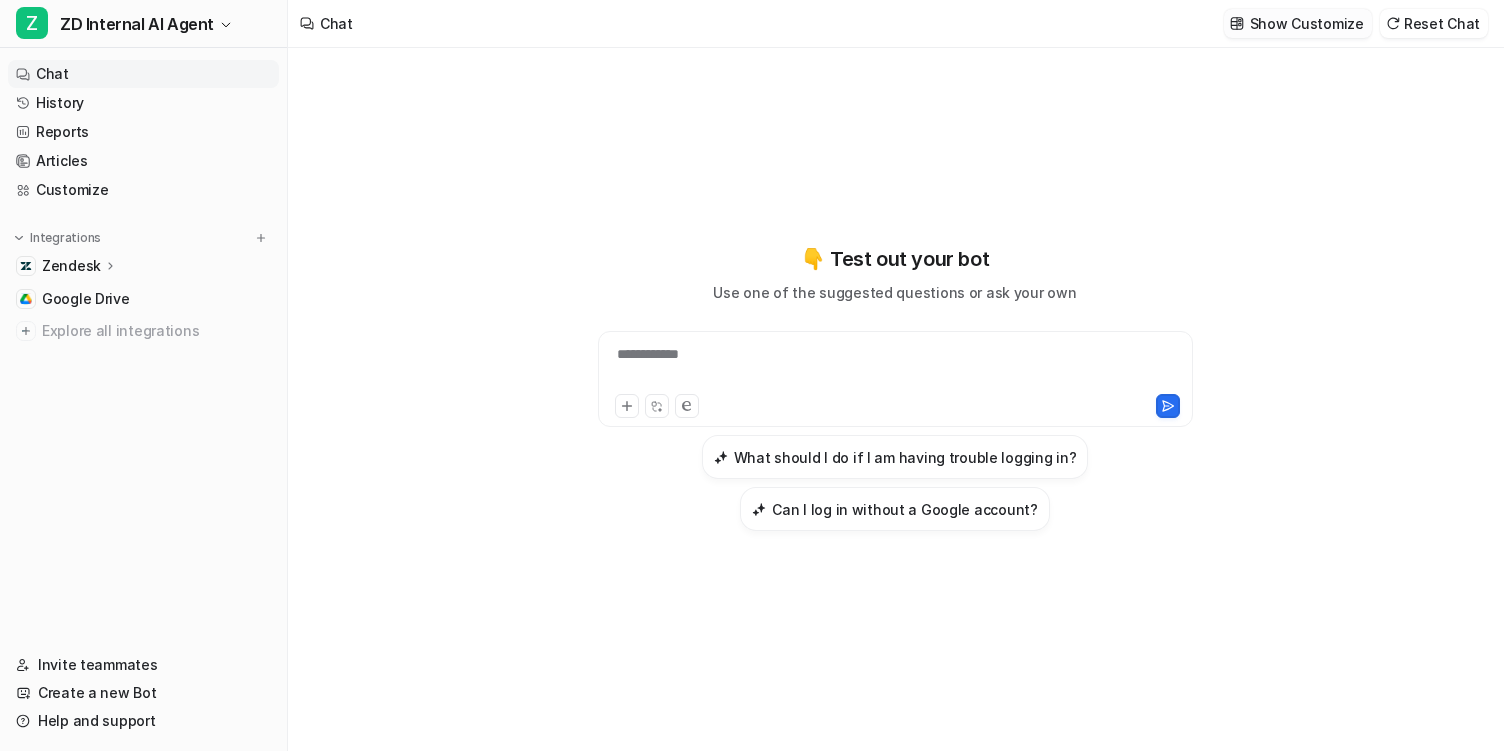 click on "Show Customize" at bounding box center [1307, 23] 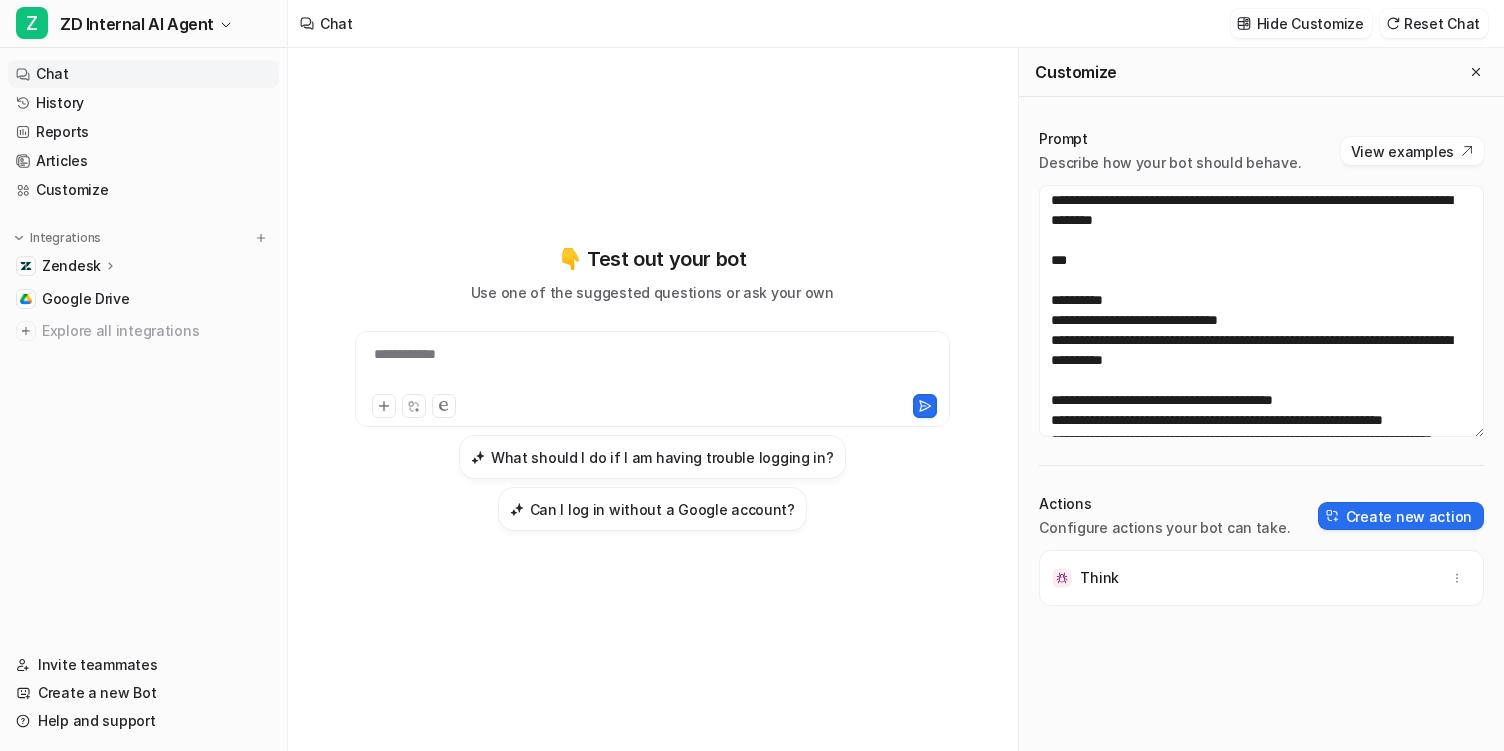 scroll, scrollTop: 1232, scrollLeft: 0, axis: vertical 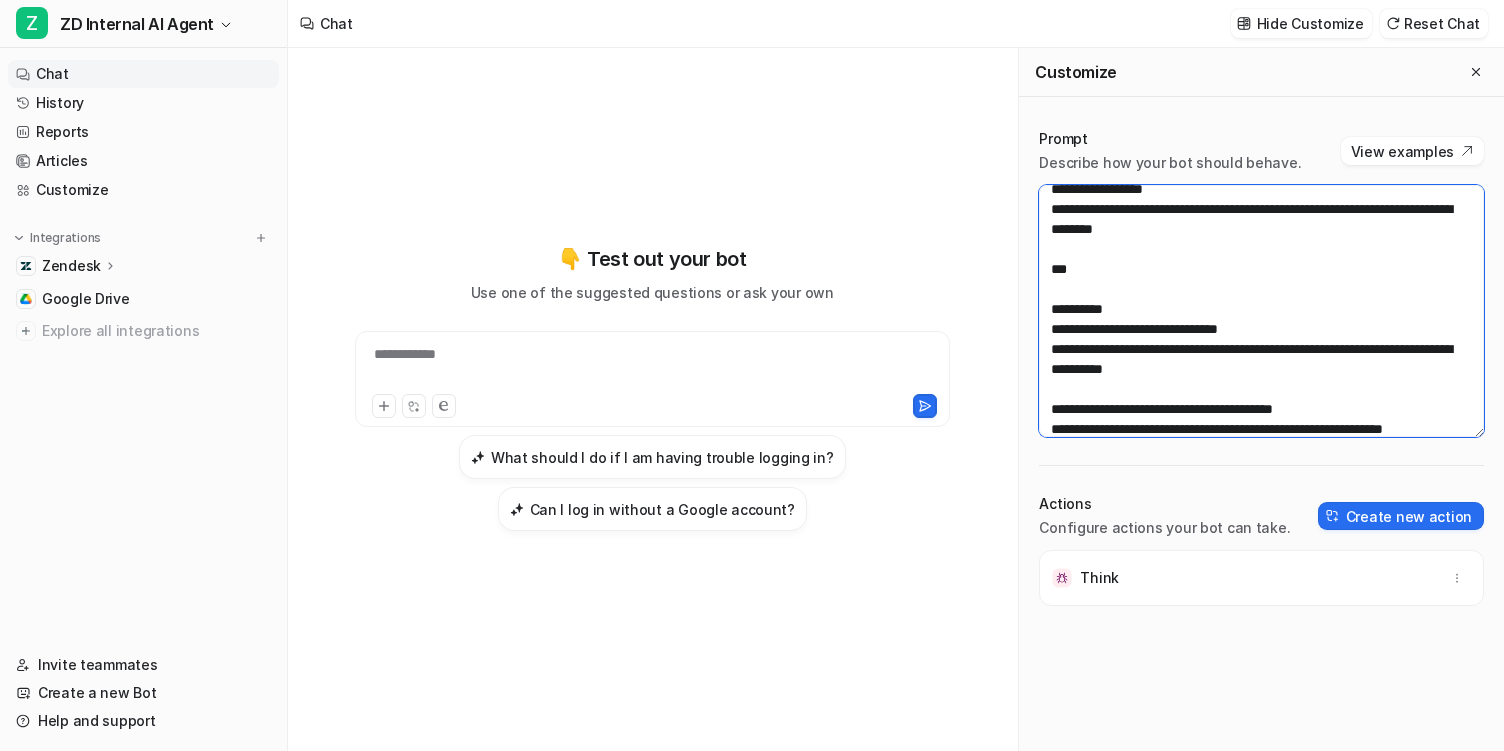 drag, startPoint x: 1244, startPoint y: 390, endPoint x: 1259, endPoint y: 196, distance: 194.57903 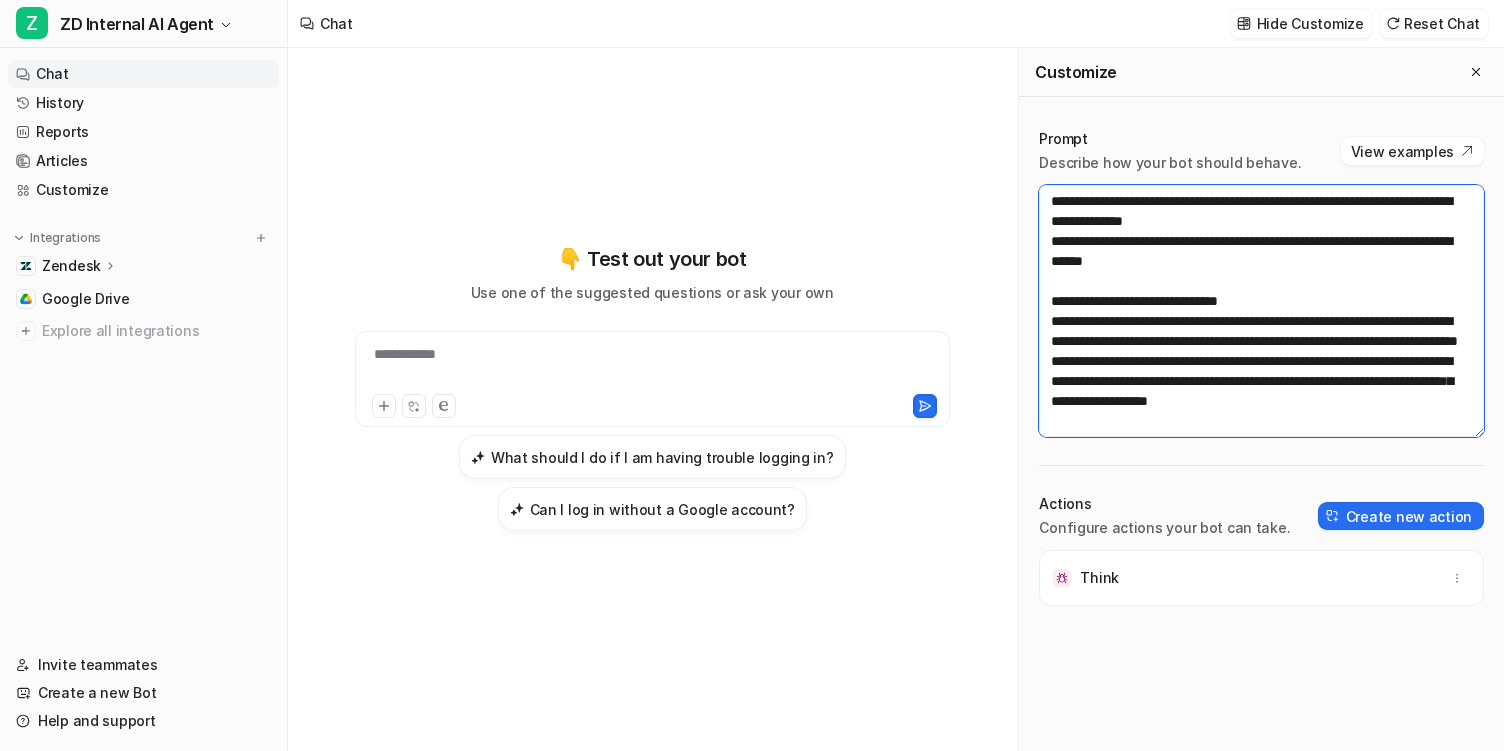 scroll, scrollTop: 1900, scrollLeft: 0, axis: vertical 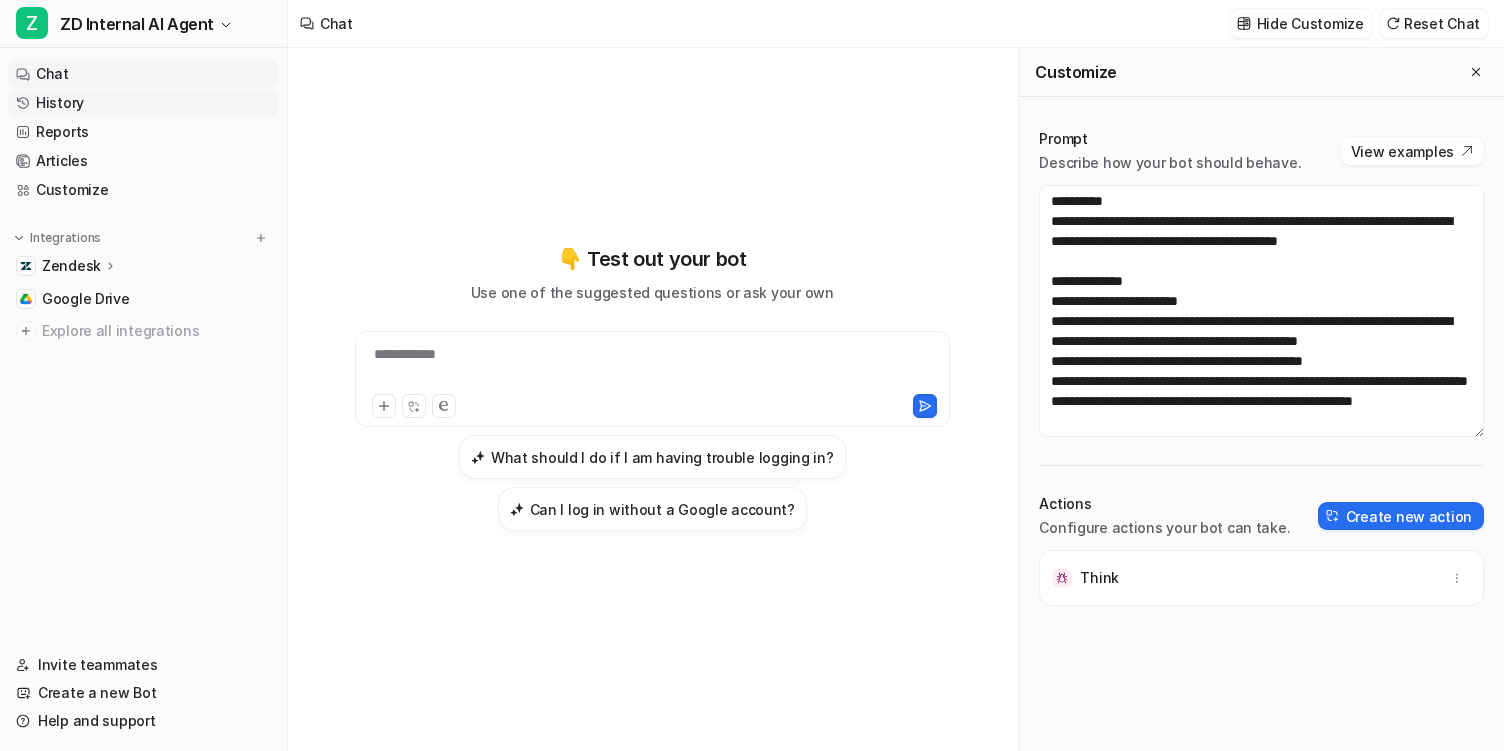 click on "History" at bounding box center [143, 103] 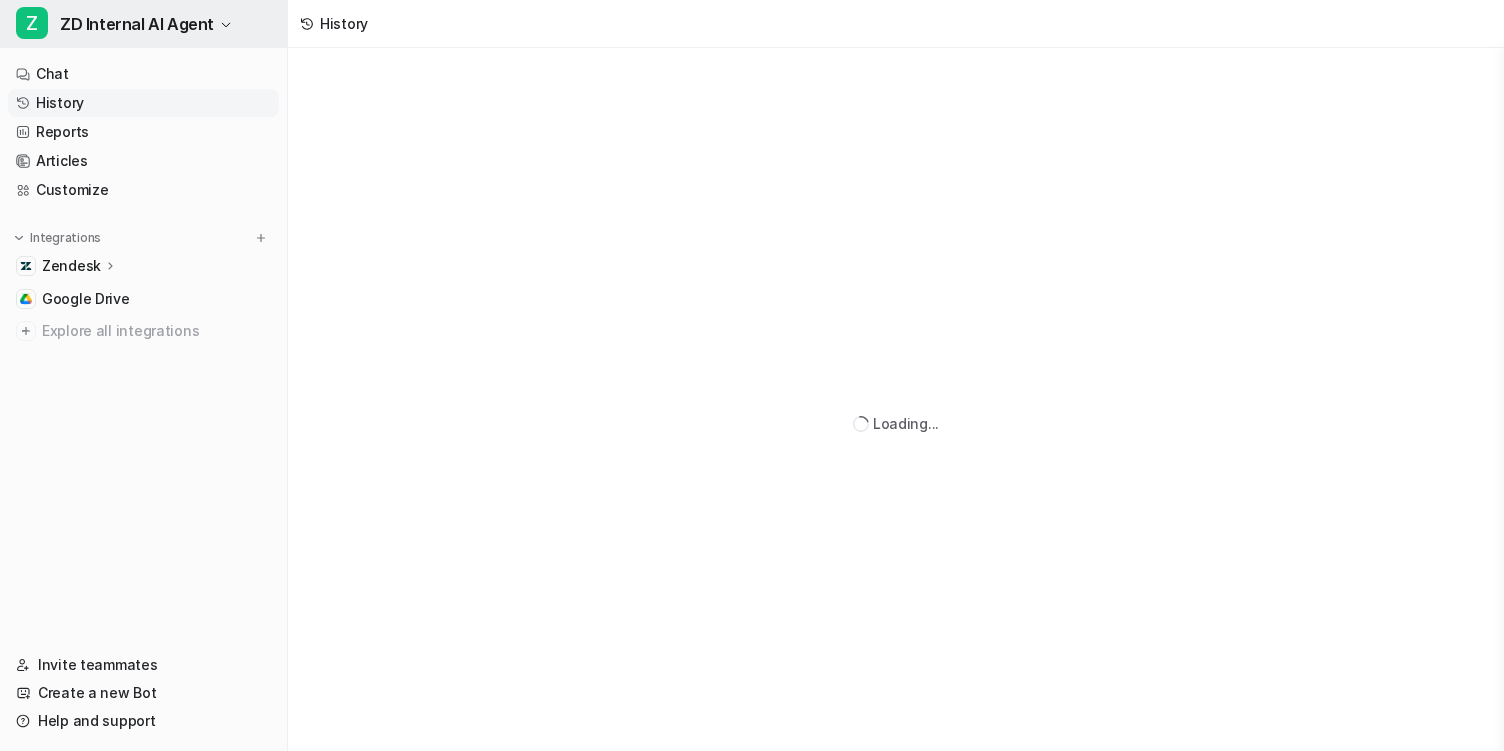click 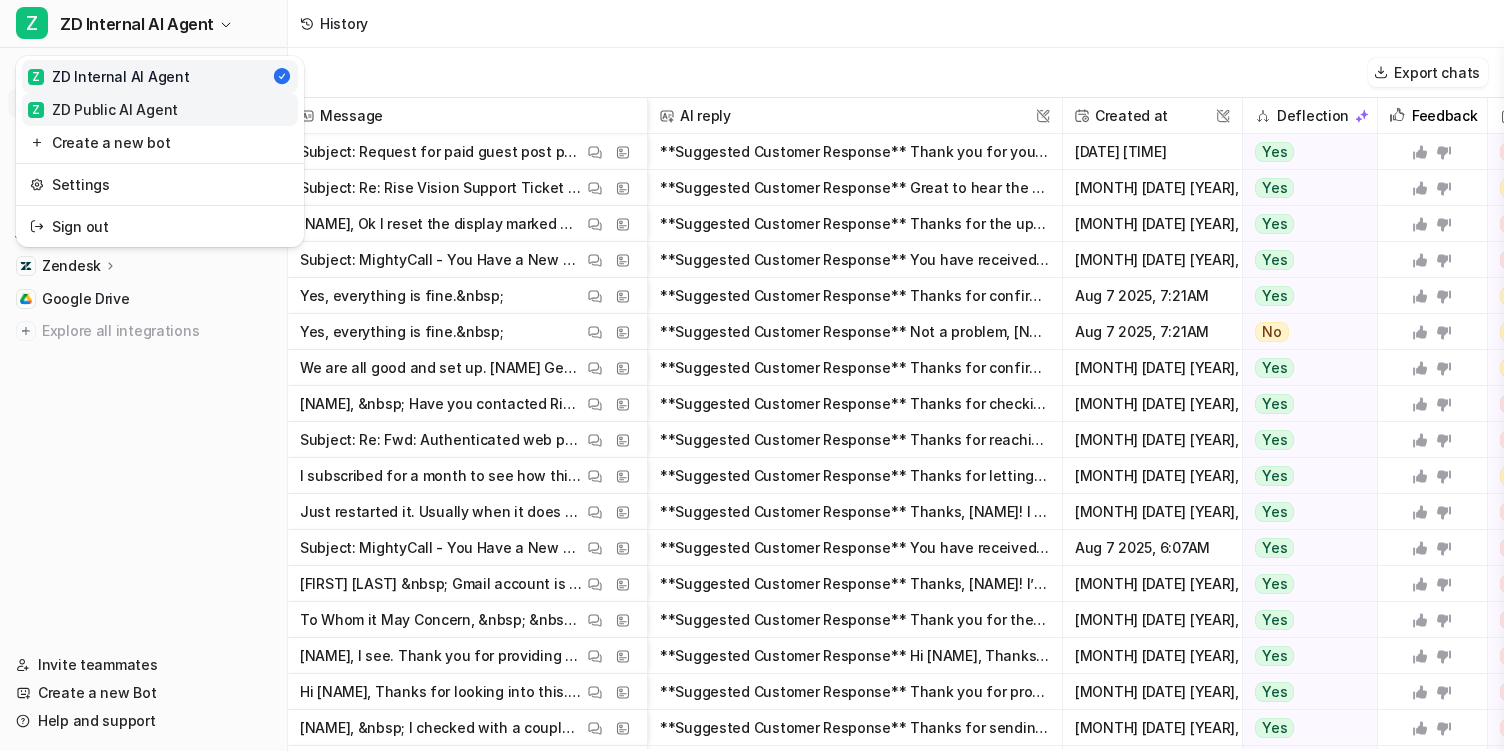 click on "Z   ZD Public AI Agent" at bounding box center [160, 109] 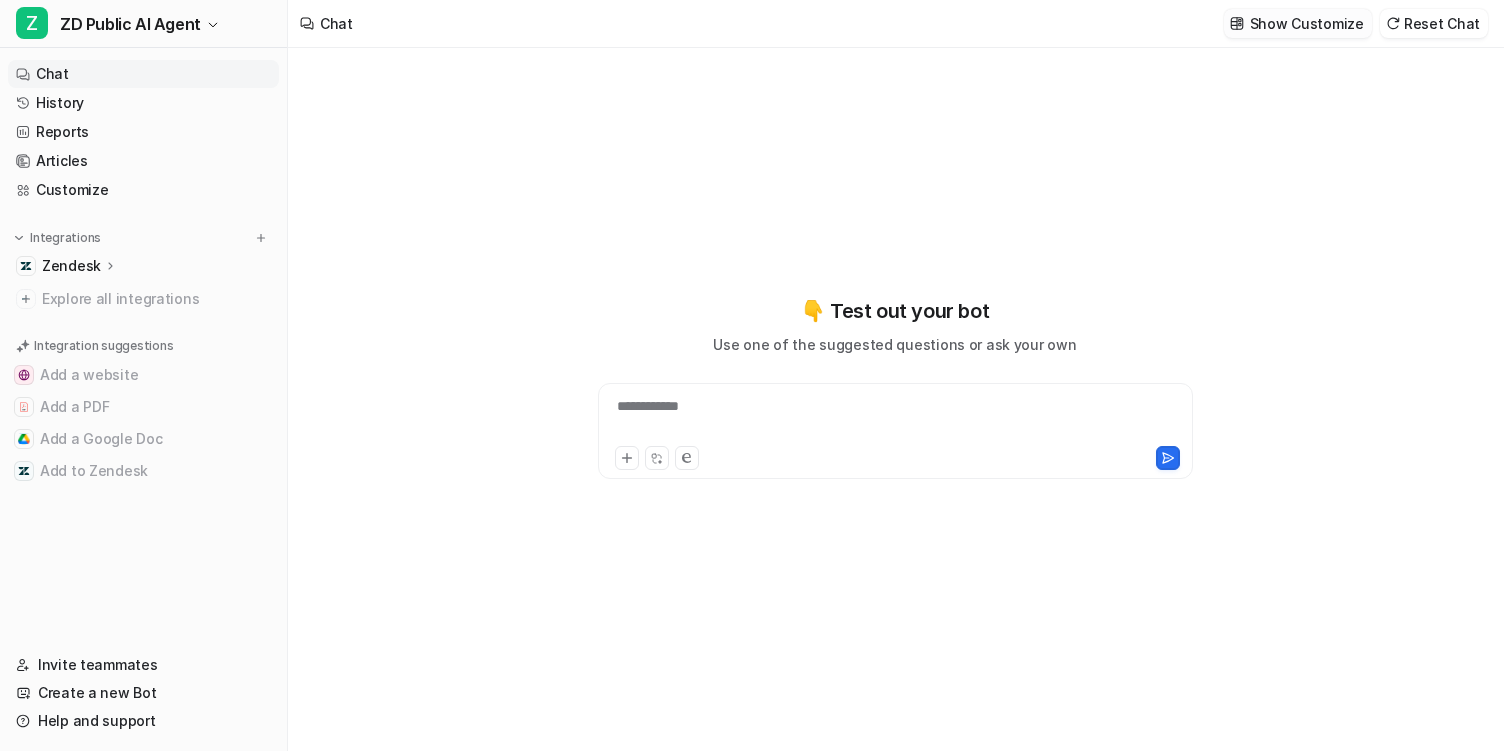 click on "Show Customize" at bounding box center (1307, 23) 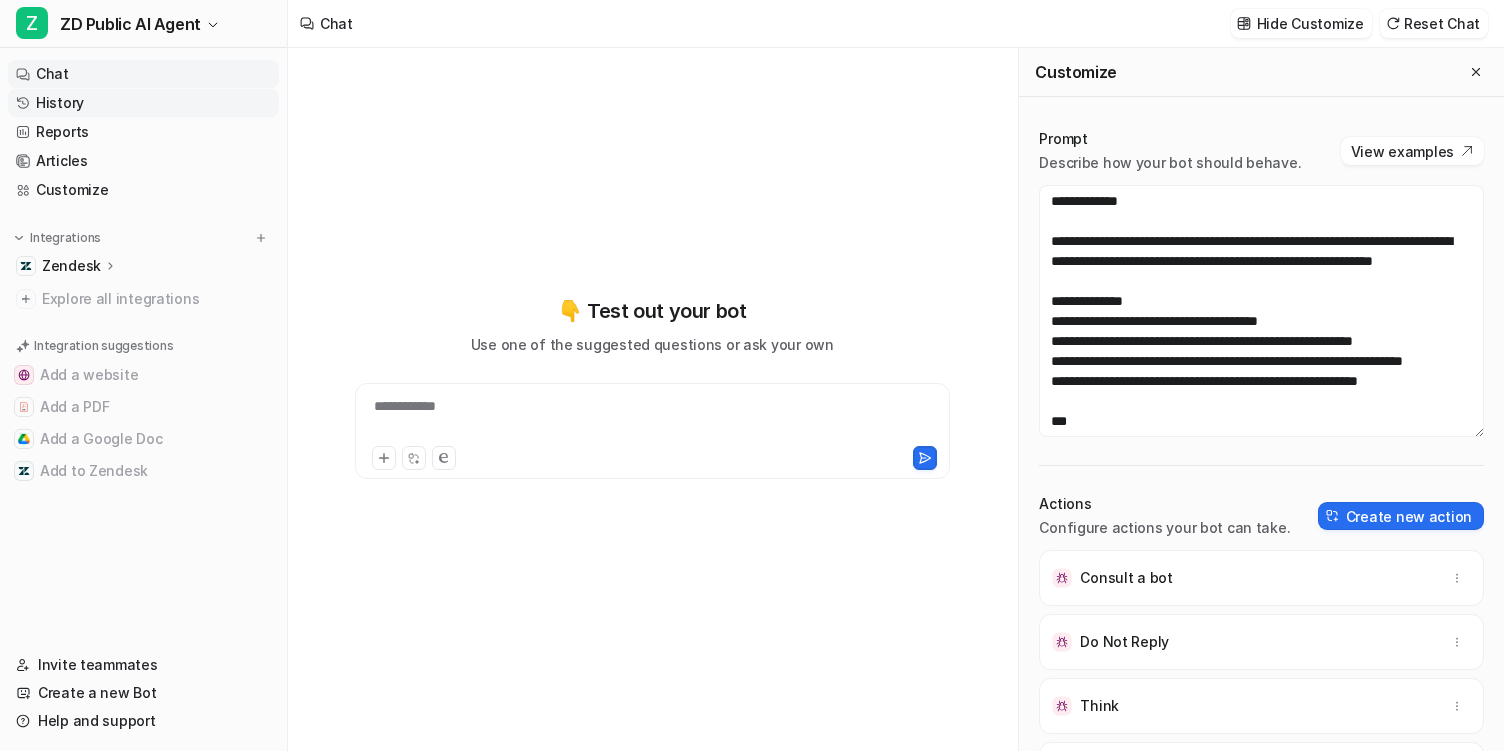 click on "History" at bounding box center (143, 103) 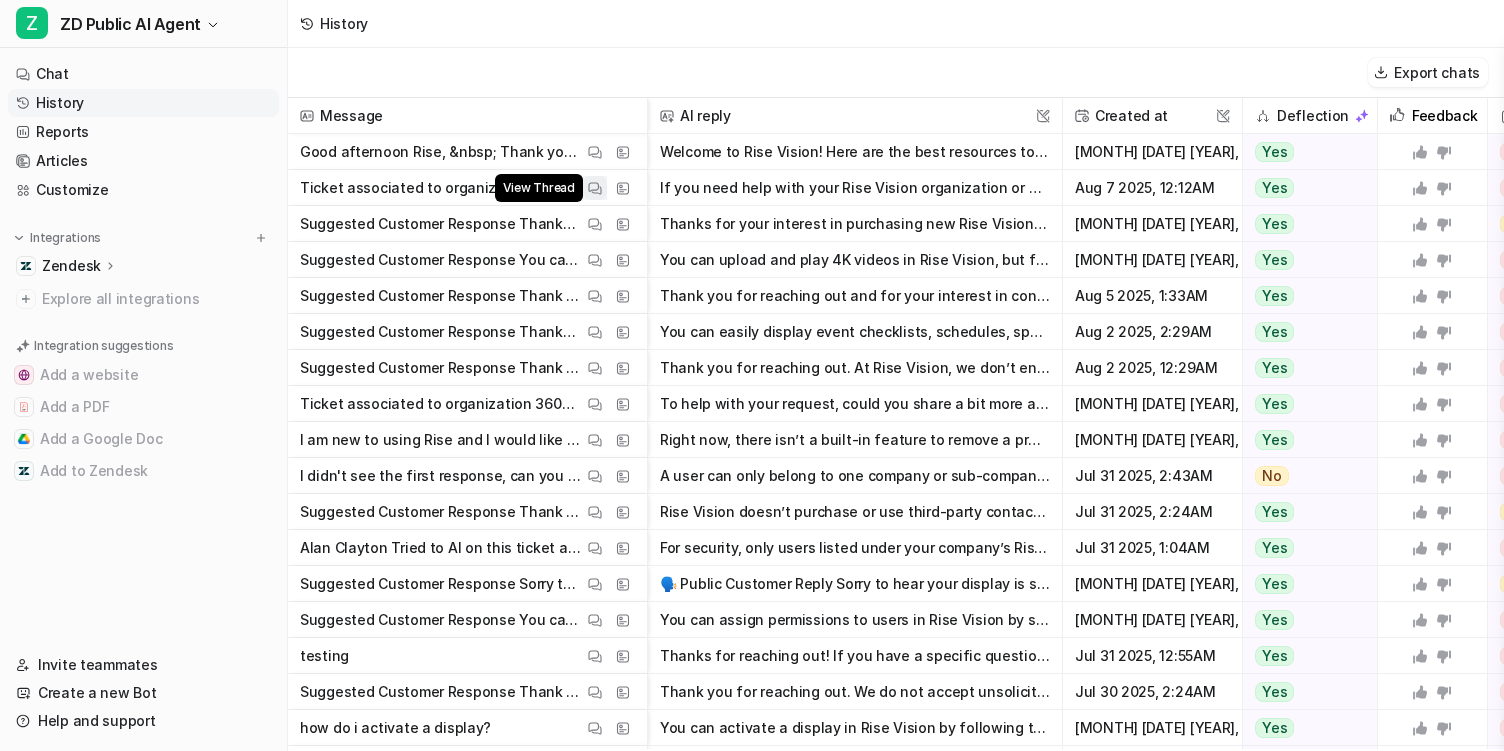 click at bounding box center (595, 188) 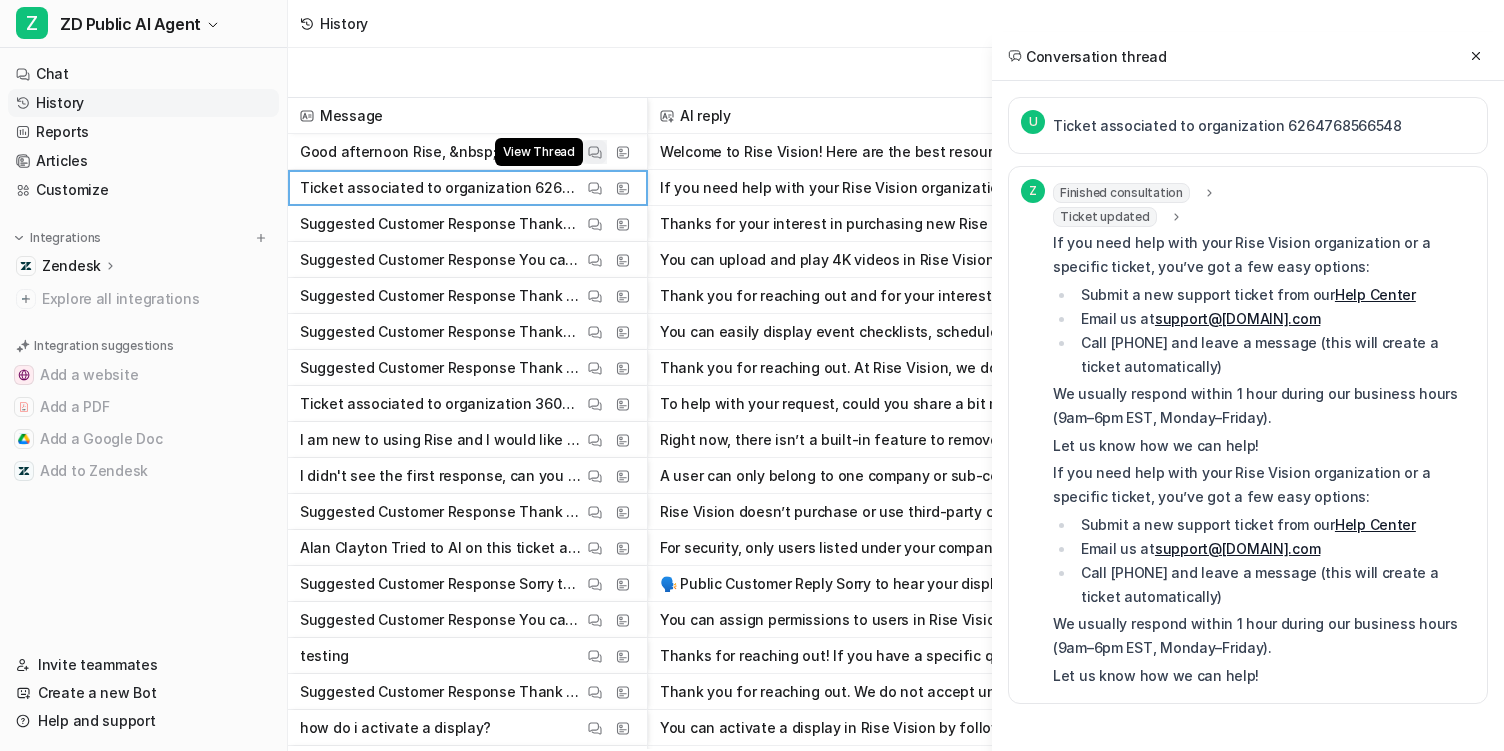 click at bounding box center [595, 152] 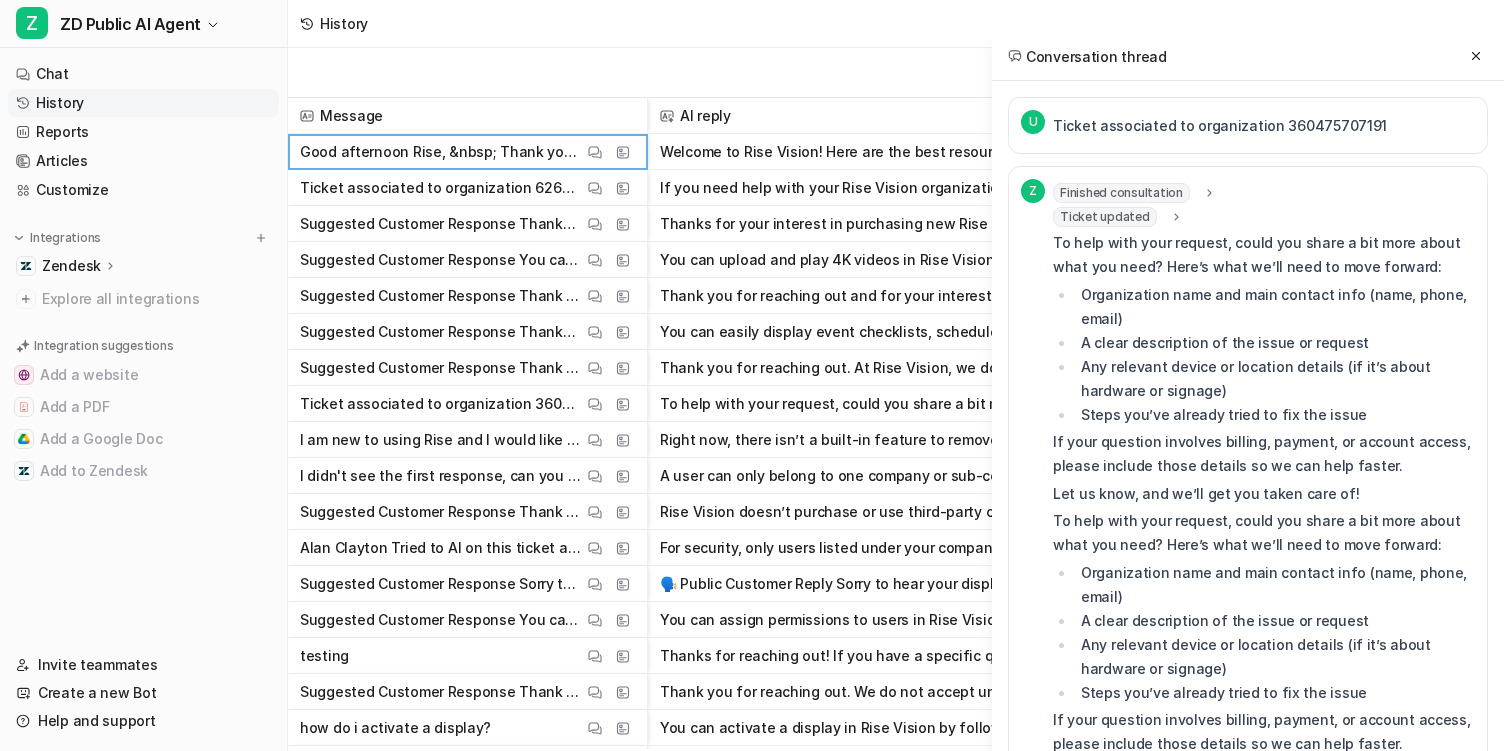 click on "Any relevant device or location details (if it’s about hardware or signage)" at bounding box center [1275, 379] 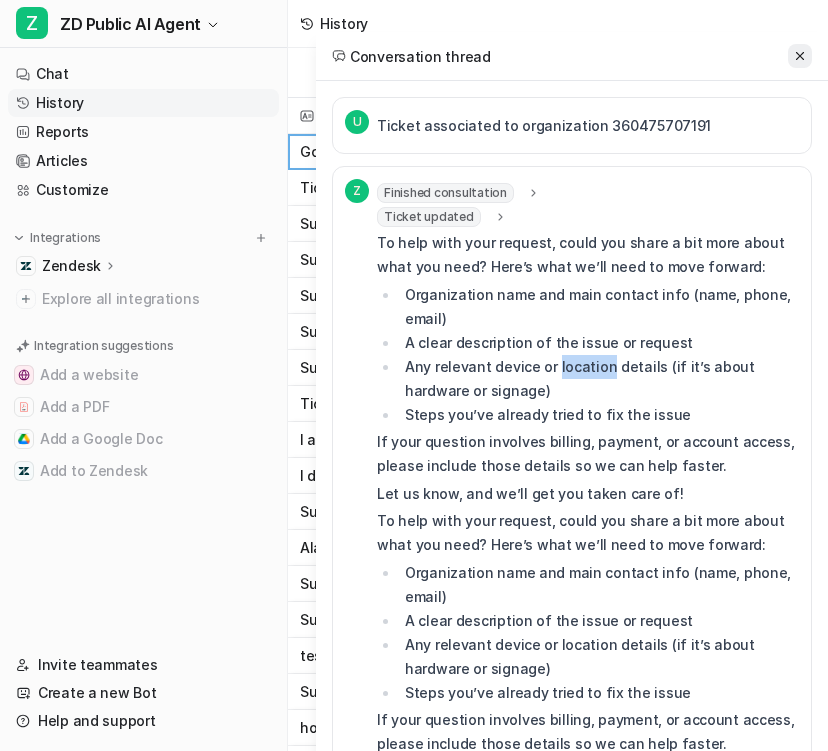 click at bounding box center [800, 56] 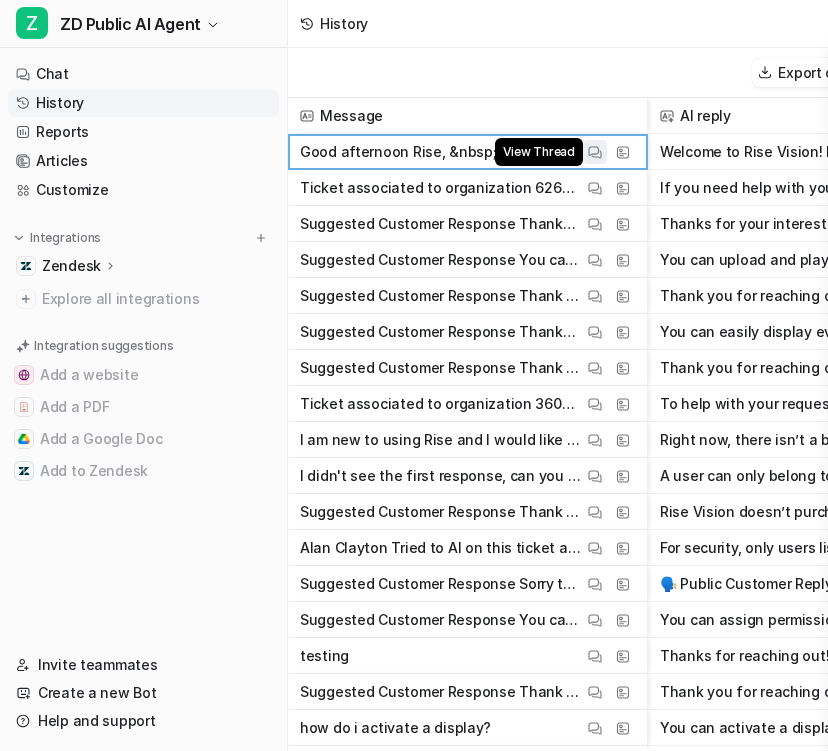 click at bounding box center (595, 152) 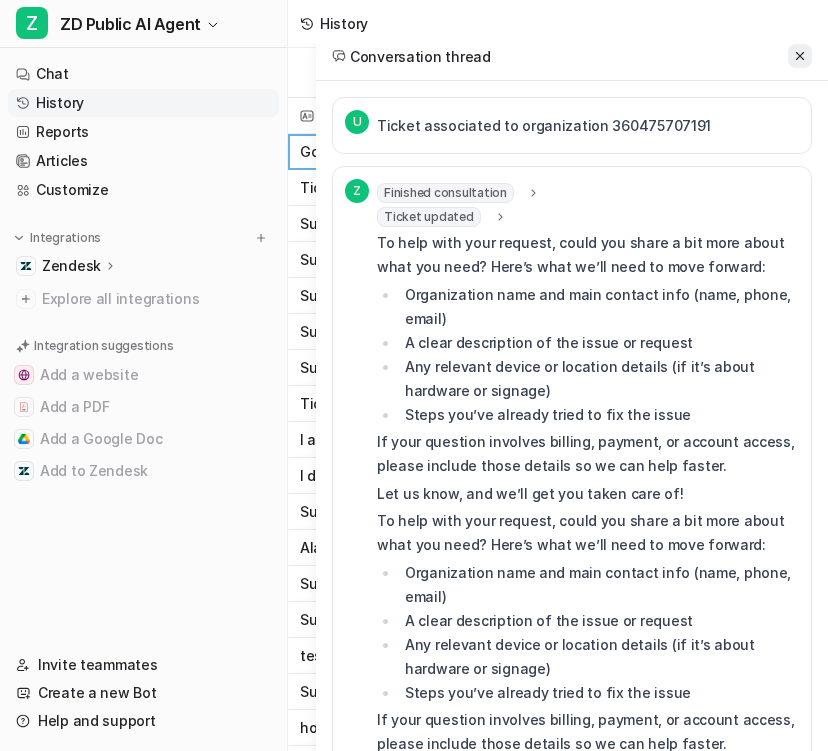 click 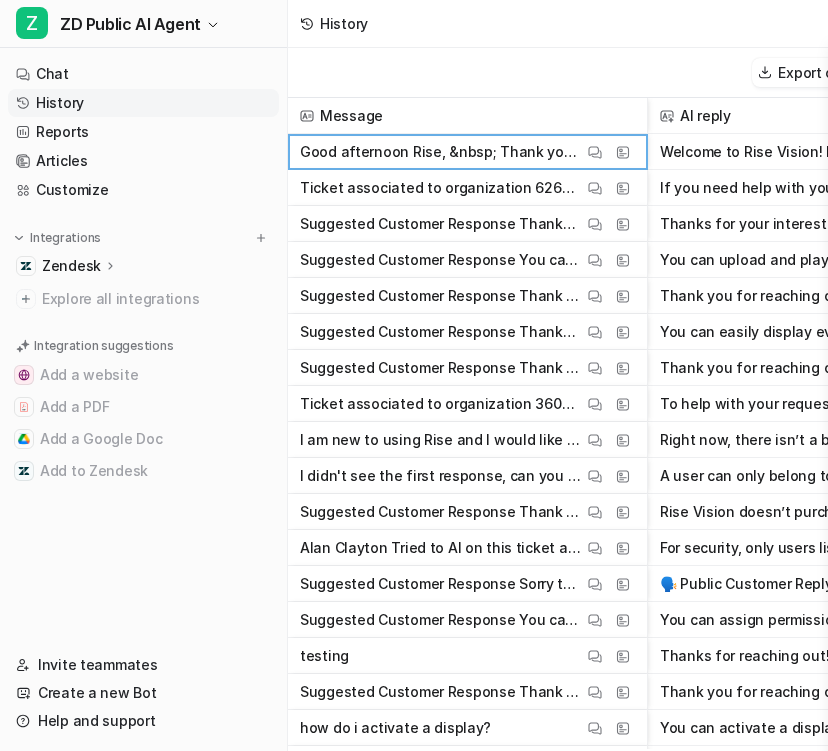 type 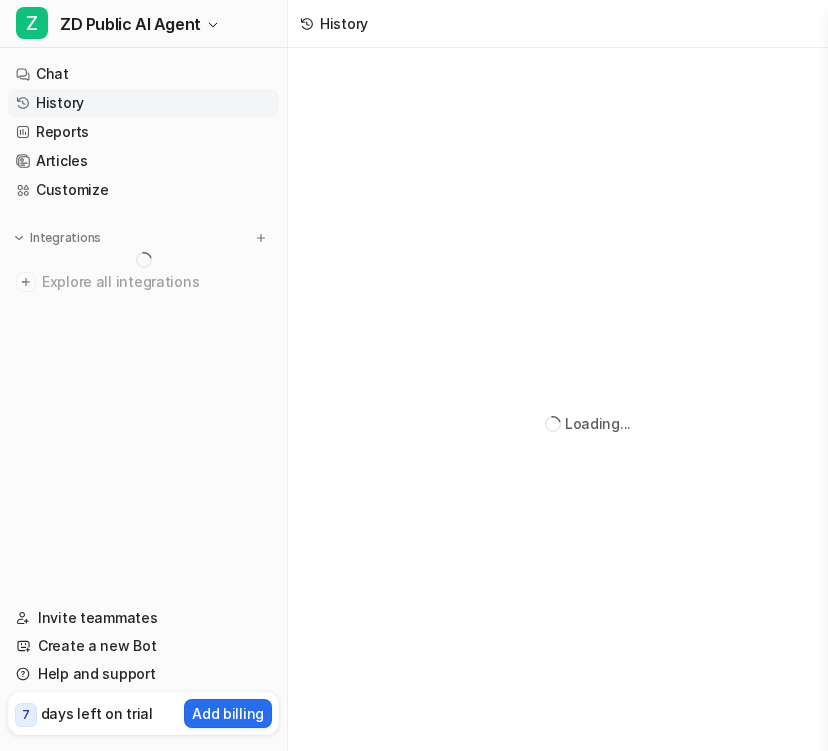 scroll, scrollTop: 0, scrollLeft: 0, axis: both 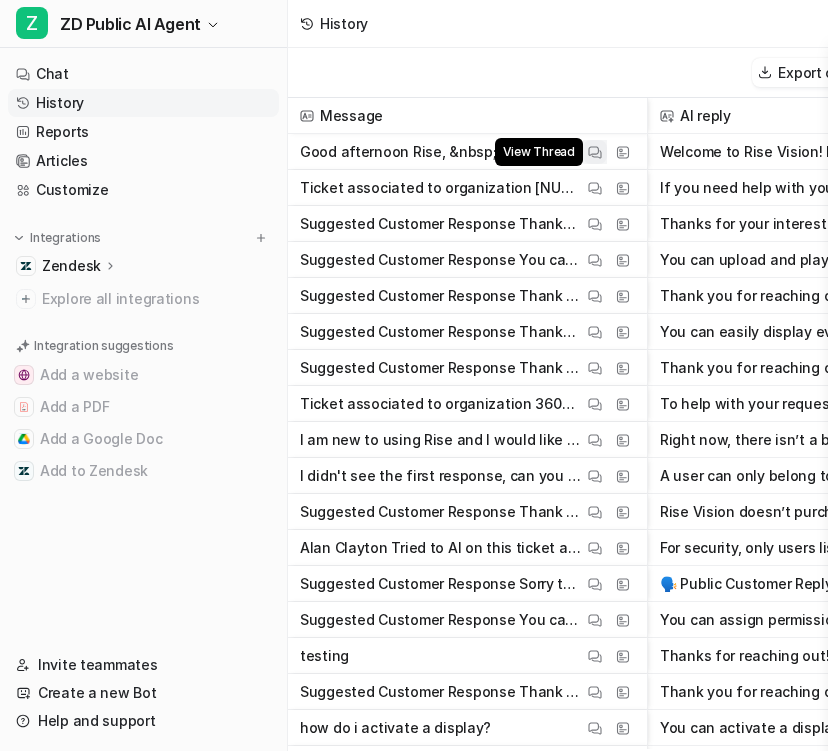 click on "View Thread" at bounding box center (595, 152) 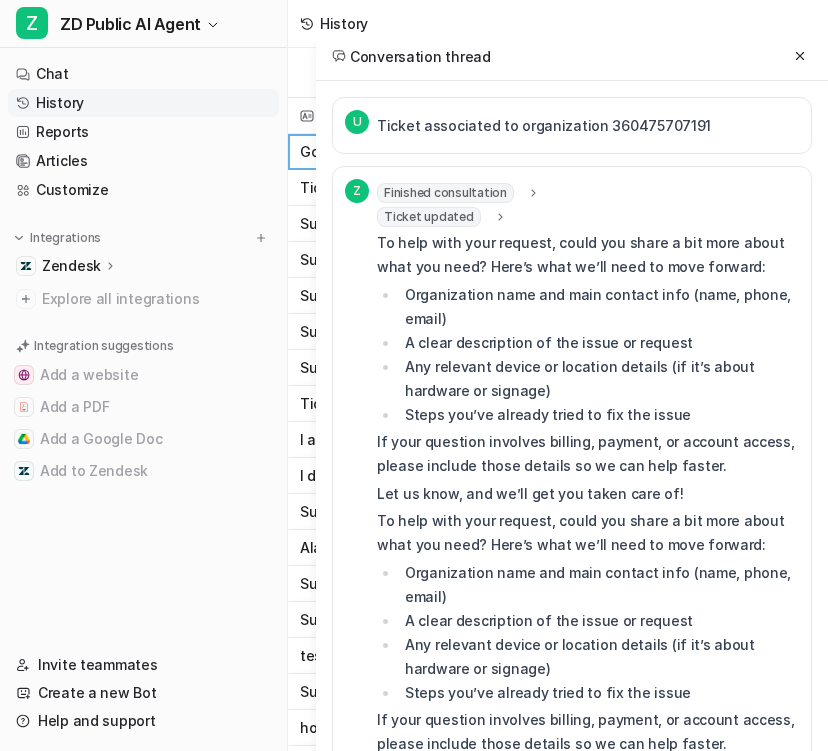 click 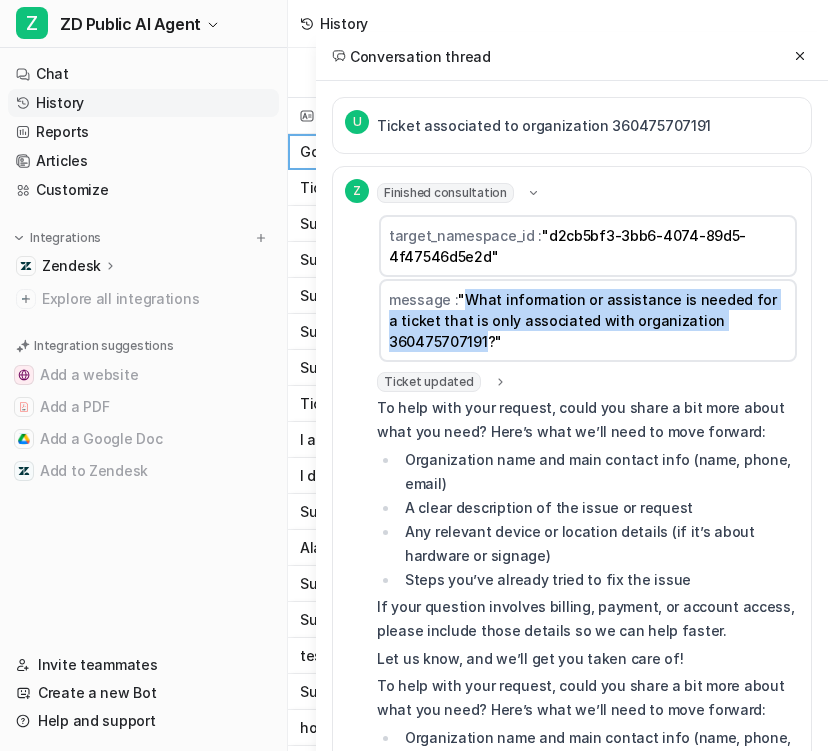 drag, startPoint x: 462, startPoint y: 297, endPoint x: 484, endPoint y: 342, distance: 50.08992 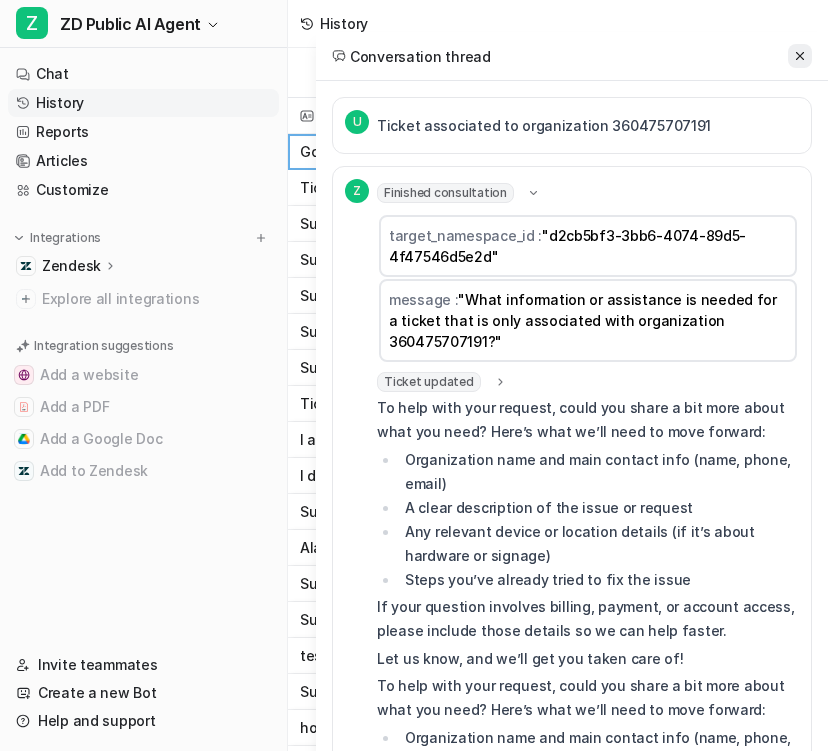 click 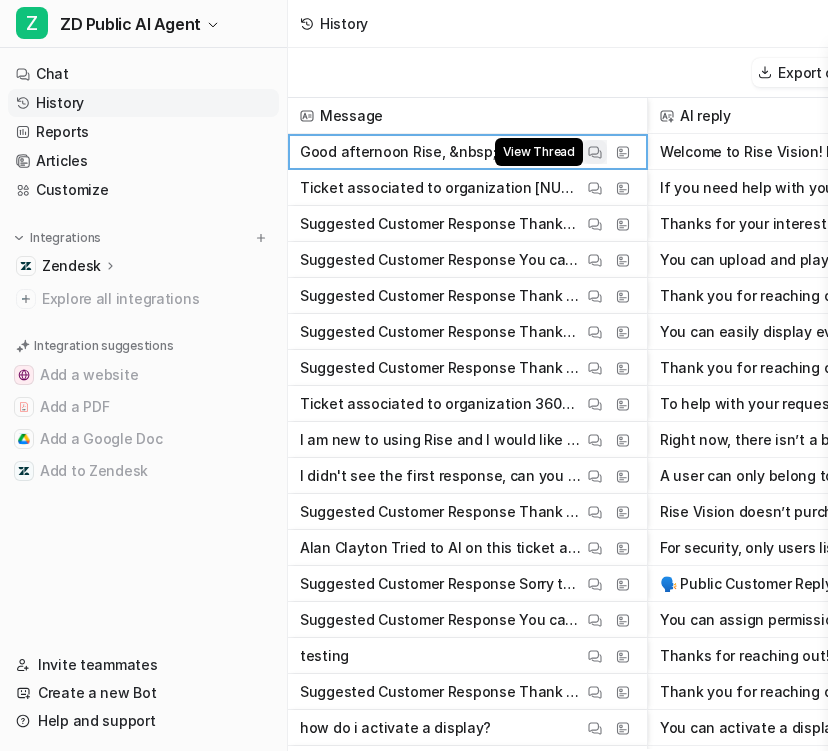 click on "View Thread" at bounding box center (595, 152) 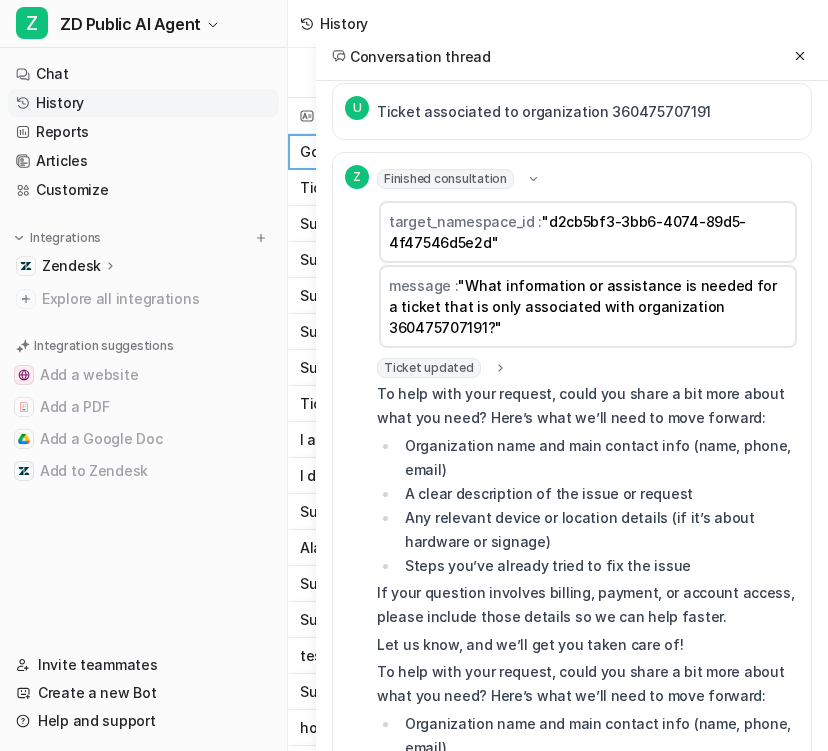 scroll, scrollTop: 16, scrollLeft: 0, axis: vertical 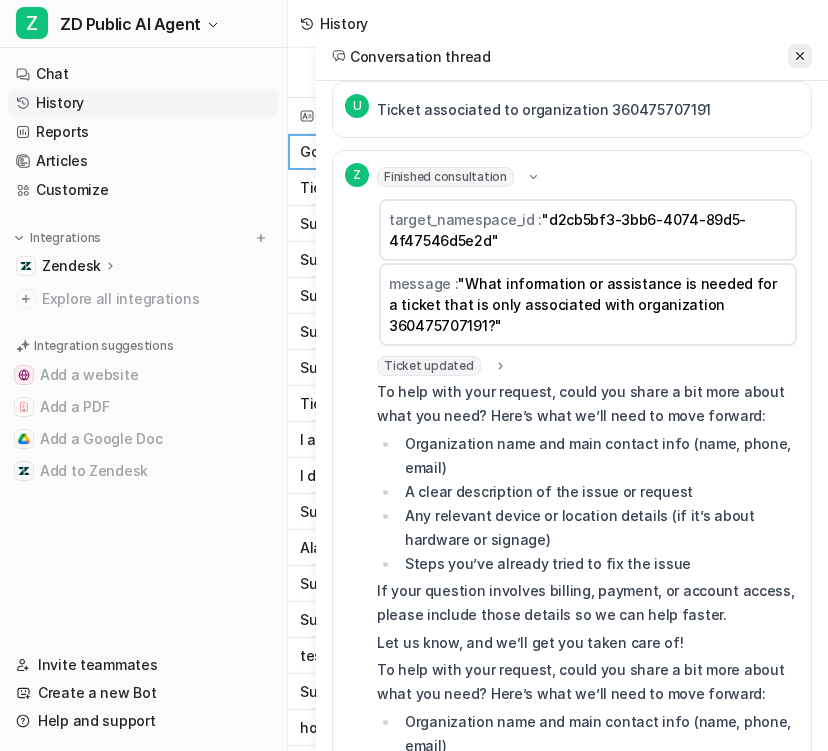 click at bounding box center [800, 56] 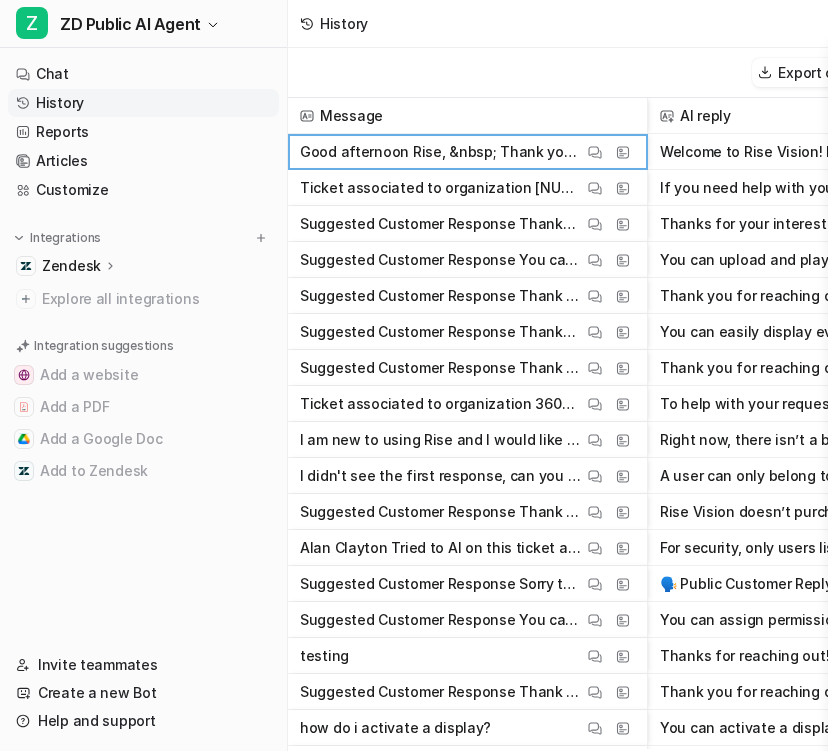 click on "Ticket associated to organization 6264768566548 View Thread View Sources" at bounding box center (467, 188) 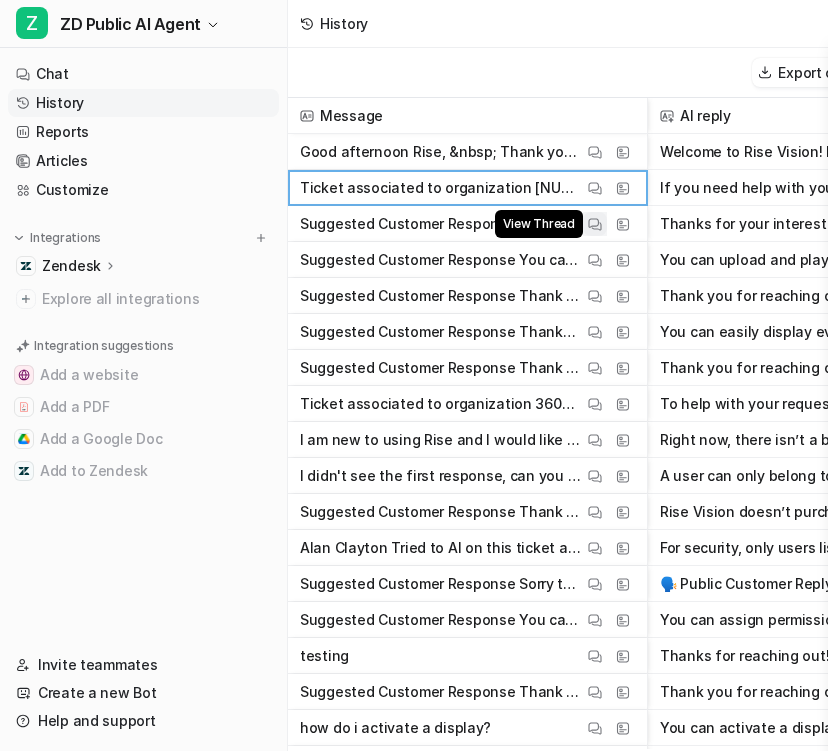 click at bounding box center (595, 224) 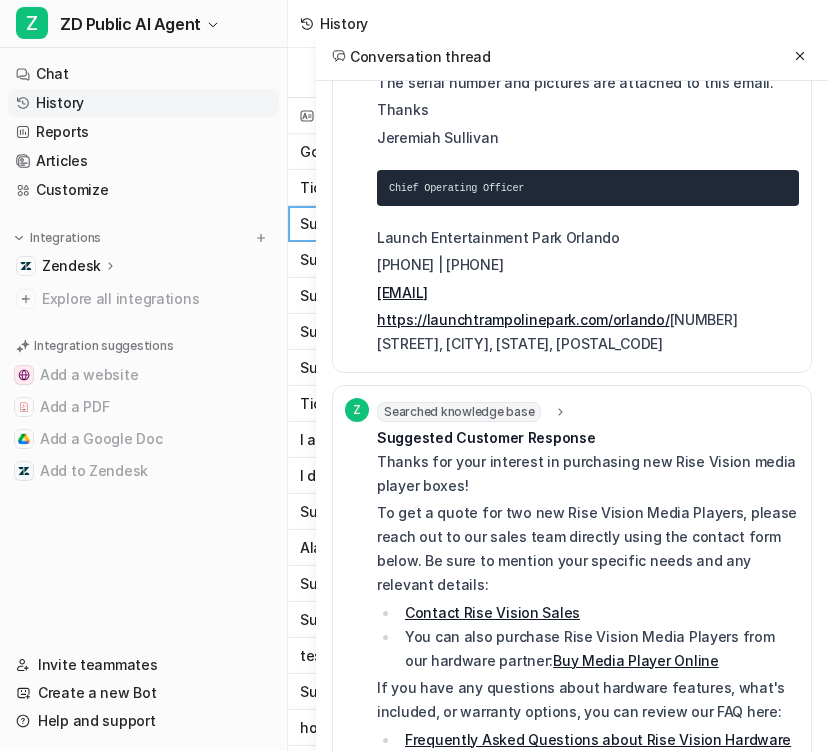 scroll, scrollTop: 132, scrollLeft: 0, axis: vertical 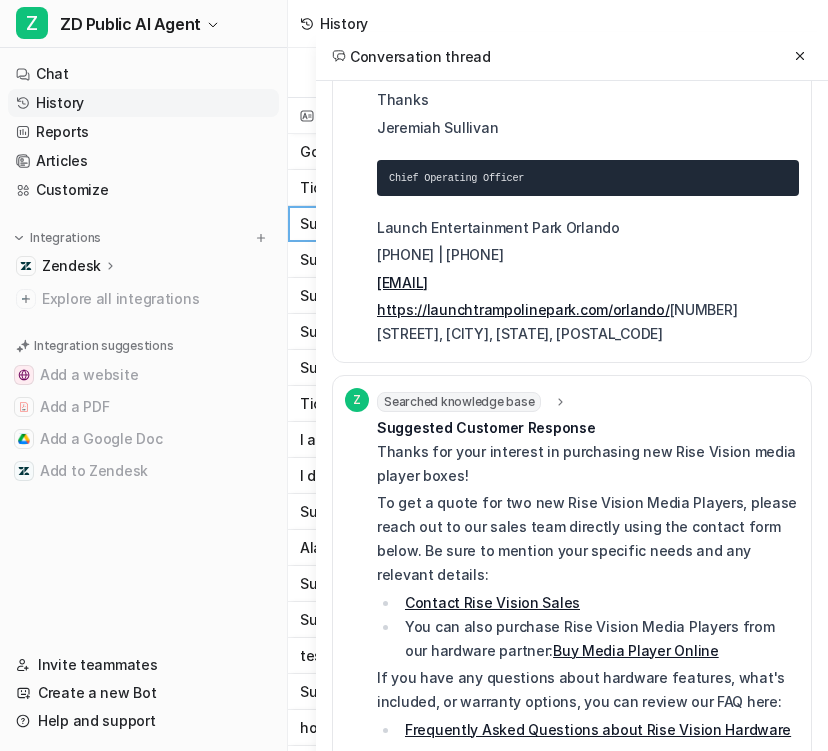 click on "Suggested Customer Response
Thank you for reaching out with your offer for a Google Ads consultation and performance review.
Please note, we carefully review any third-party outreach regarding our" at bounding box center (441, 368) 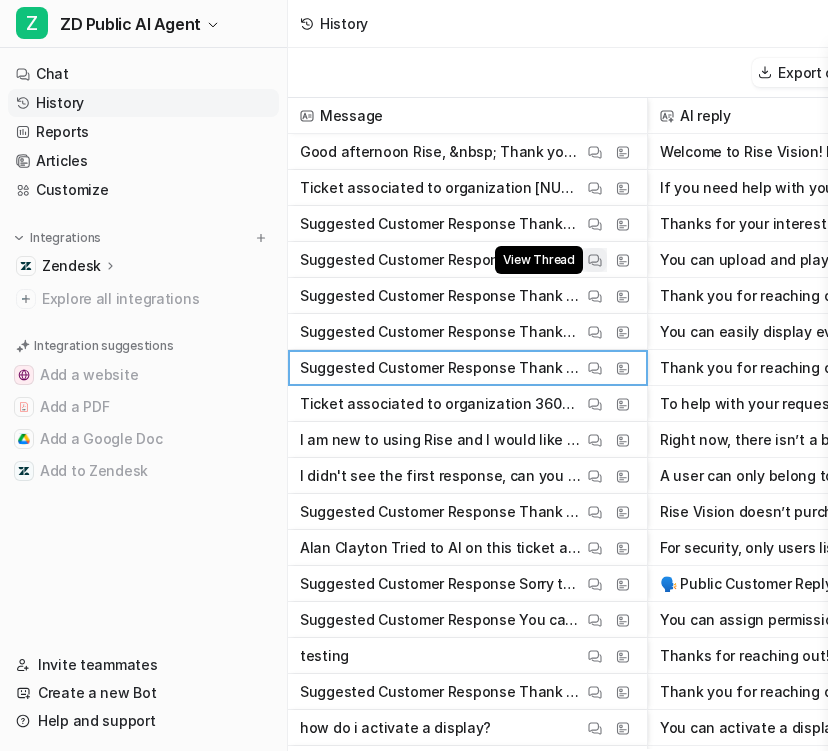 click on "View Thread" at bounding box center (595, 260) 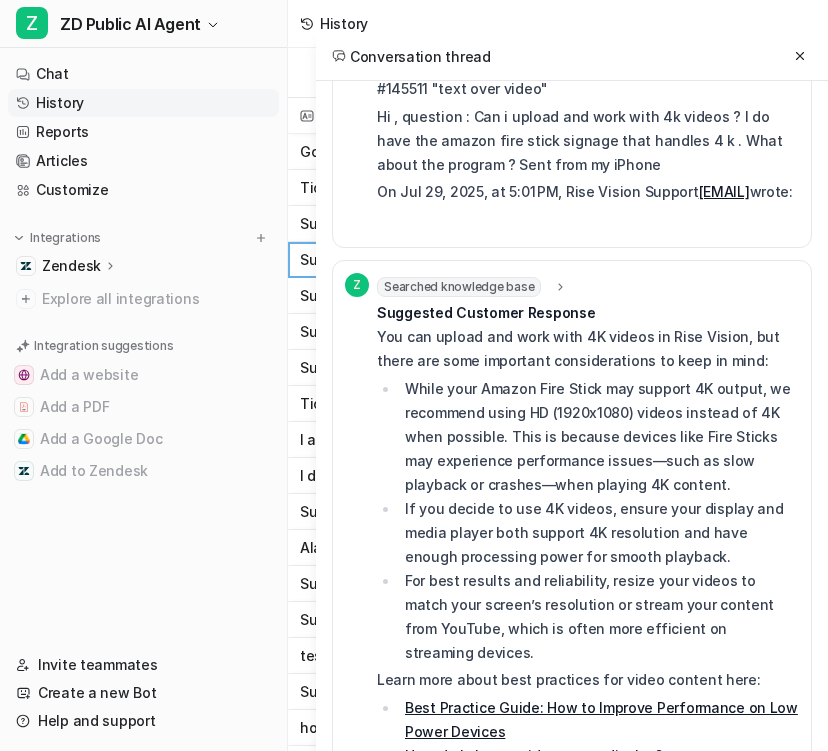 click on "Suggested Customer Response
Thank you for reaching out with your offer for a Google Ads consultation and performance review.
Please note, we carefully review any third-party outreach regarding our" at bounding box center (441, 368) 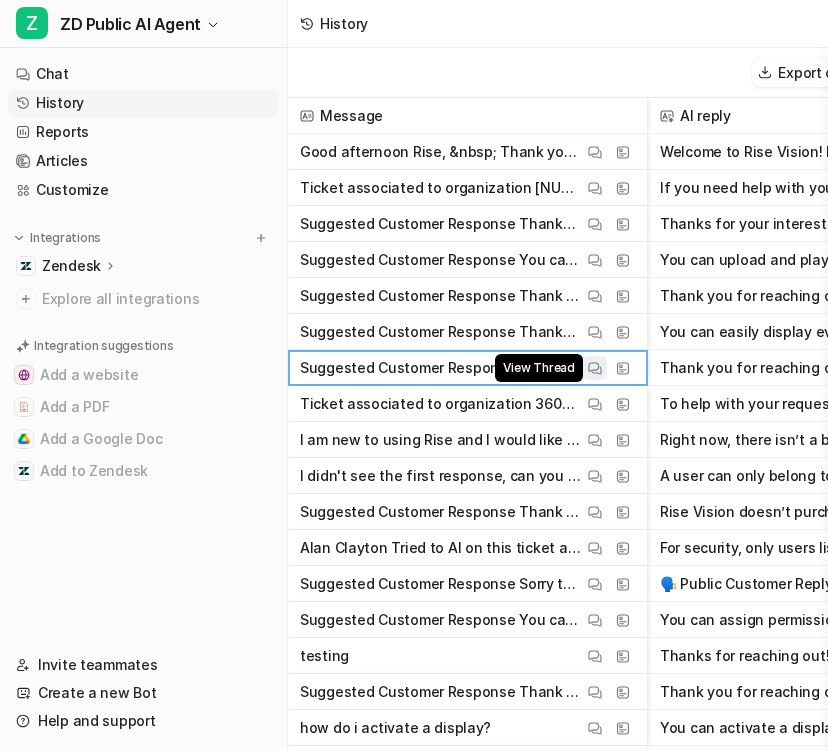 click at bounding box center [595, 368] 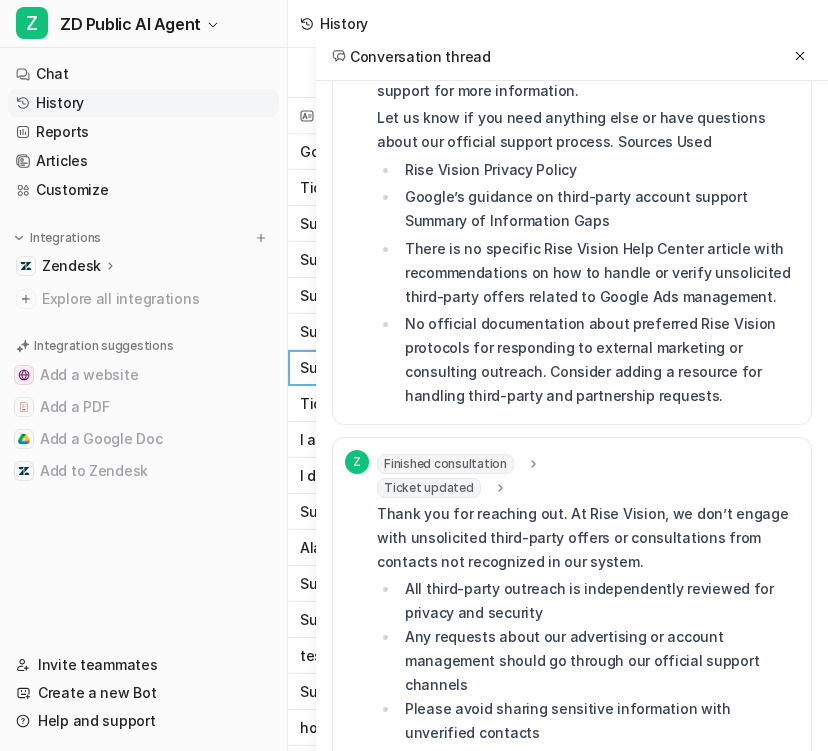 scroll, scrollTop: 2763, scrollLeft: 0, axis: vertical 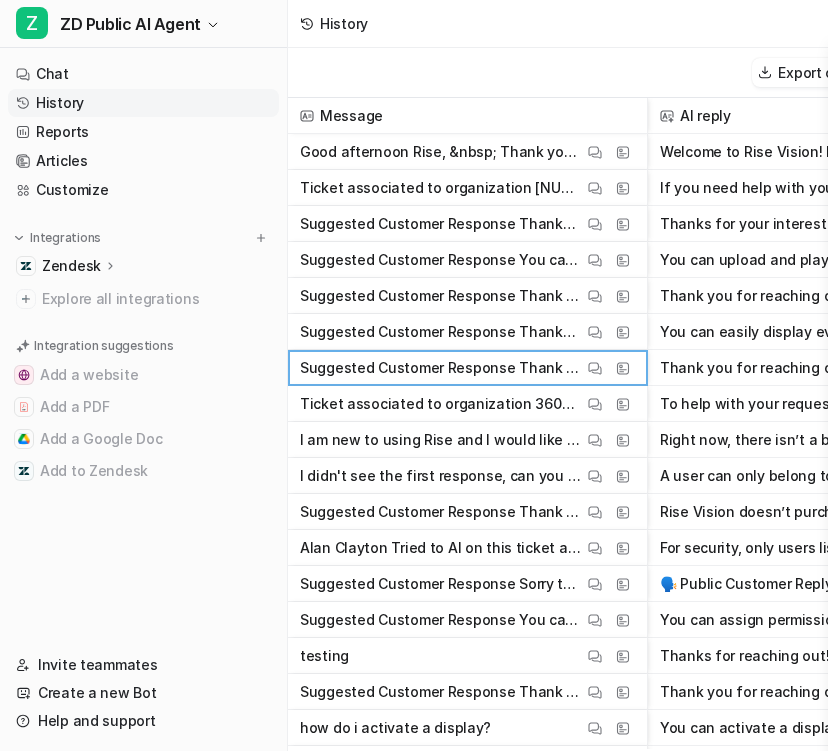 click on "Z ZD Public AI Agent Chat History Reports Articles Customize Integrations Zendesk Overview Sources AI Agent AI Copilot Explore all integrations Integration suggestions Add a website Add a PDF Add a Google Doc Add to Zendesk Invite teammates Create a new Bot Help and support Help Chat with us We’re a small team, but make it a priority to chat with every single customer. Watch a 5 min demo A quick walkthrough our app and everything you can do with it. Visit Help Center Read through our docs - or AI chat." at bounding box center (144, 375) 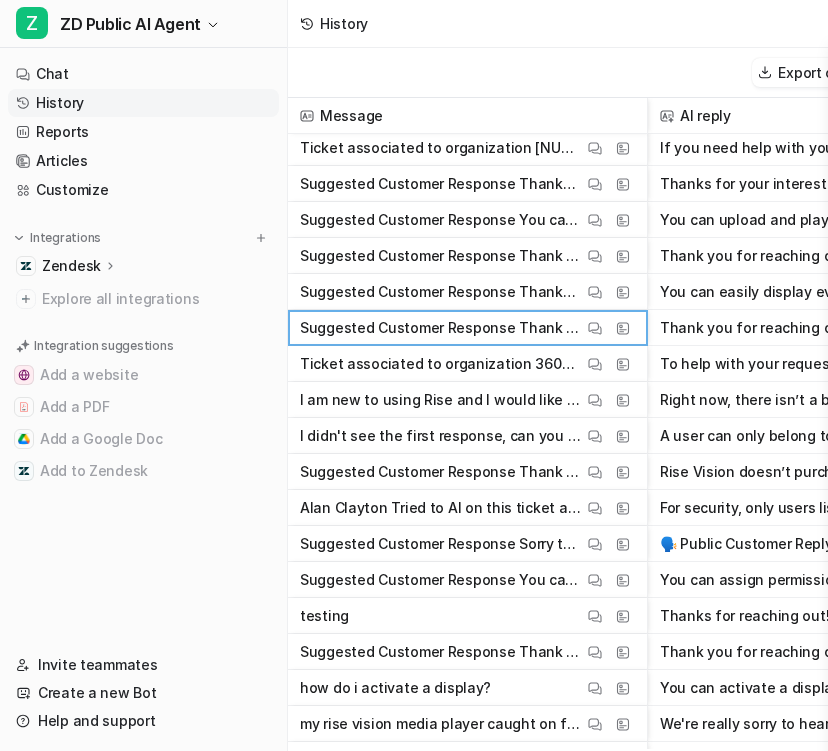 scroll, scrollTop: 42, scrollLeft: 0, axis: vertical 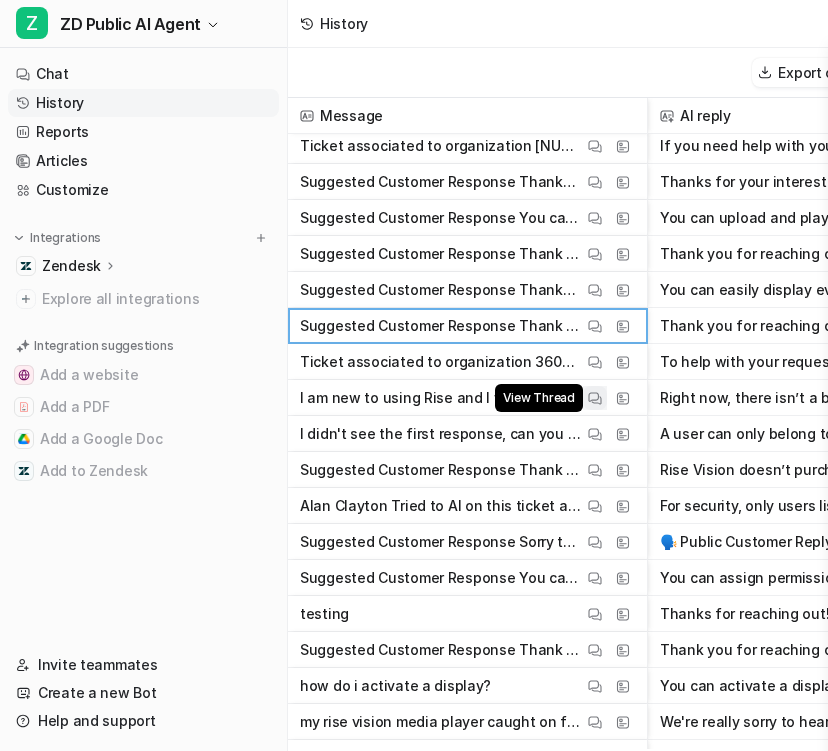 click at bounding box center [595, 398] 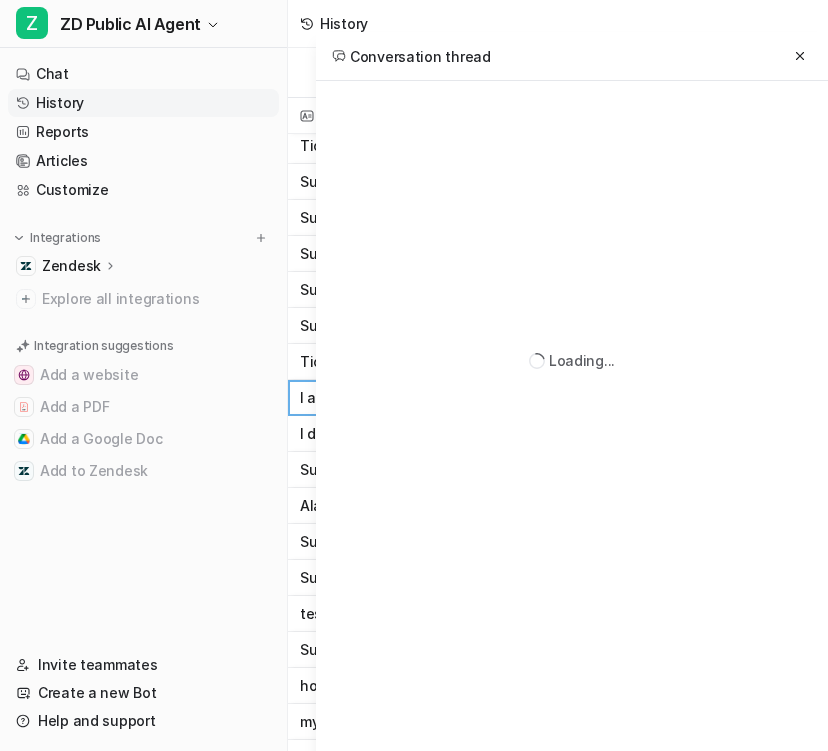 scroll, scrollTop: 0, scrollLeft: 0, axis: both 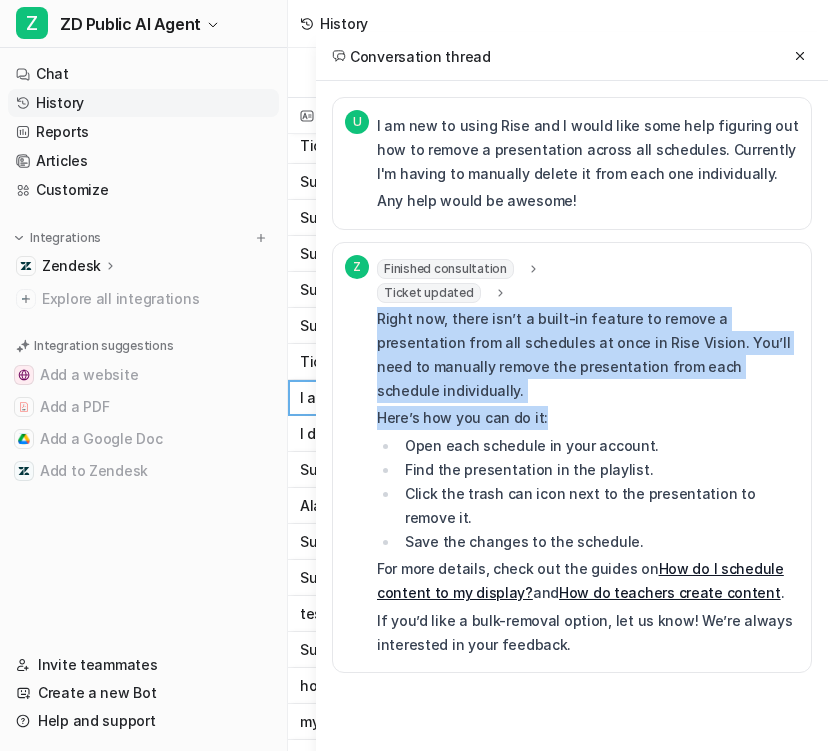 drag, startPoint x: 643, startPoint y: 382, endPoint x: 653, endPoint y: 288, distance: 94.53042 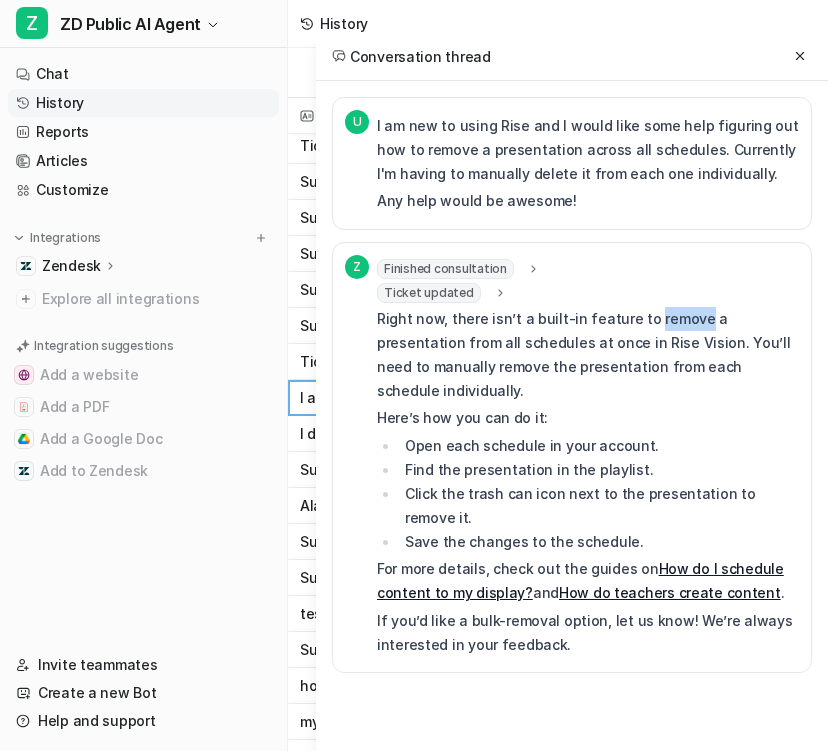click on "Right now, there isn’t a built-in feature to remove a presentation from all schedules at once in Rise Vision. You’ll need to manually remove the presentation from each schedule individually." at bounding box center [588, 355] 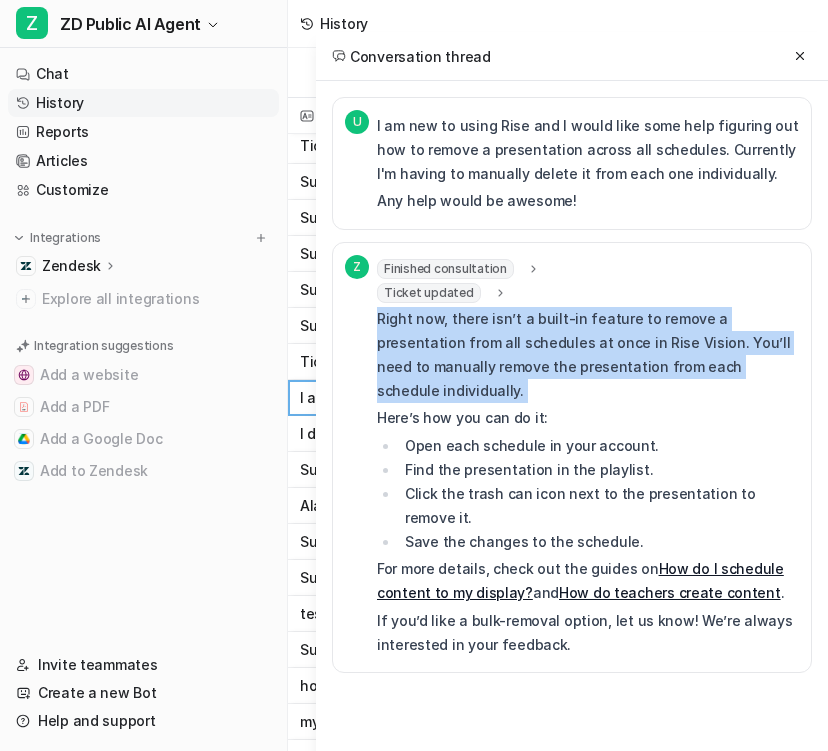 click on "Right now, there isn’t a built-in feature to remove a presentation from all schedules at once in Rise Vision. You’ll need to manually remove the presentation from each schedule individually." at bounding box center (588, 355) 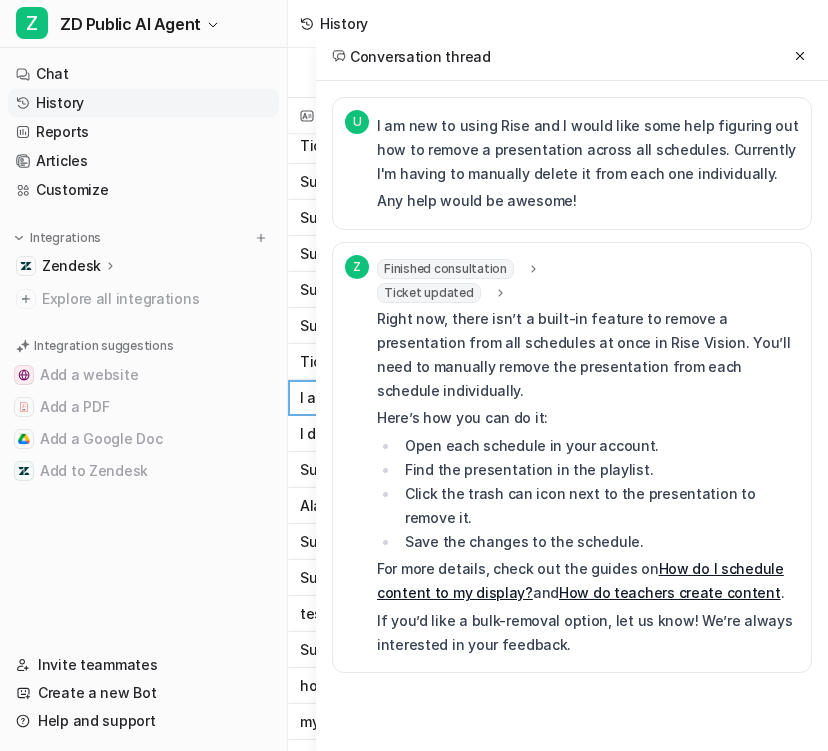 click on "Suggested Customer Response
Thanks for sharing your 5-step checklist for event success! These tips are a great way to plan seamless webinars and events, especially when using platforms like Zoom." at bounding box center (441, 290) 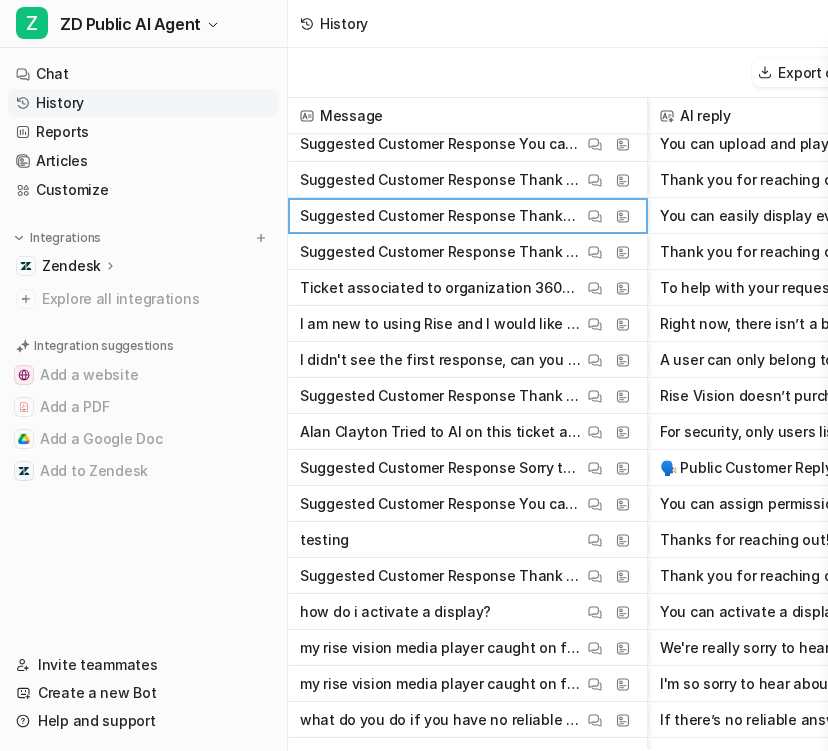 scroll, scrollTop: 139, scrollLeft: 0, axis: vertical 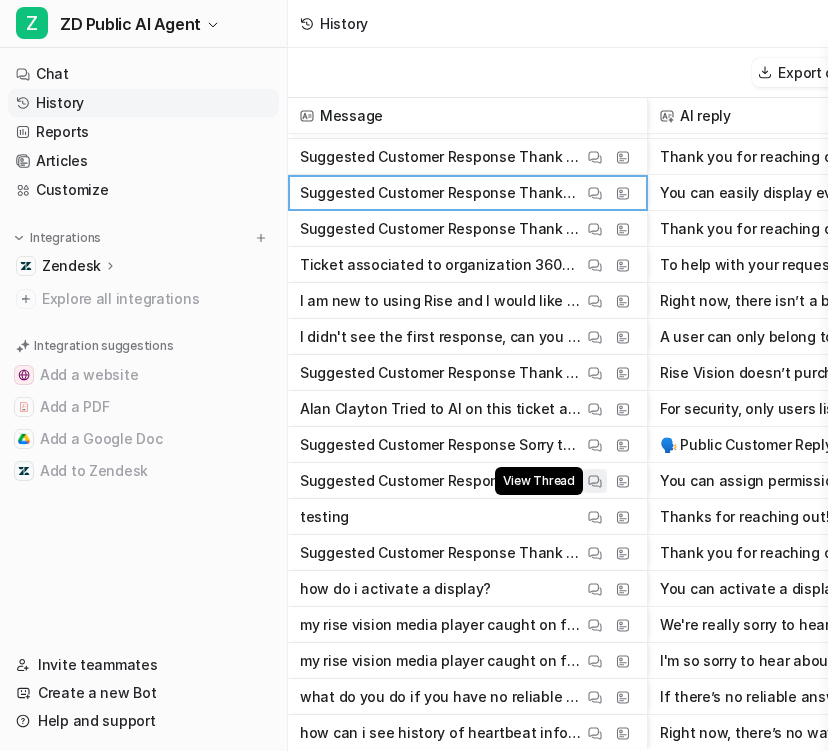 click at bounding box center [595, 481] 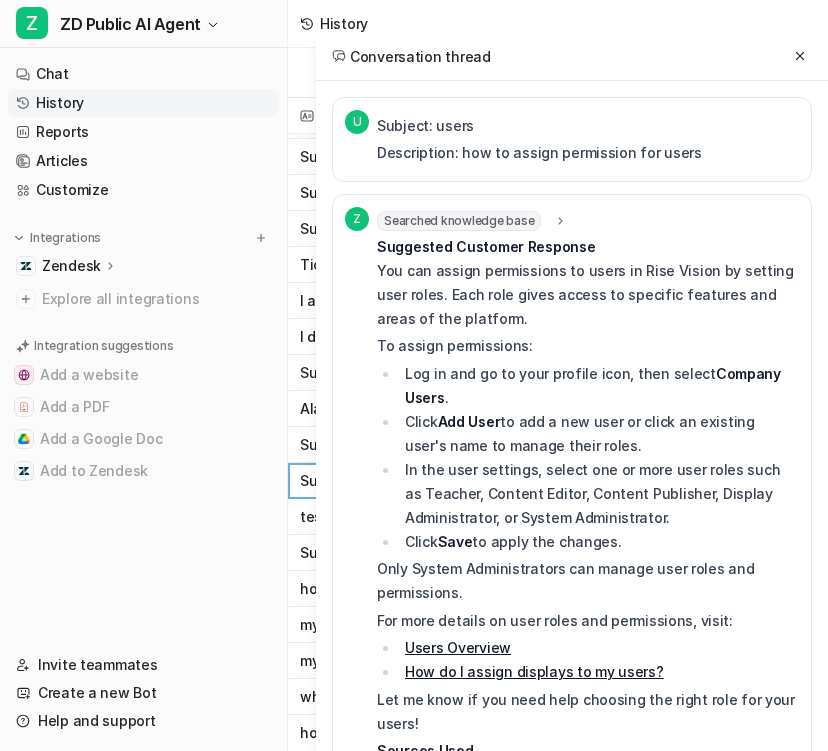 click on "Searched knowledge base search_queries :  "assign permissions to users,user roles and permissions,how to manage user access" Suggested Customer Response You can assign permissions to users in Rise Vision by setting user roles. Each role gives access to specific features and areas of the platform.
To assign permissions:
Log in and go to your profile icon, then select  Company Users .
Click  Add User  to add a new user or click an existing user's name to manage their roles.
In the user settings, select one or more user roles such as Teacher, Content Editor, Content Publisher, Display Administrator, or System Administrator.
Click  Save  to apply the changes.
Only System Administrators can manage user roles and permissions.
For more details on user roles and permissions, visit:
Users Overview
How do I assign displays to my users?
Let me know if you need help choosing the right role for your users!
Sources Used
Users Overview
How do I assign displays to my users?" at bounding box center (588, 588) 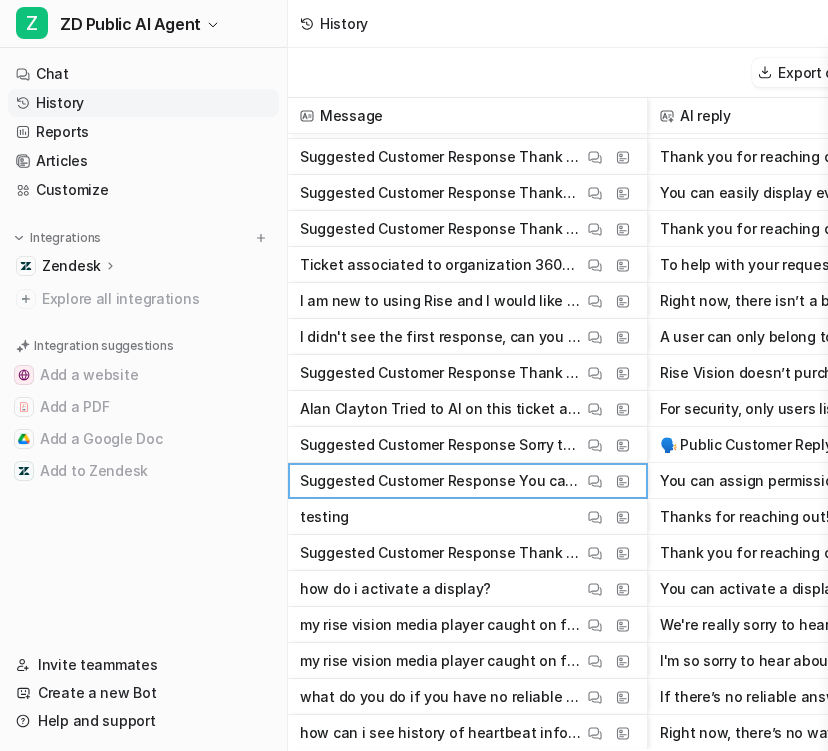 click on "I didn't see the first response, can you send it again?" at bounding box center (441, 337) 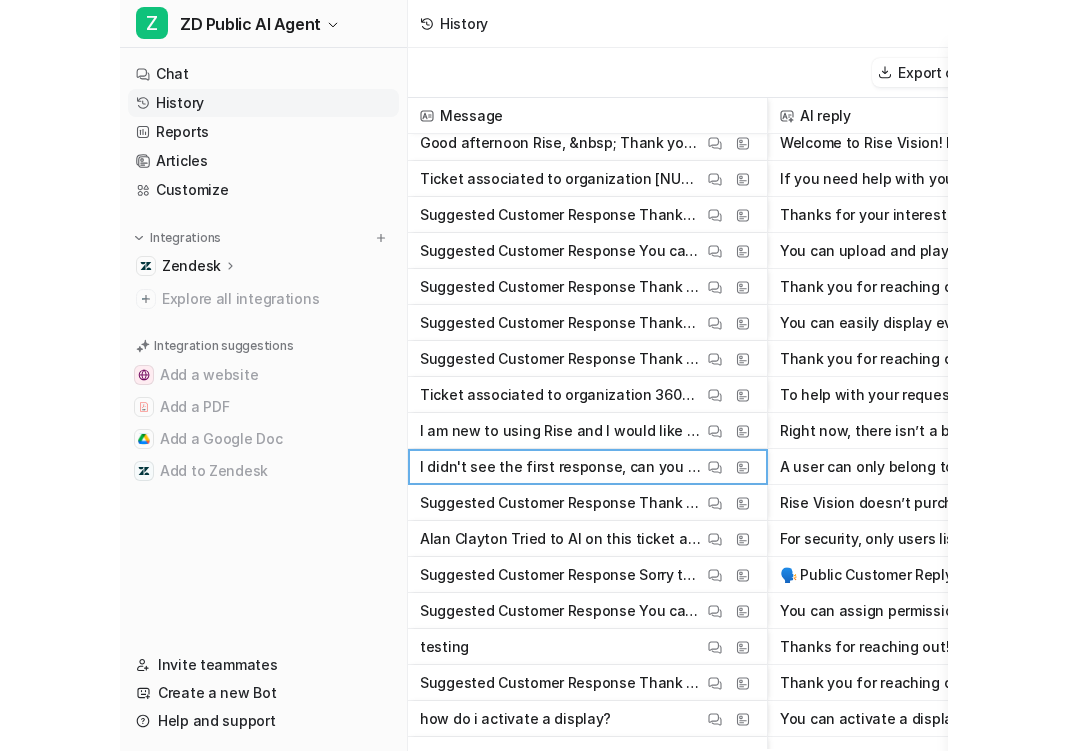 scroll, scrollTop: 0, scrollLeft: 0, axis: both 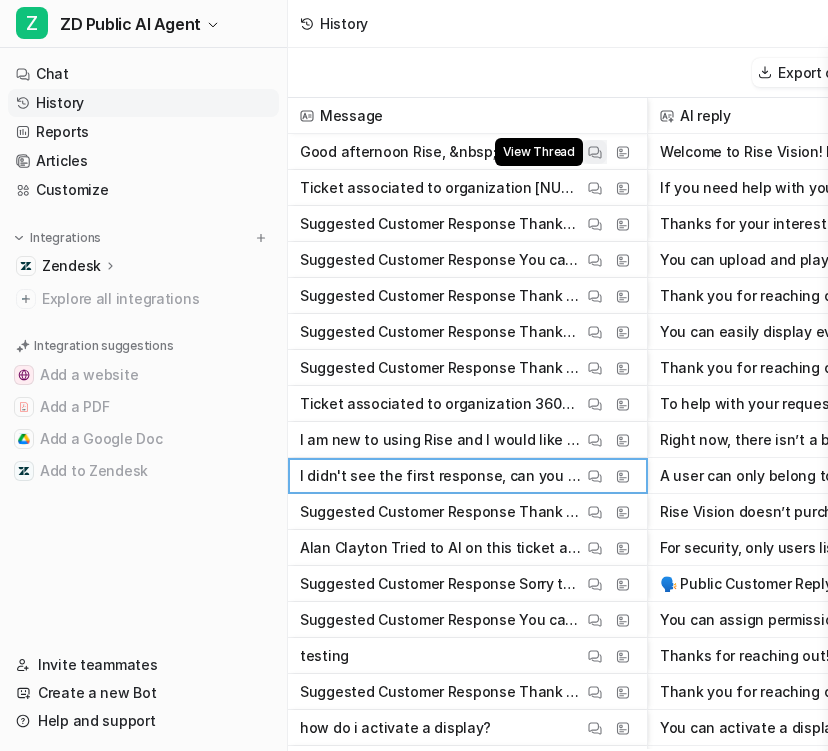 click on "View Thread" at bounding box center [595, 152] 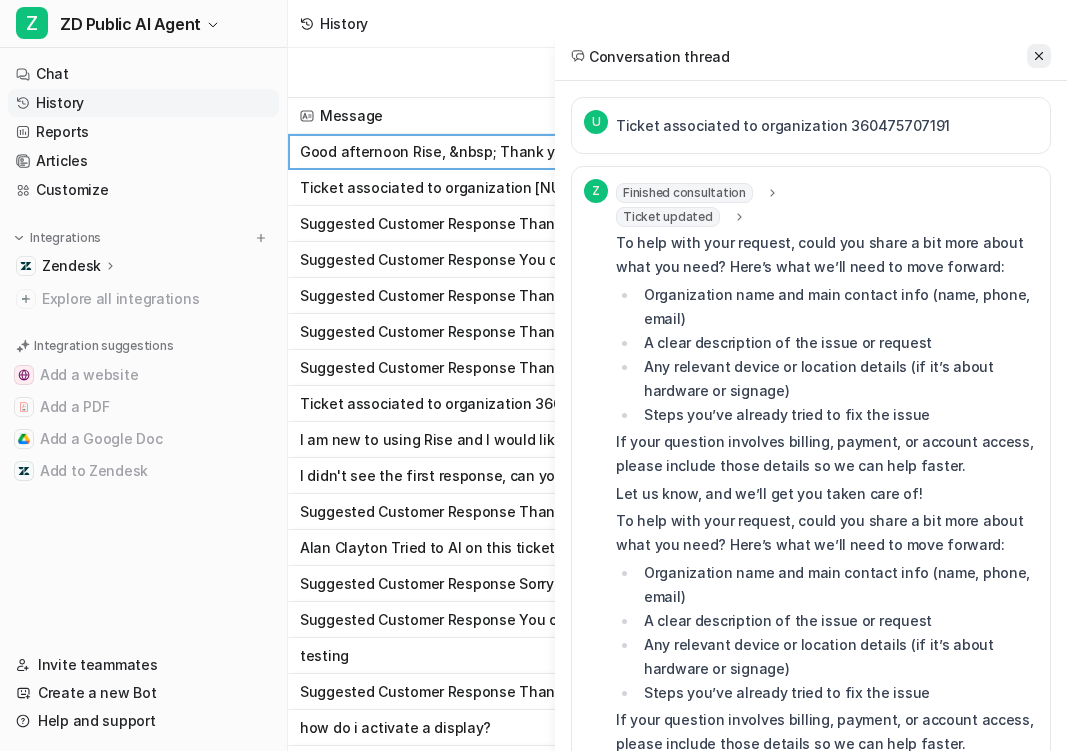 click 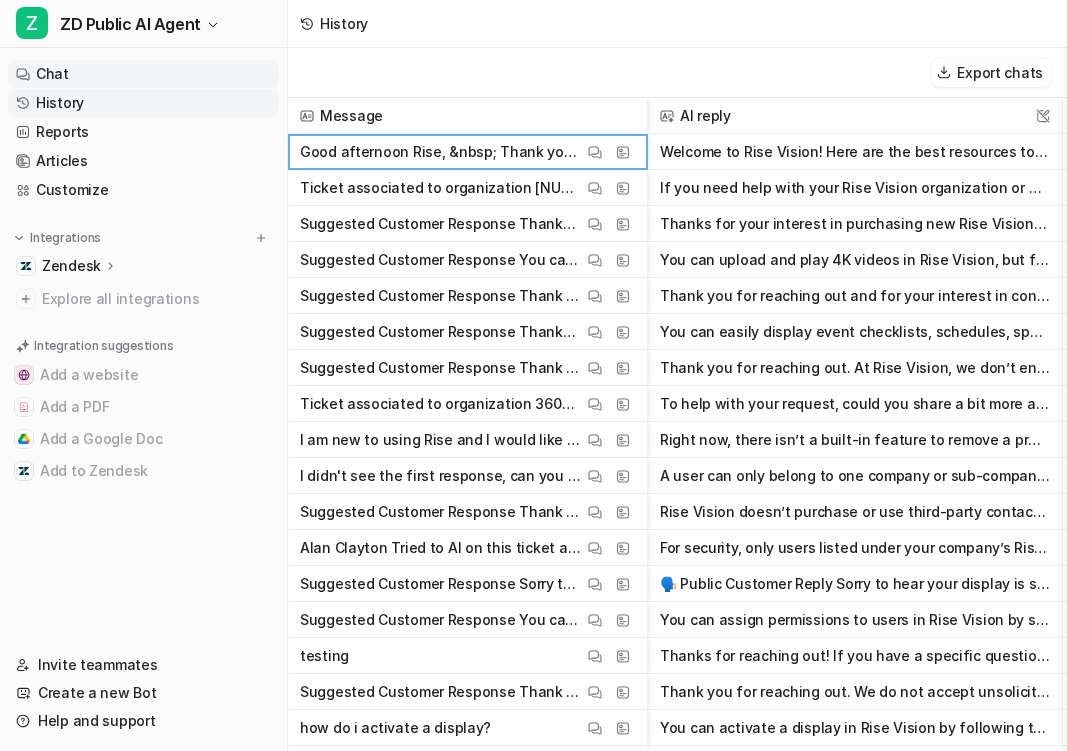 click on "Chat" at bounding box center [143, 74] 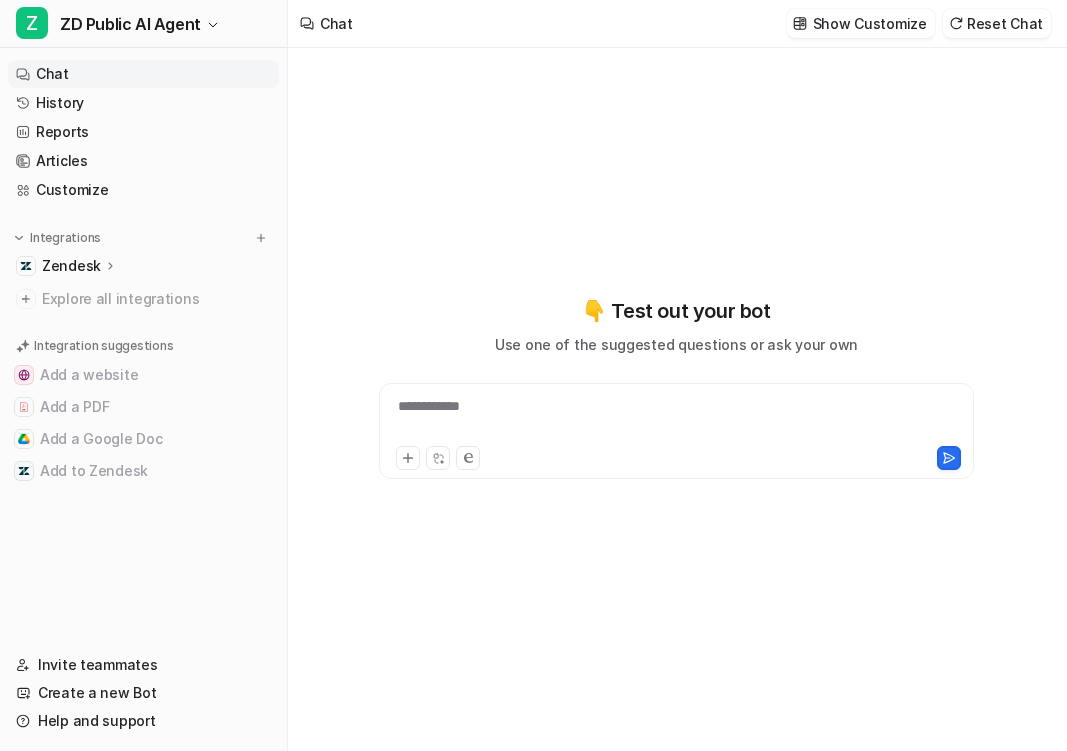 type on "**********" 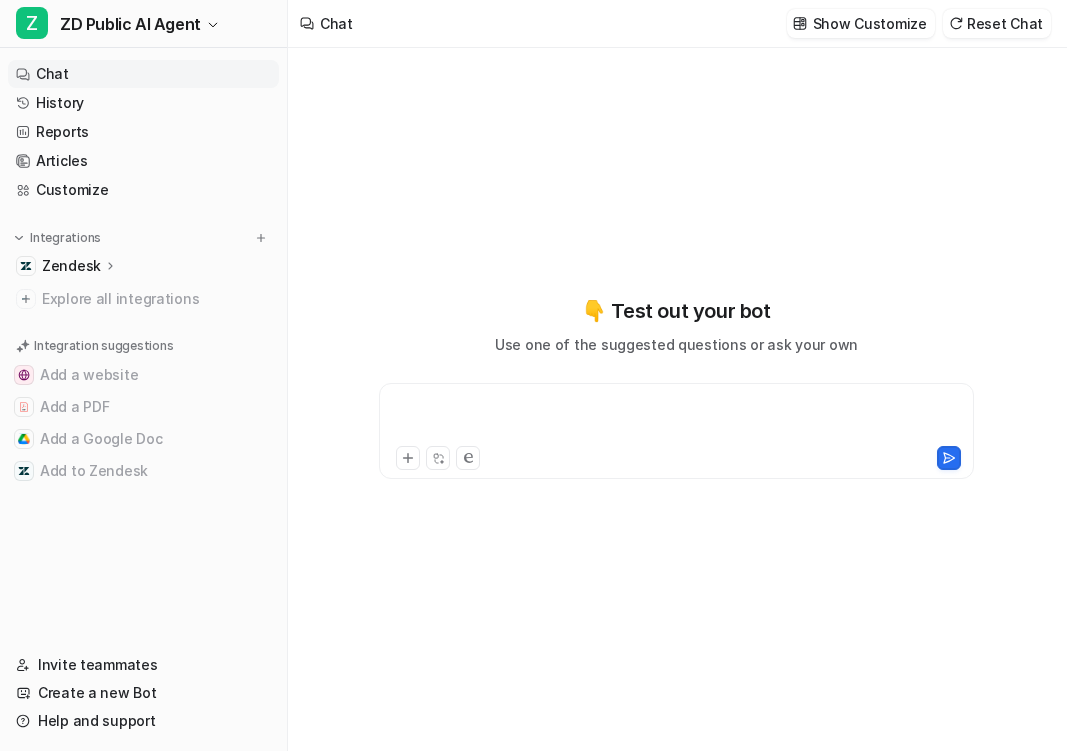 paste 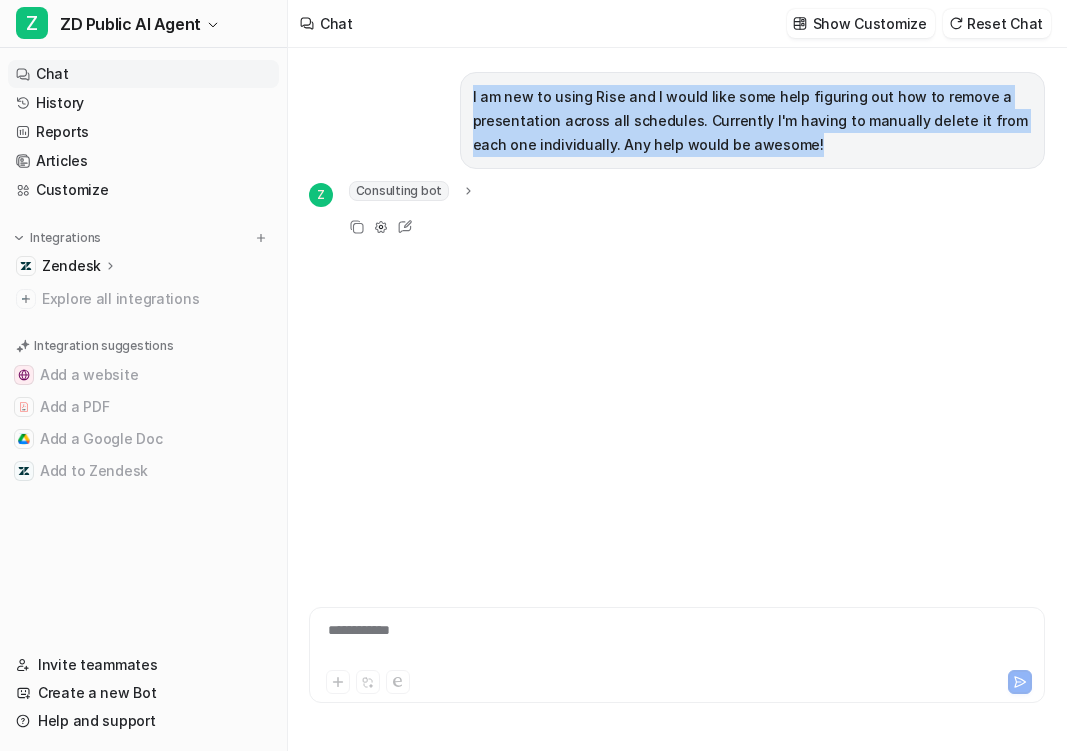 drag, startPoint x: 817, startPoint y: 152, endPoint x: 440, endPoint y: 82, distance: 383.4436 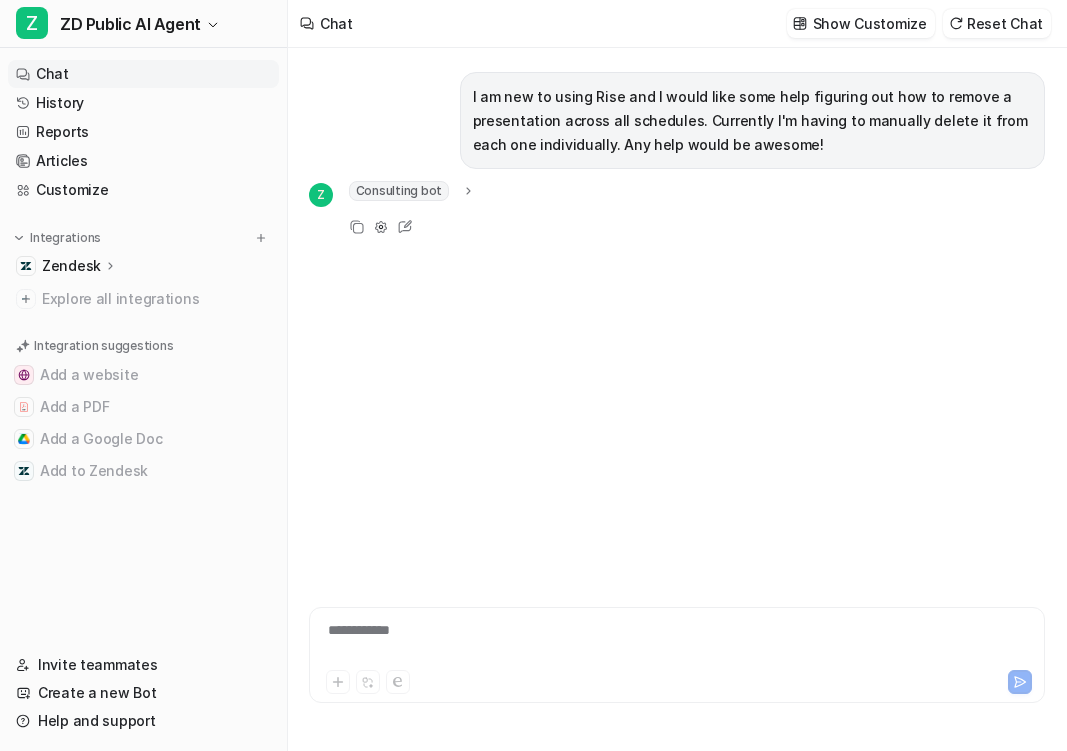 click on "I am new to using Rise and I would like some help figuring out how to remove a presentation across all schedules. Currently I'm having to manually delete it from each
one individually.
Any help would be awesome!" at bounding box center (752, 121) 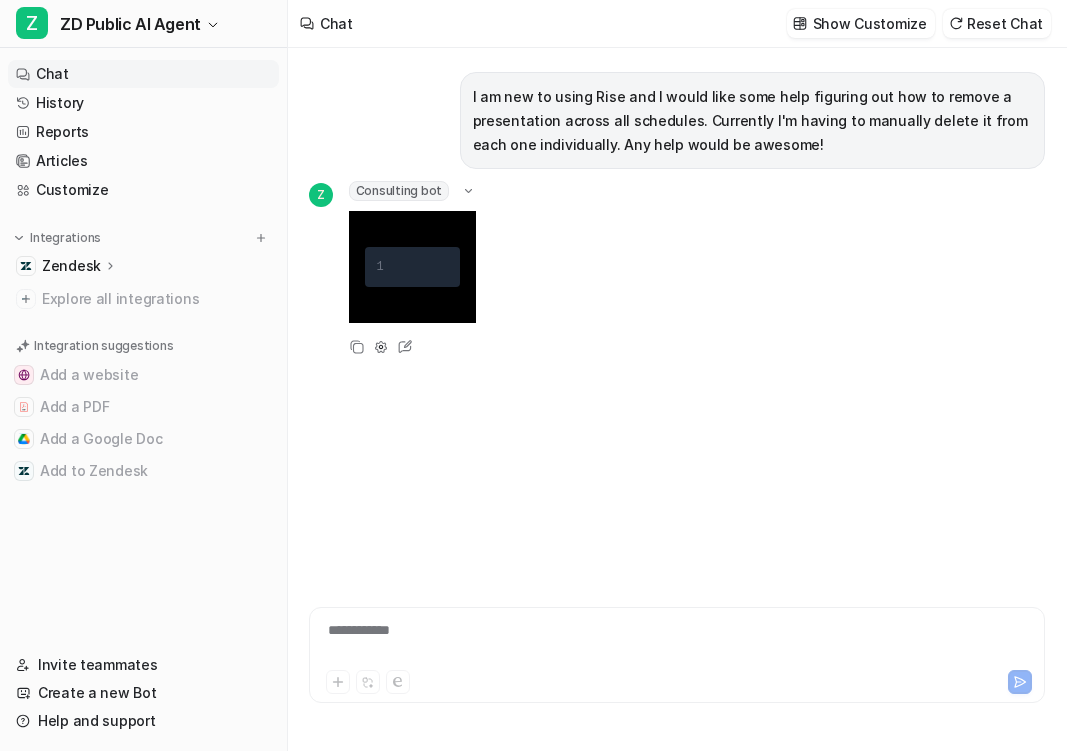 click 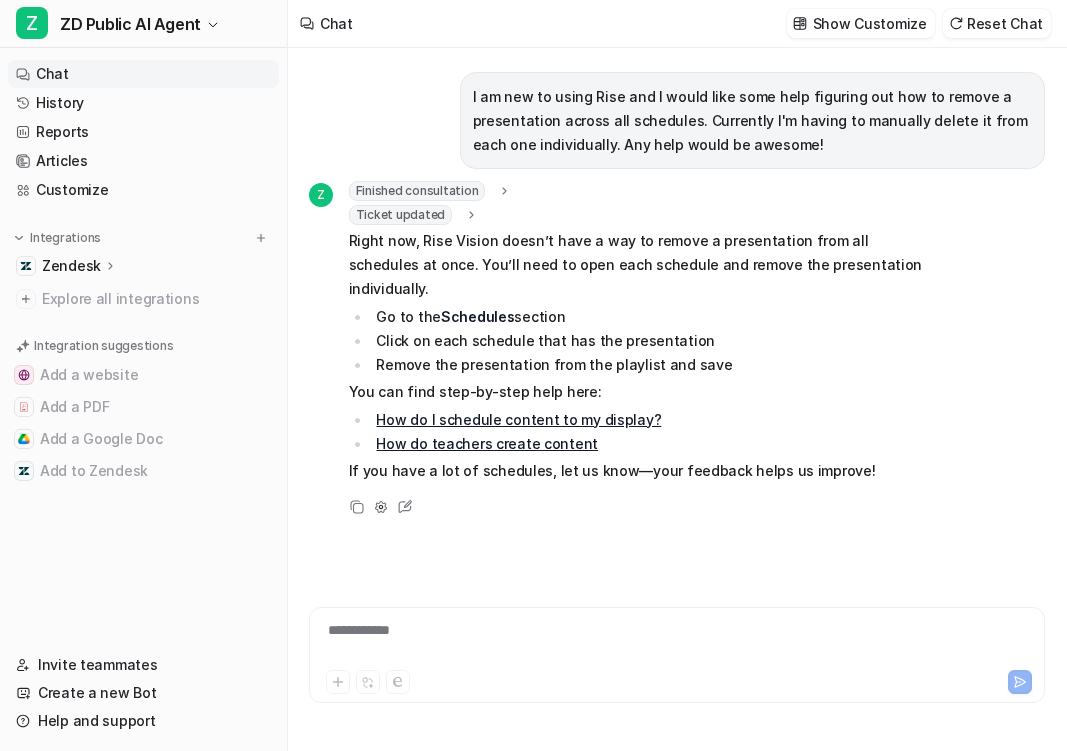 click 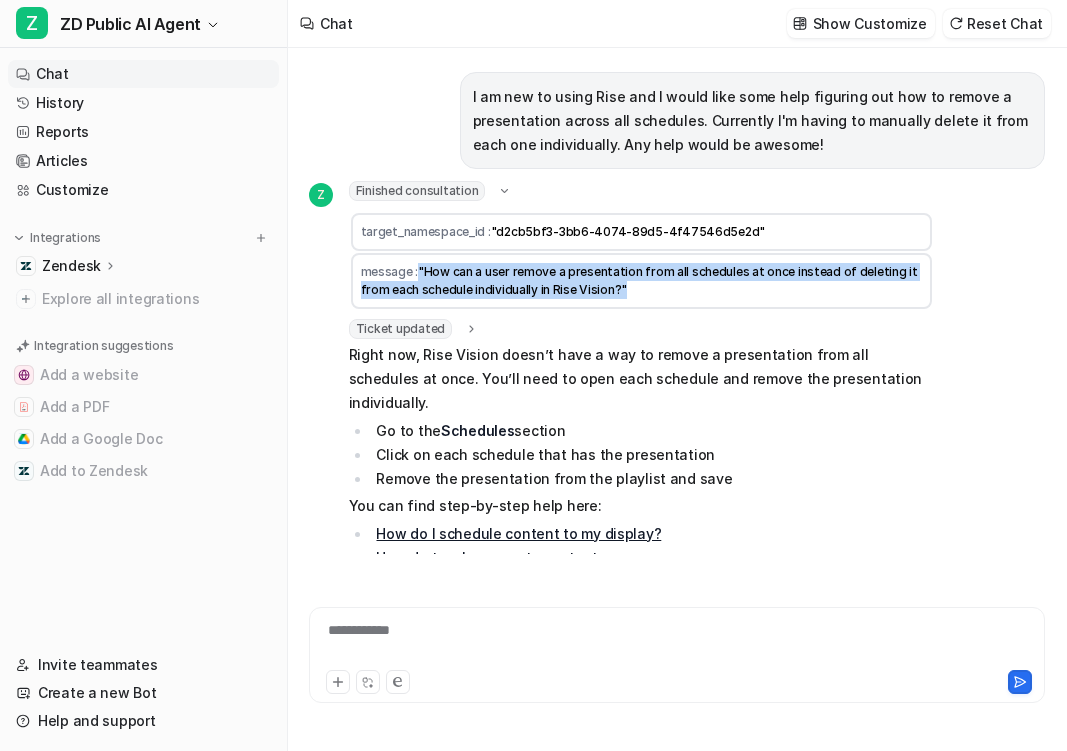 drag, startPoint x: 417, startPoint y: 272, endPoint x: 622, endPoint y: 290, distance: 205.78873 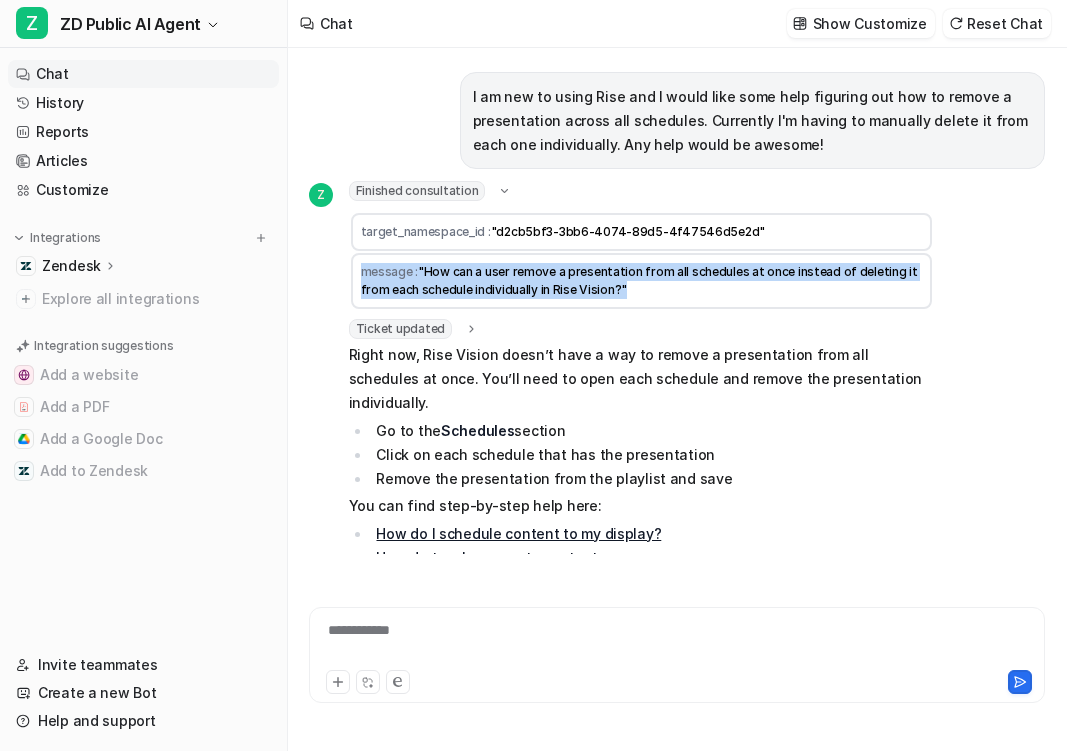 drag, startPoint x: 662, startPoint y: 291, endPoint x: 417, endPoint y: 249, distance: 248.57393 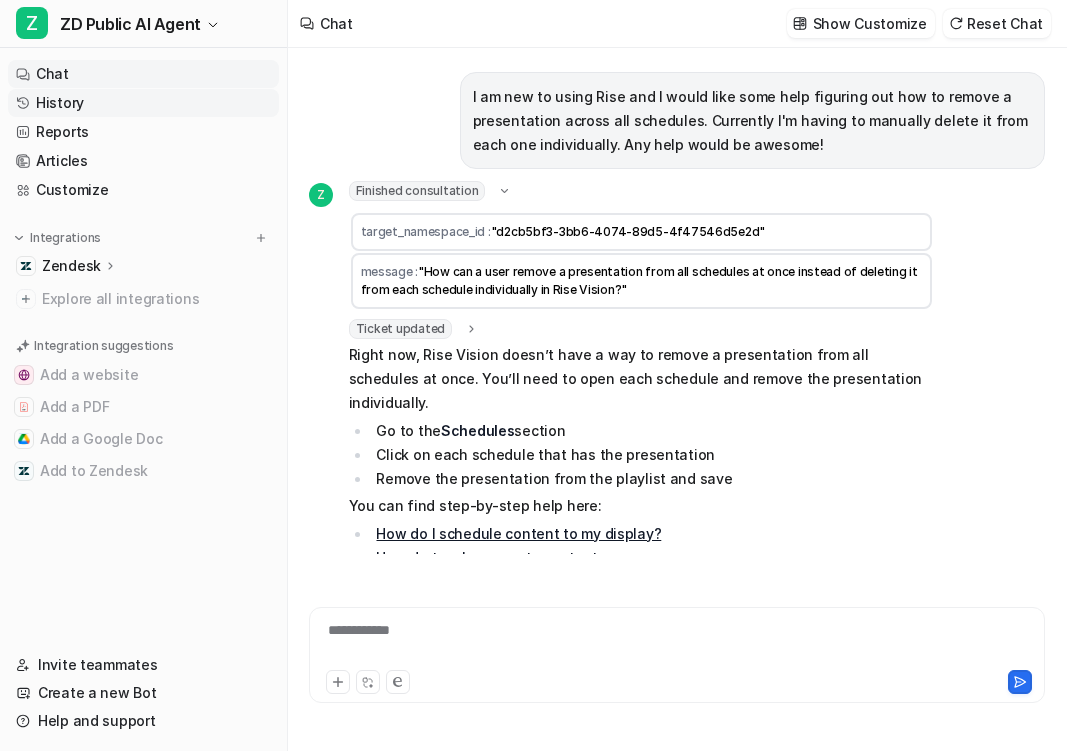 click on "History" at bounding box center [143, 103] 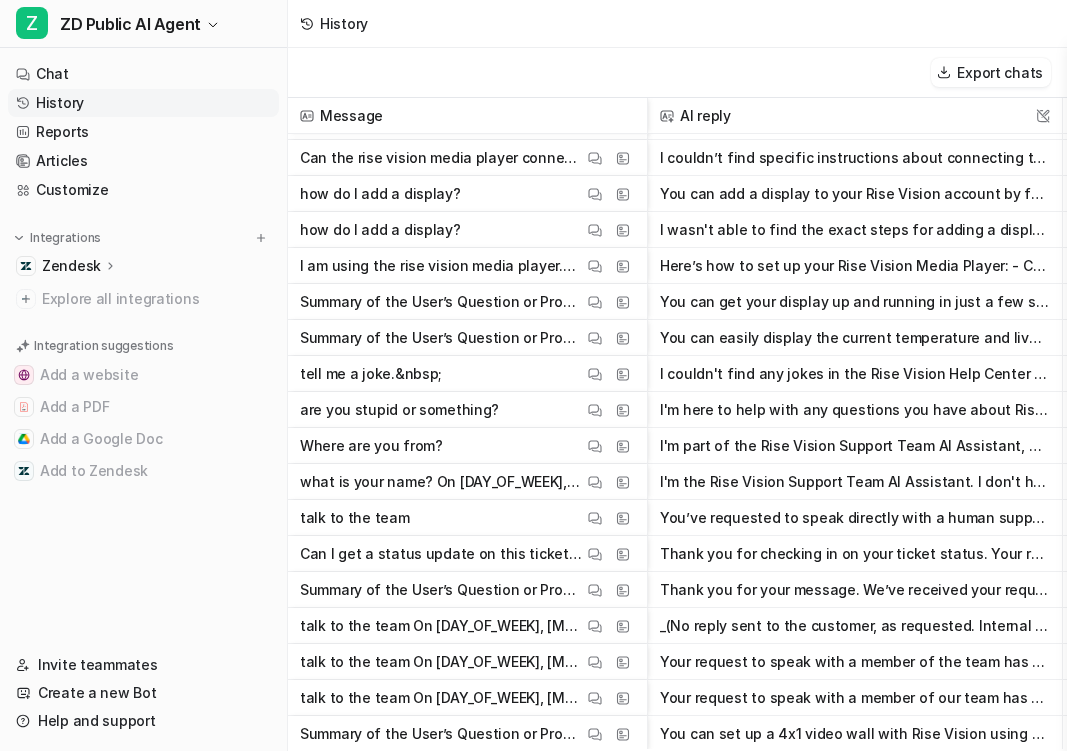 scroll, scrollTop: 1581, scrollLeft: 0, axis: vertical 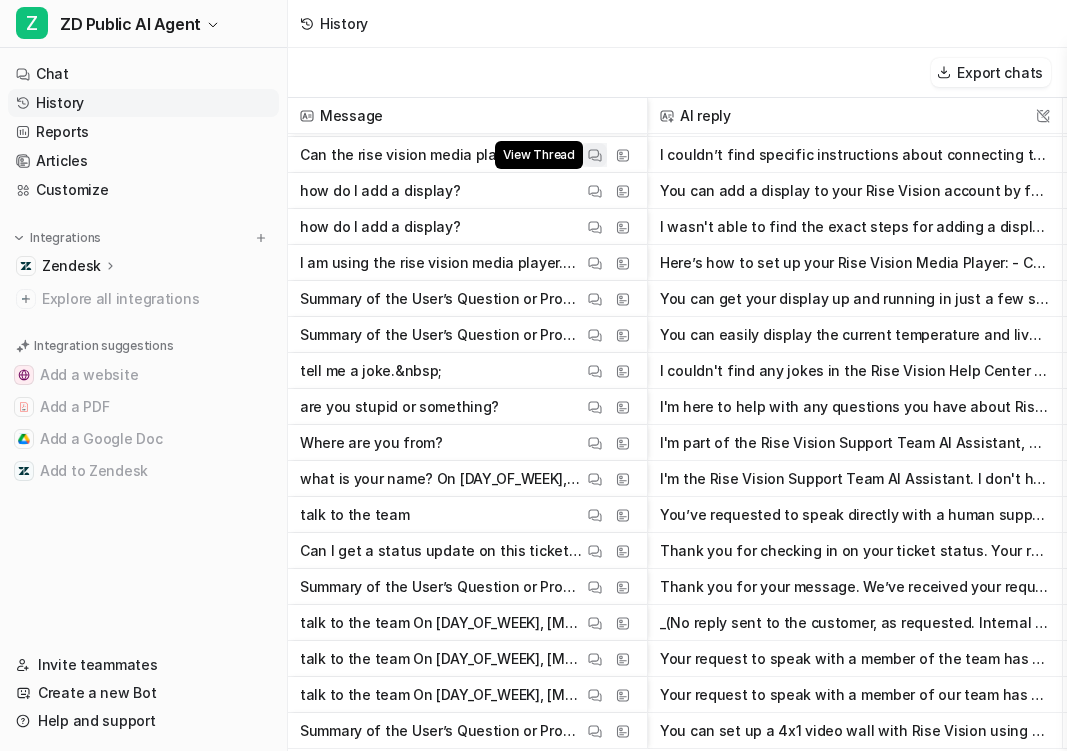 click on "View Thread" at bounding box center (595, 155) 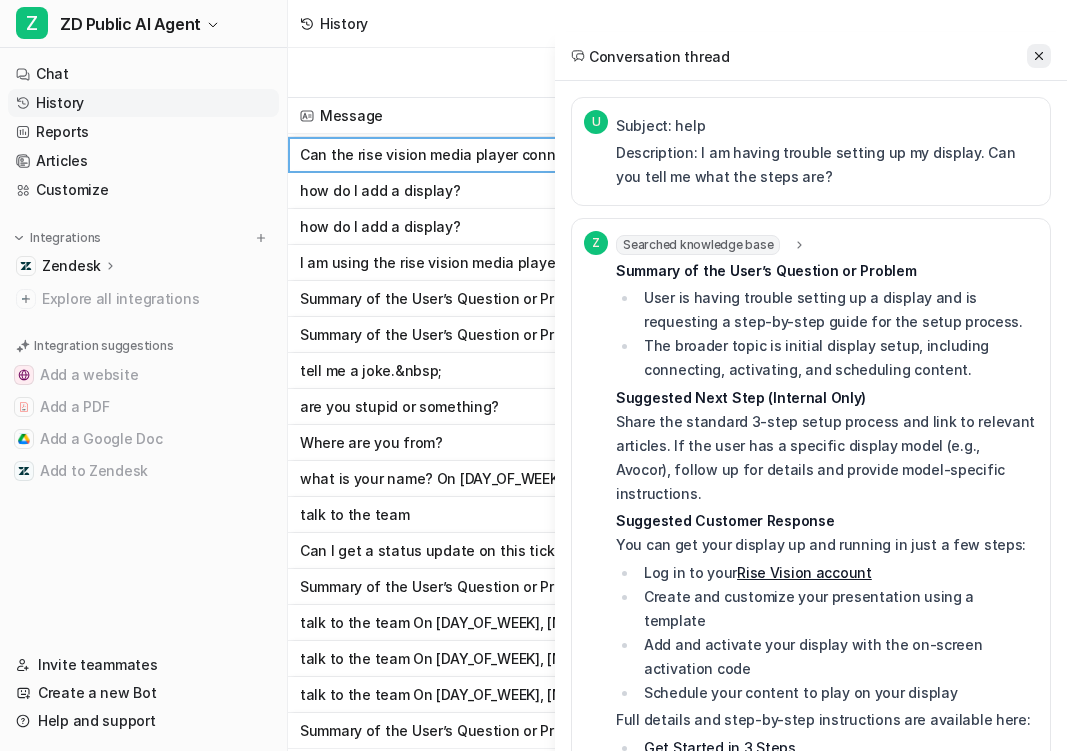 click 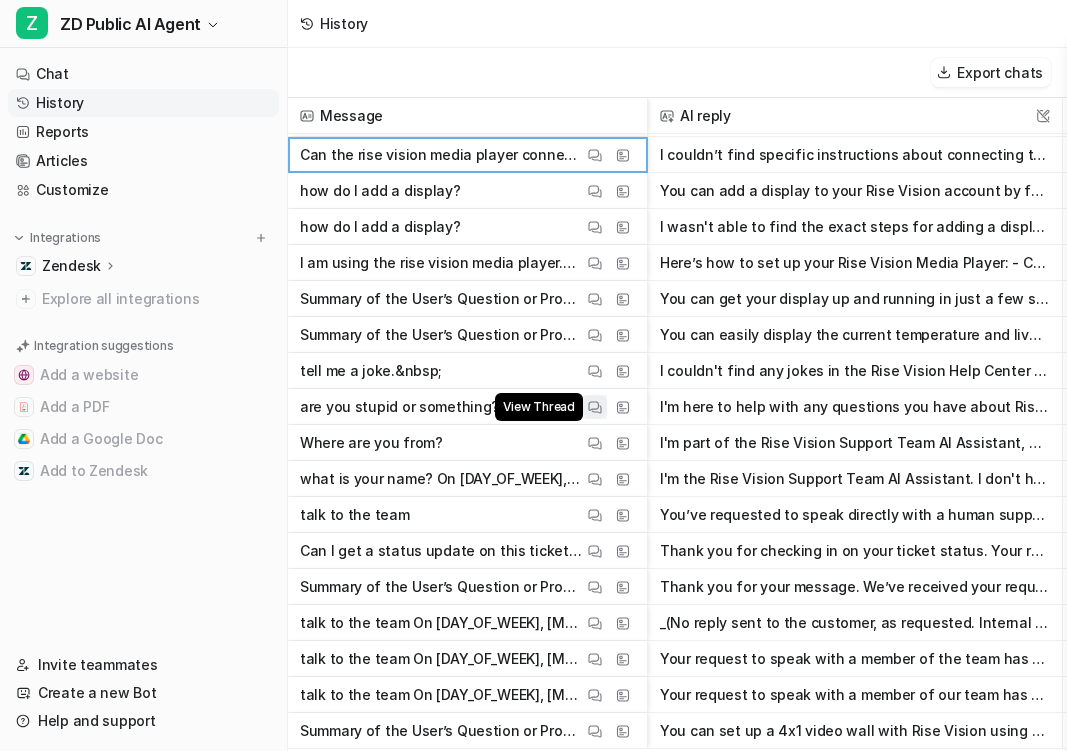 click at bounding box center [595, 407] 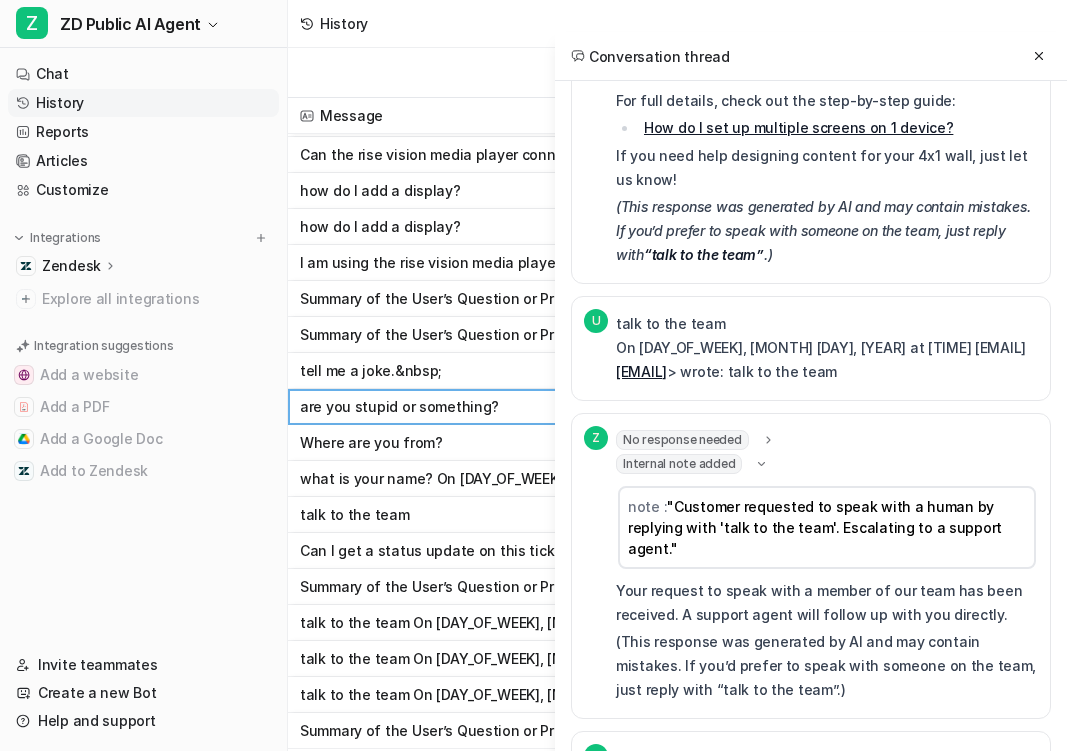 scroll, scrollTop: 2476, scrollLeft: 0, axis: vertical 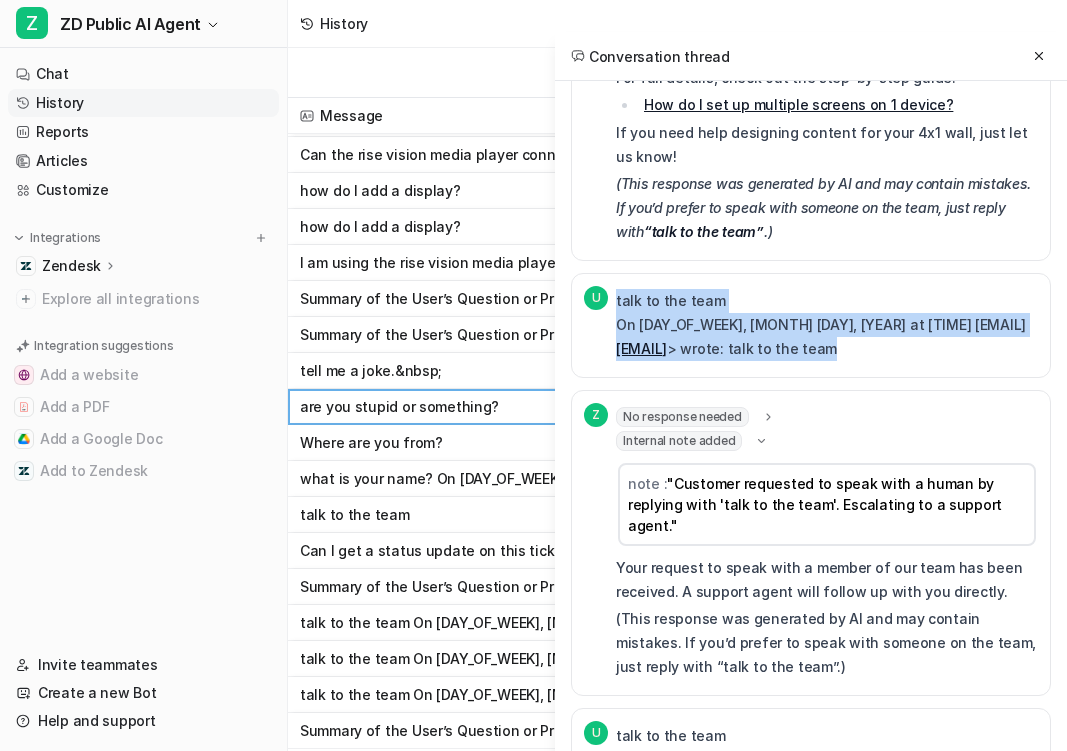 drag, startPoint x: 994, startPoint y: 305, endPoint x: 943, endPoint y: 229, distance: 91.525955 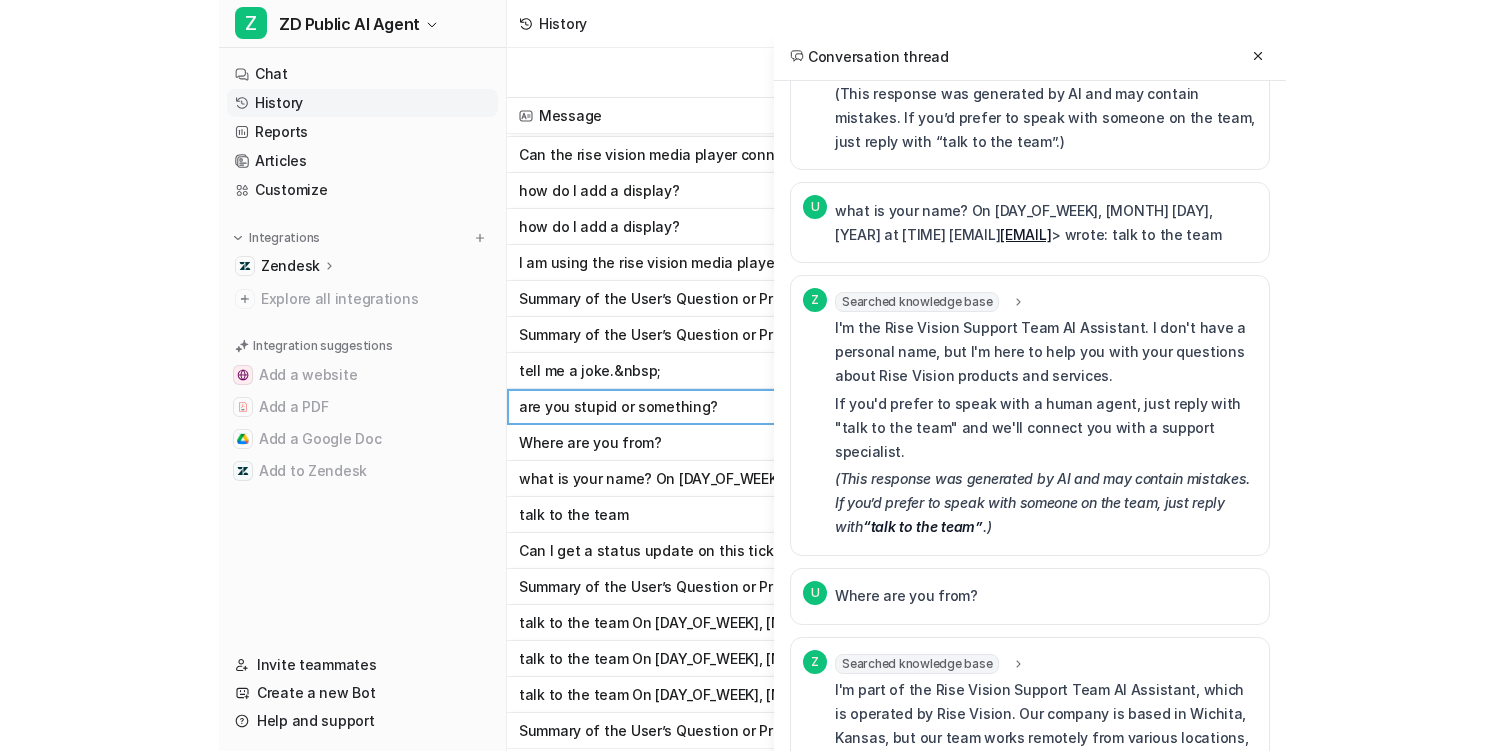scroll, scrollTop: 7121, scrollLeft: 0, axis: vertical 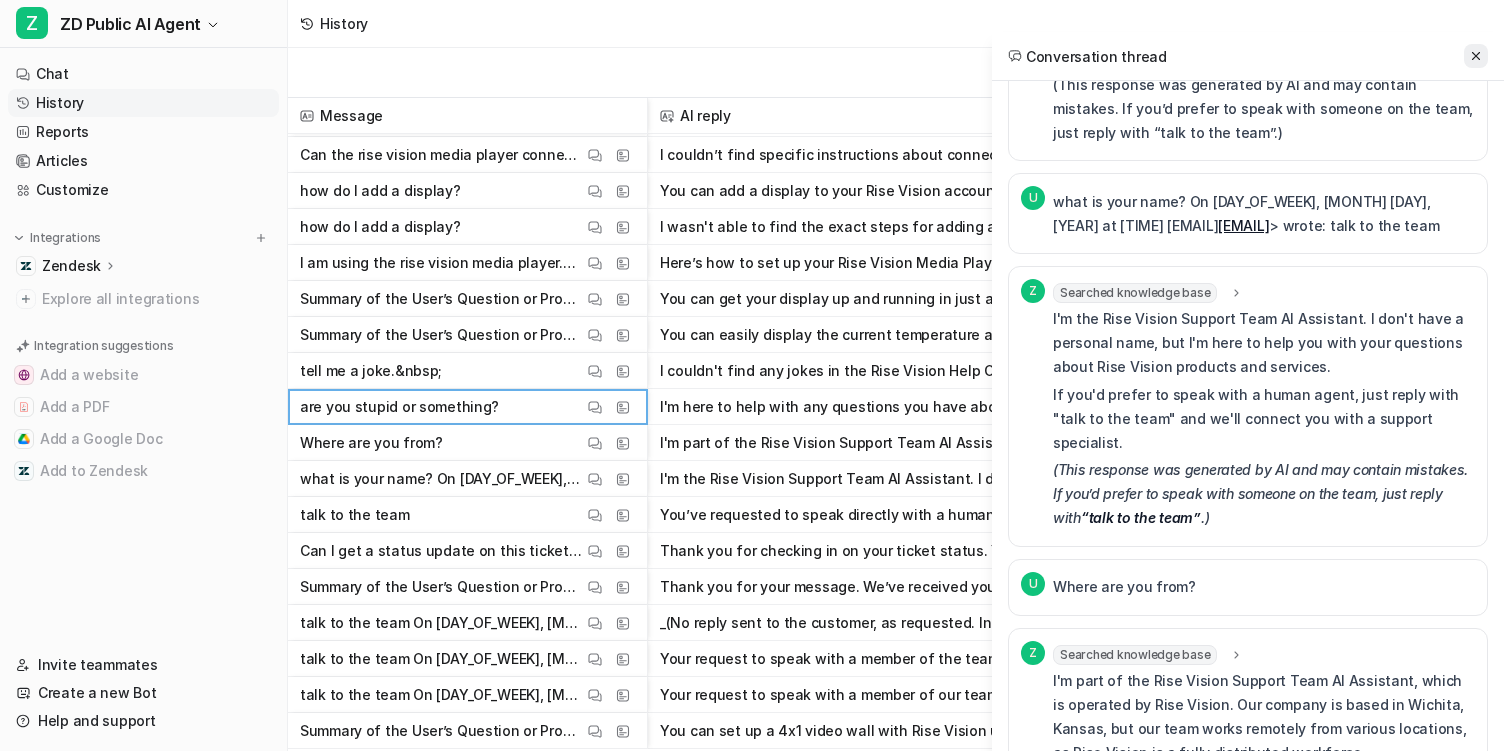 click 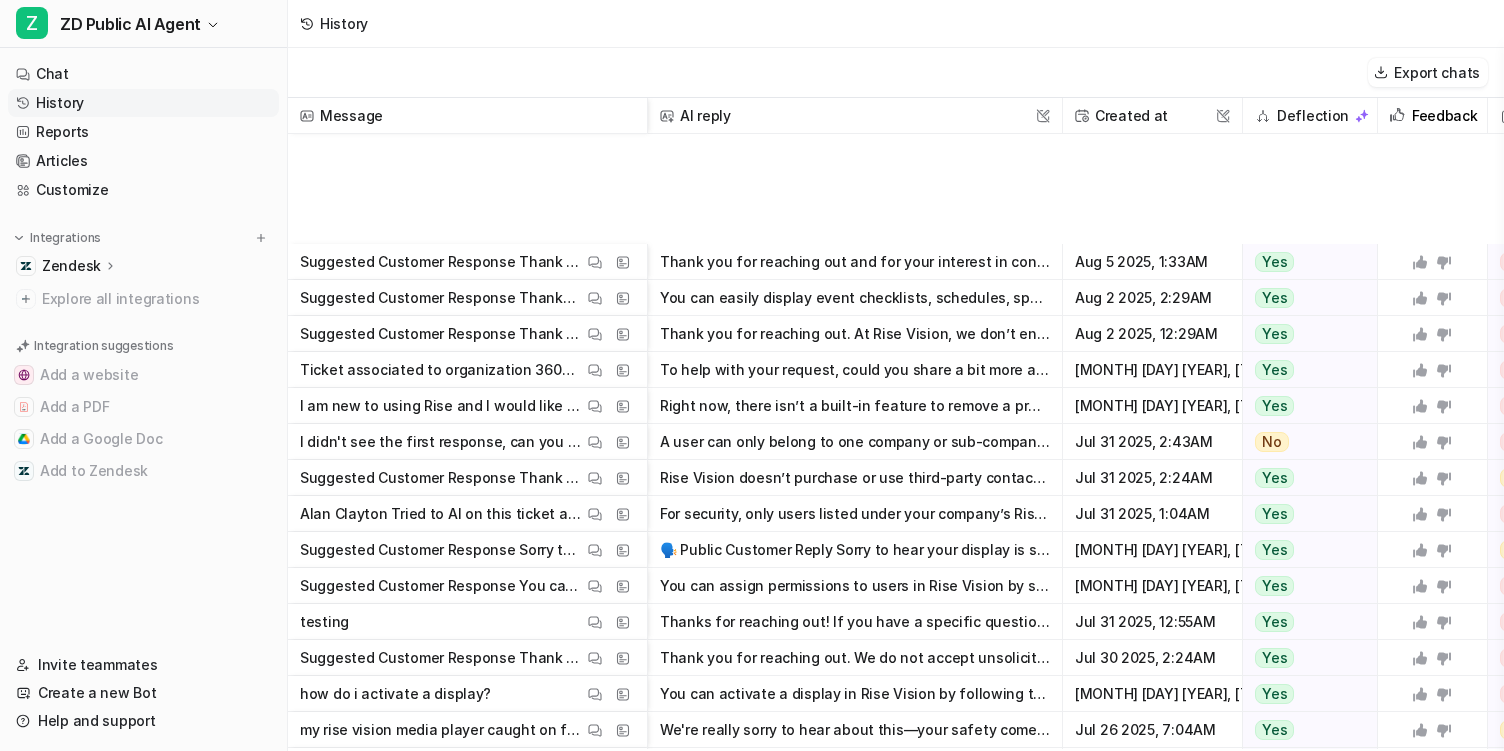 scroll, scrollTop: 0, scrollLeft: 0, axis: both 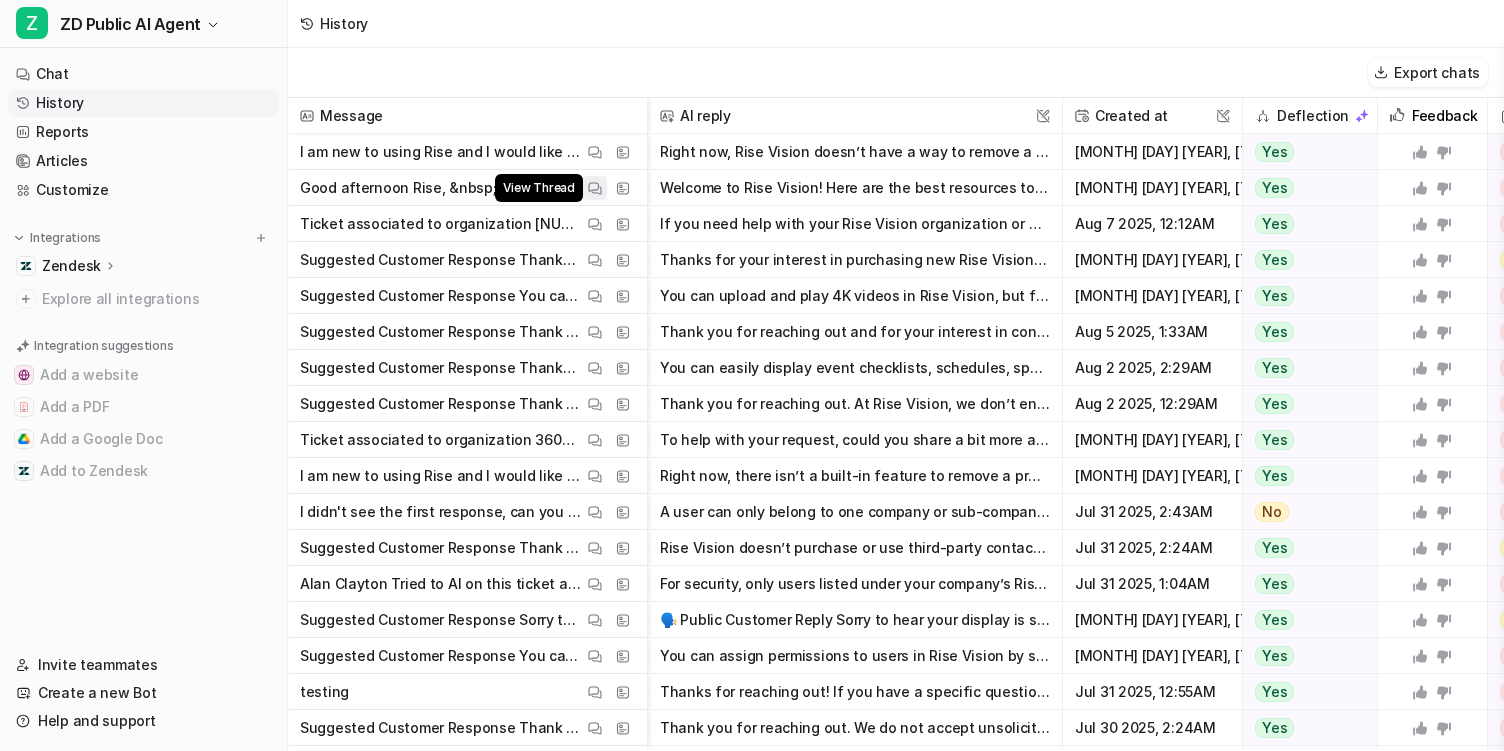click at bounding box center [595, 188] 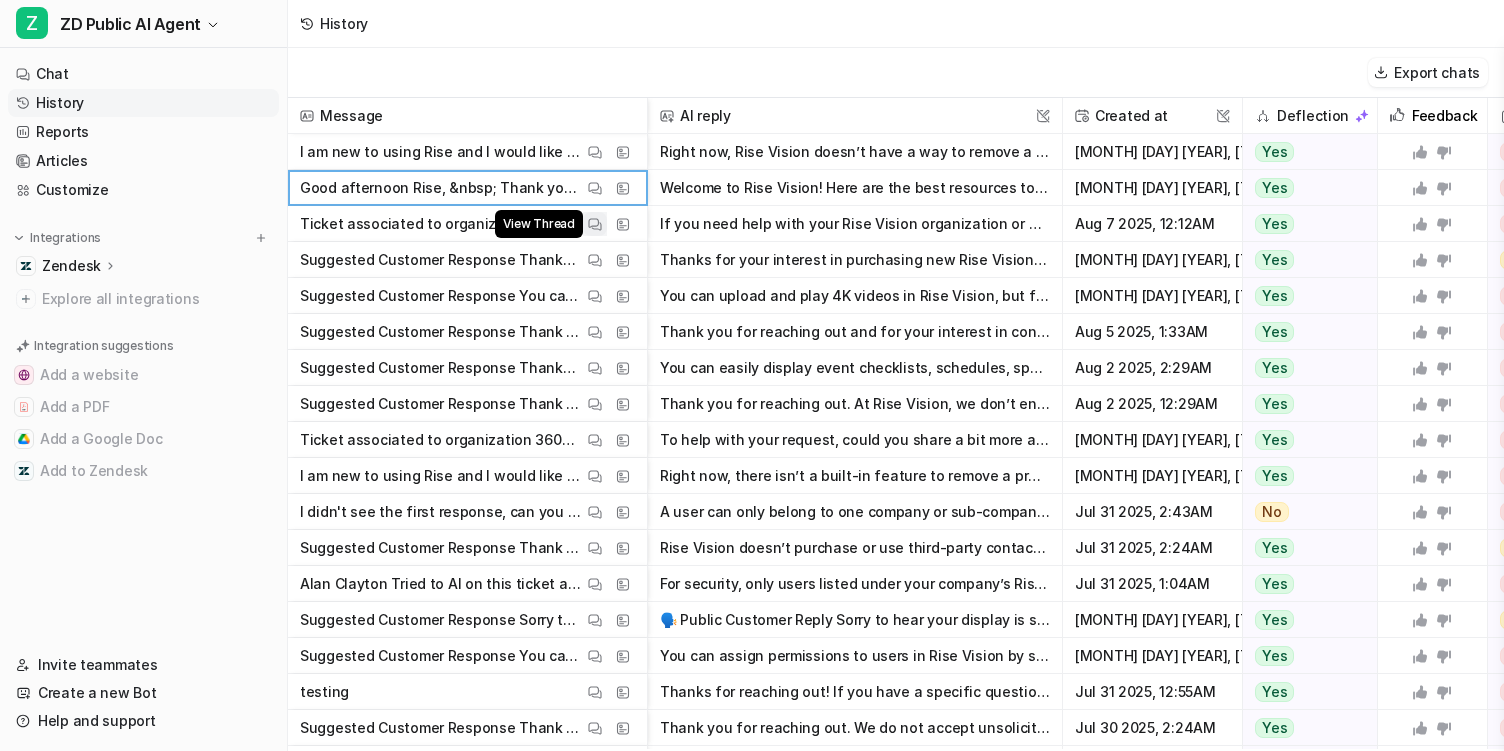 click on "View Thread" at bounding box center (595, 224) 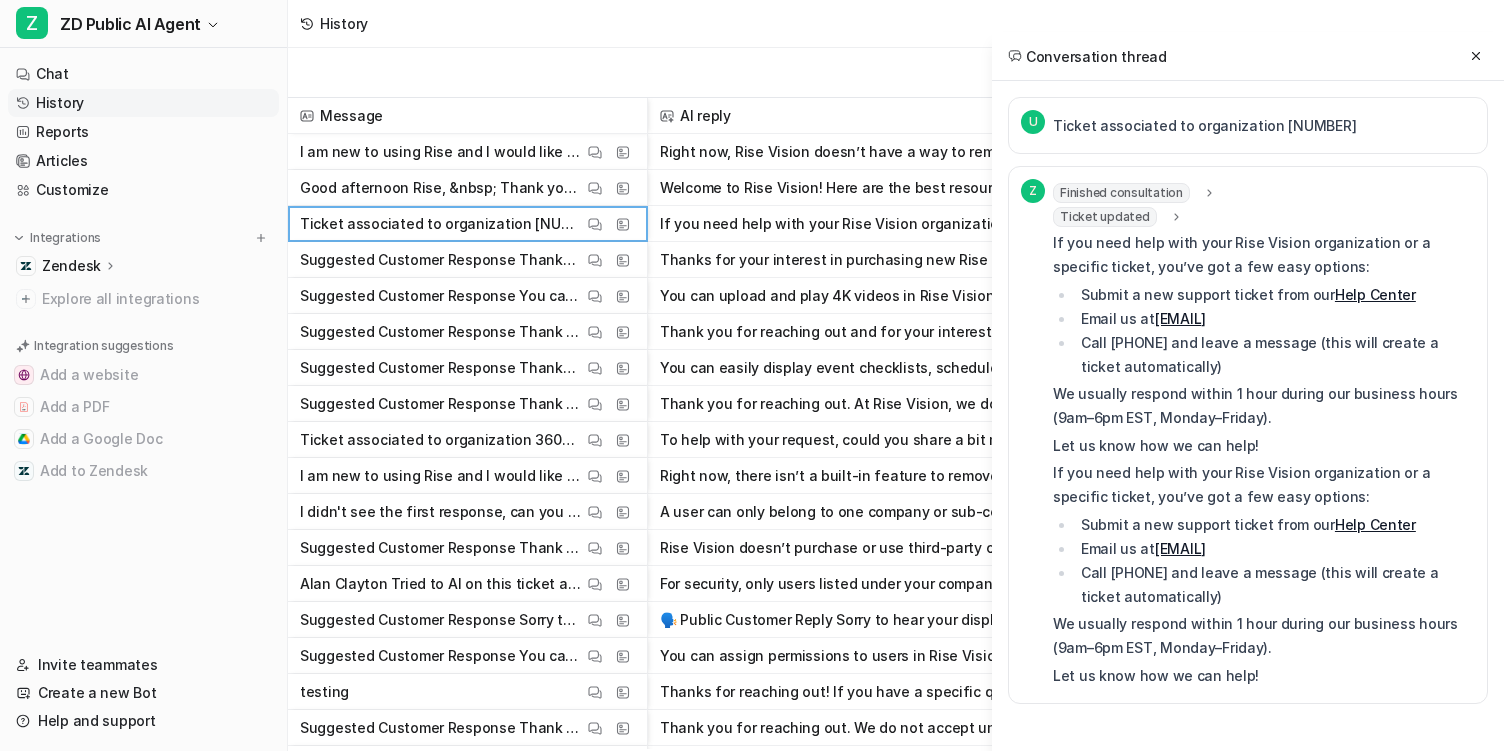 scroll, scrollTop: 0, scrollLeft: 0, axis: both 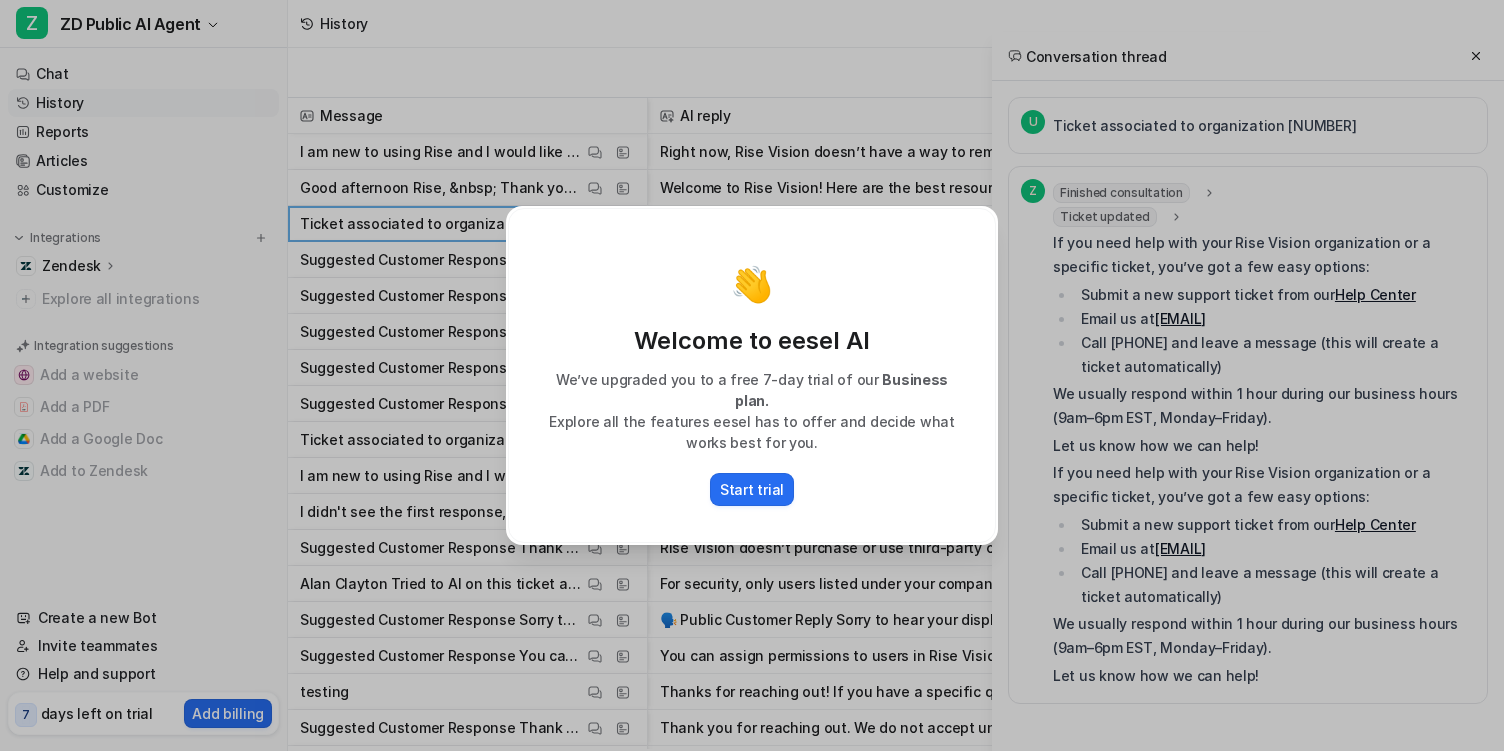 type 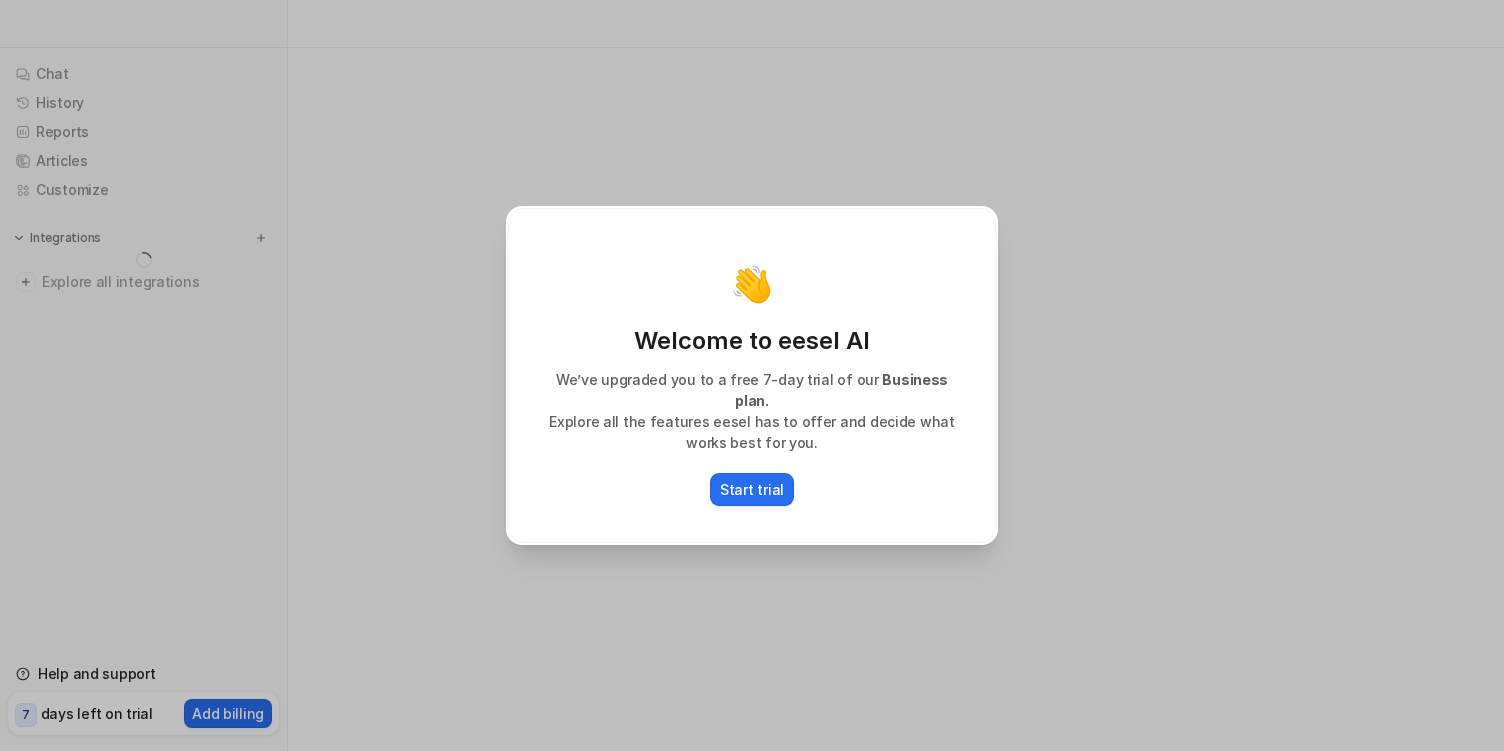 scroll, scrollTop: 0, scrollLeft: 0, axis: both 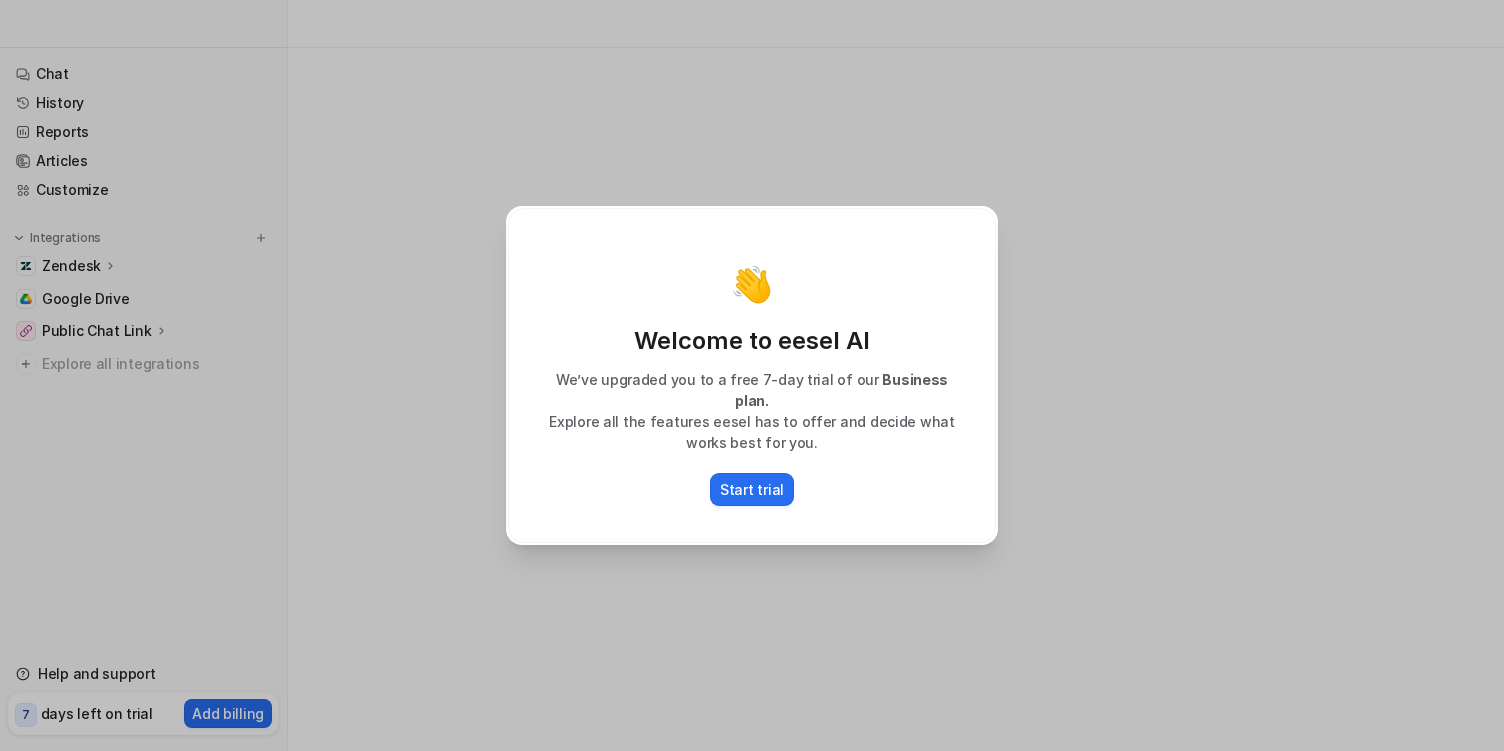 type 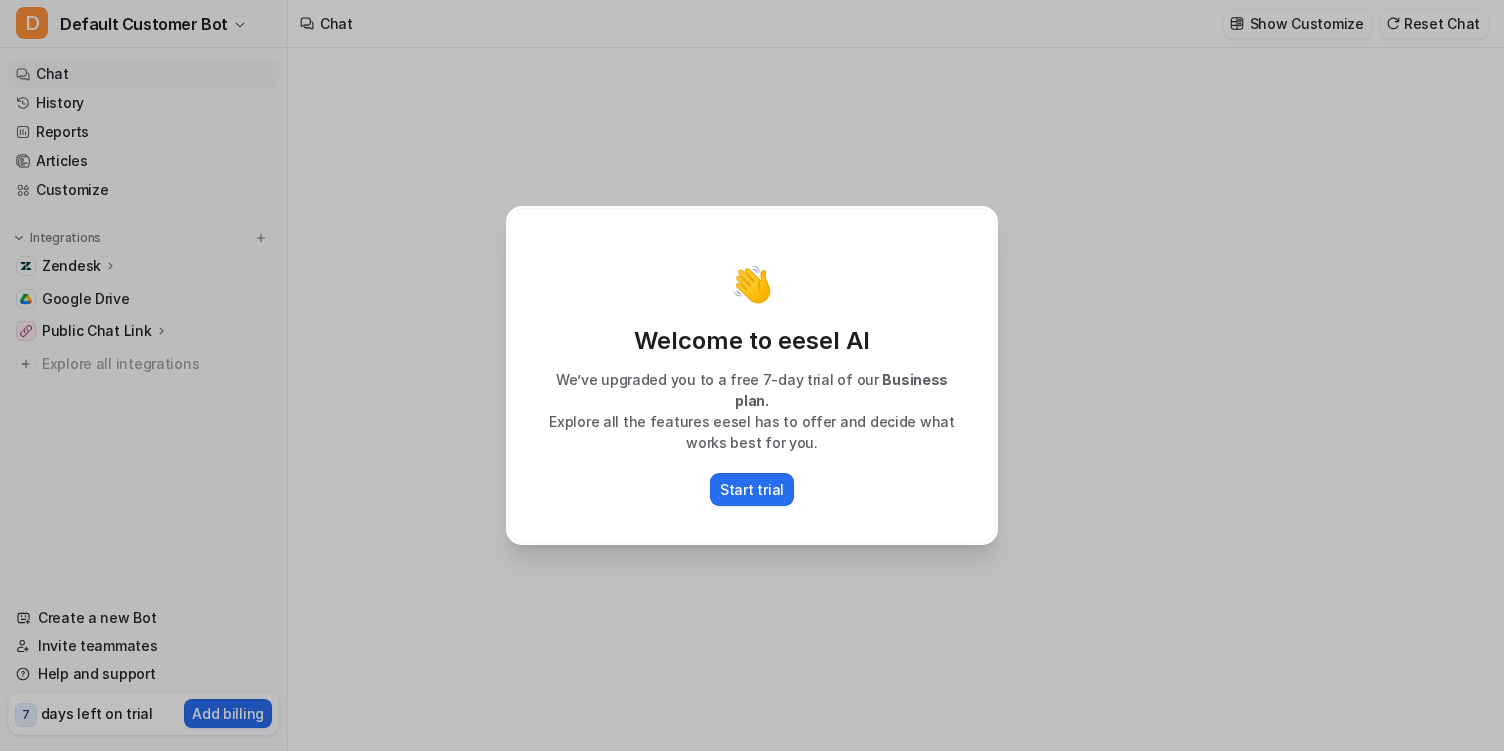 type on "**********" 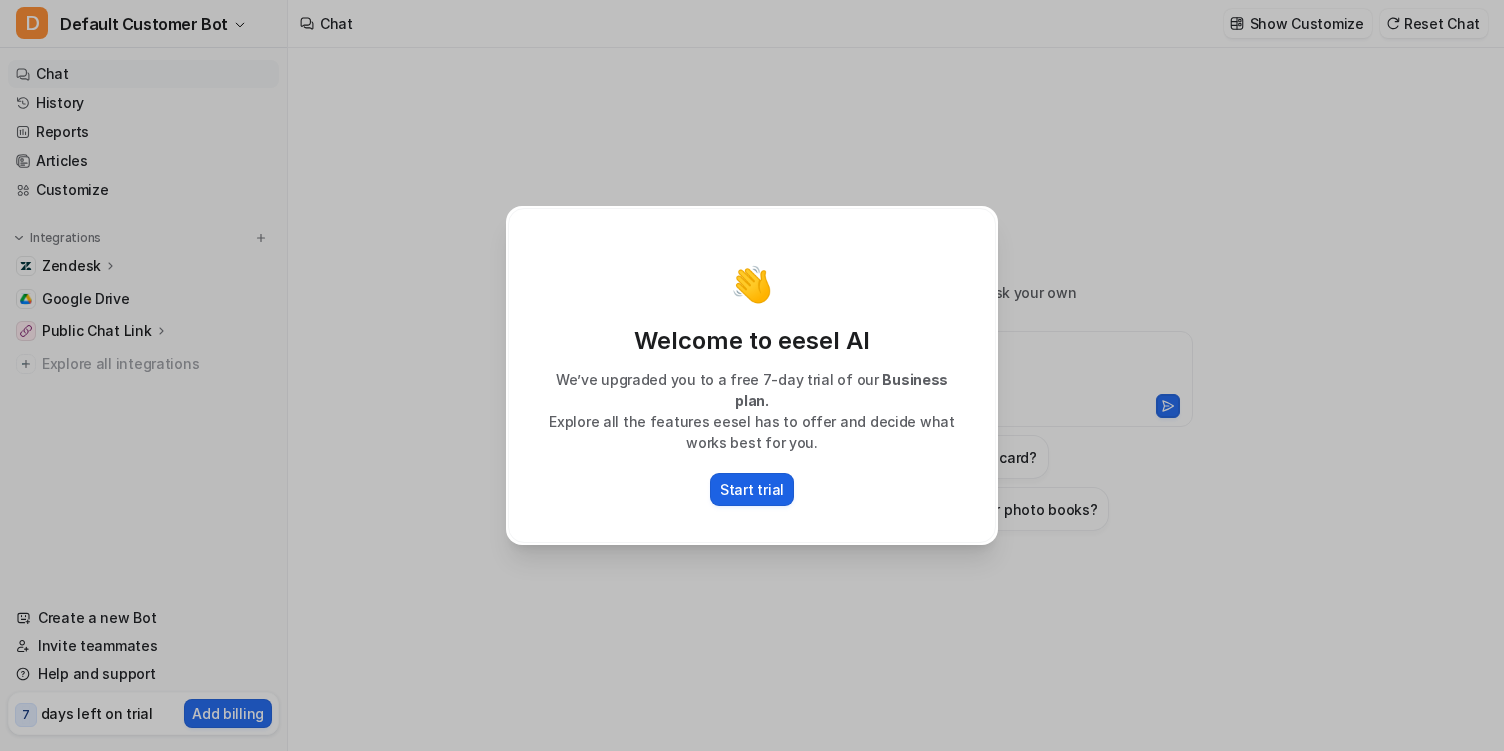 click on "Start trial" at bounding box center (752, 489) 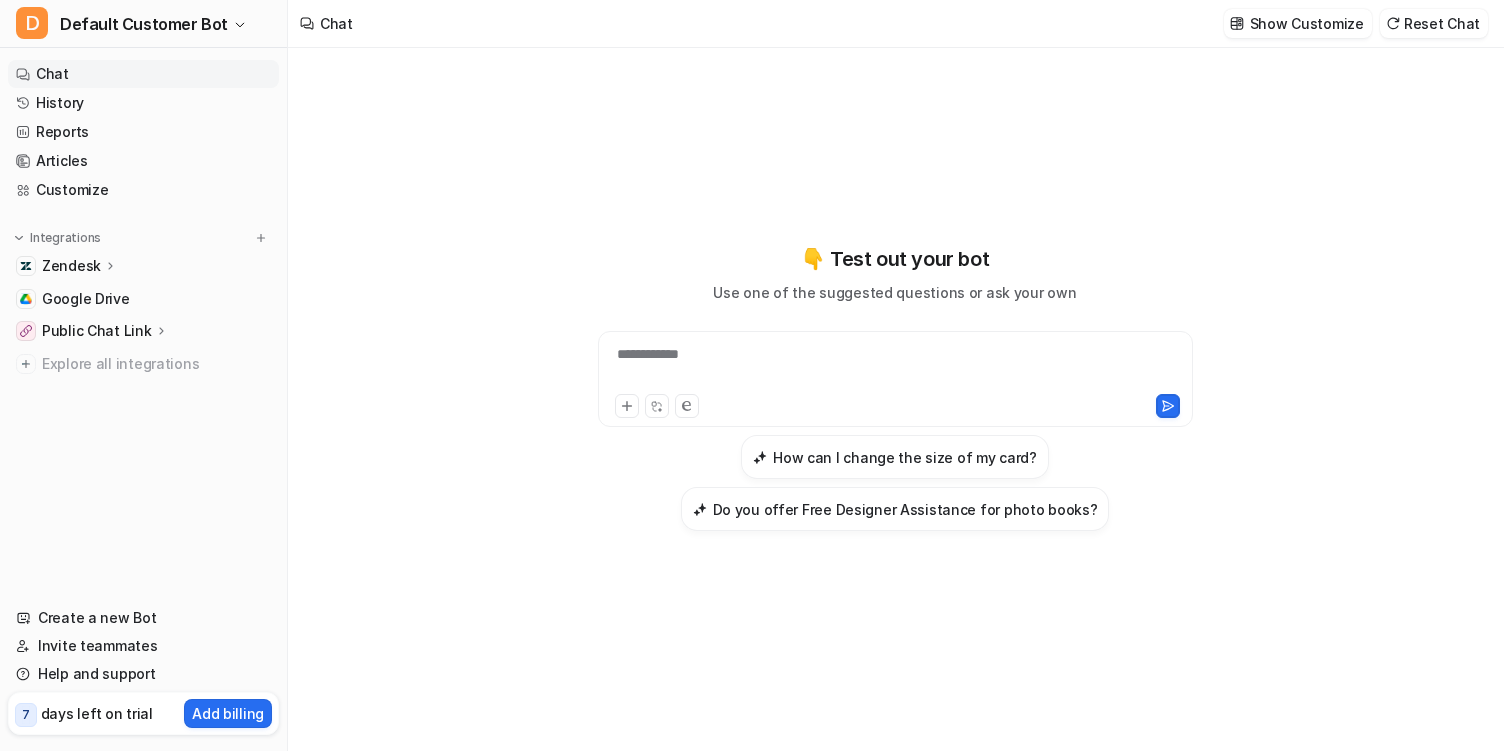 click on "Zendesk" at bounding box center (143, 266) 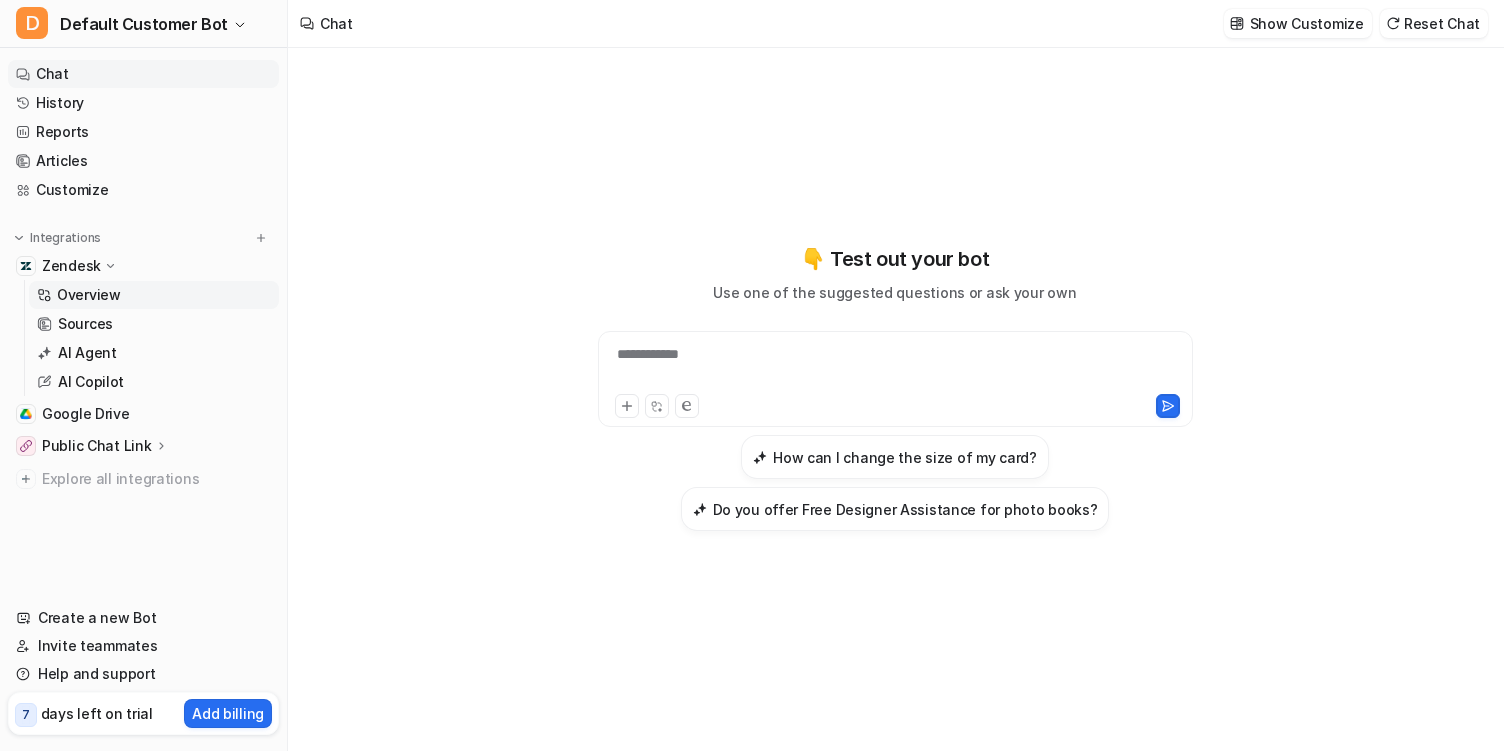 click on "Overview" at bounding box center (154, 295) 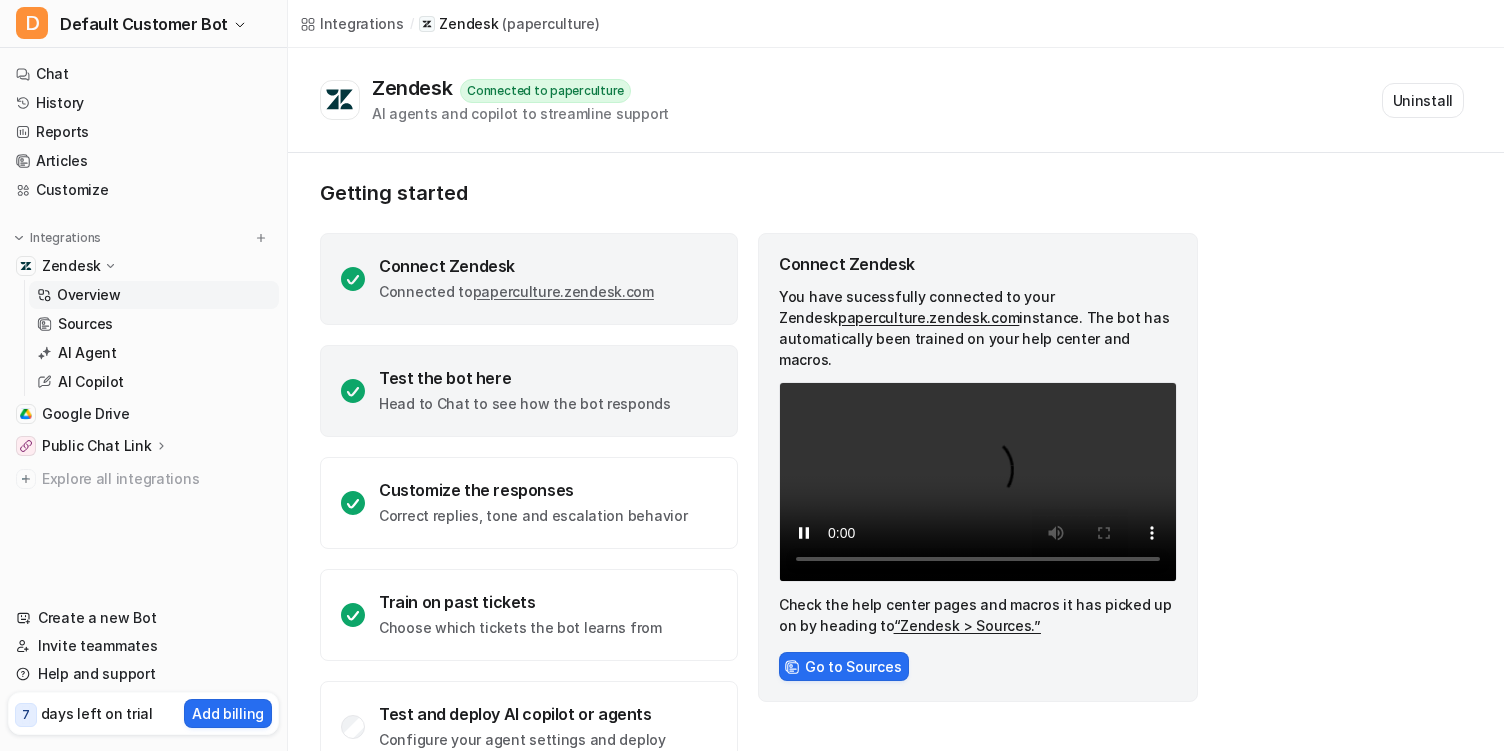 scroll, scrollTop: 50, scrollLeft: 0, axis: vertical 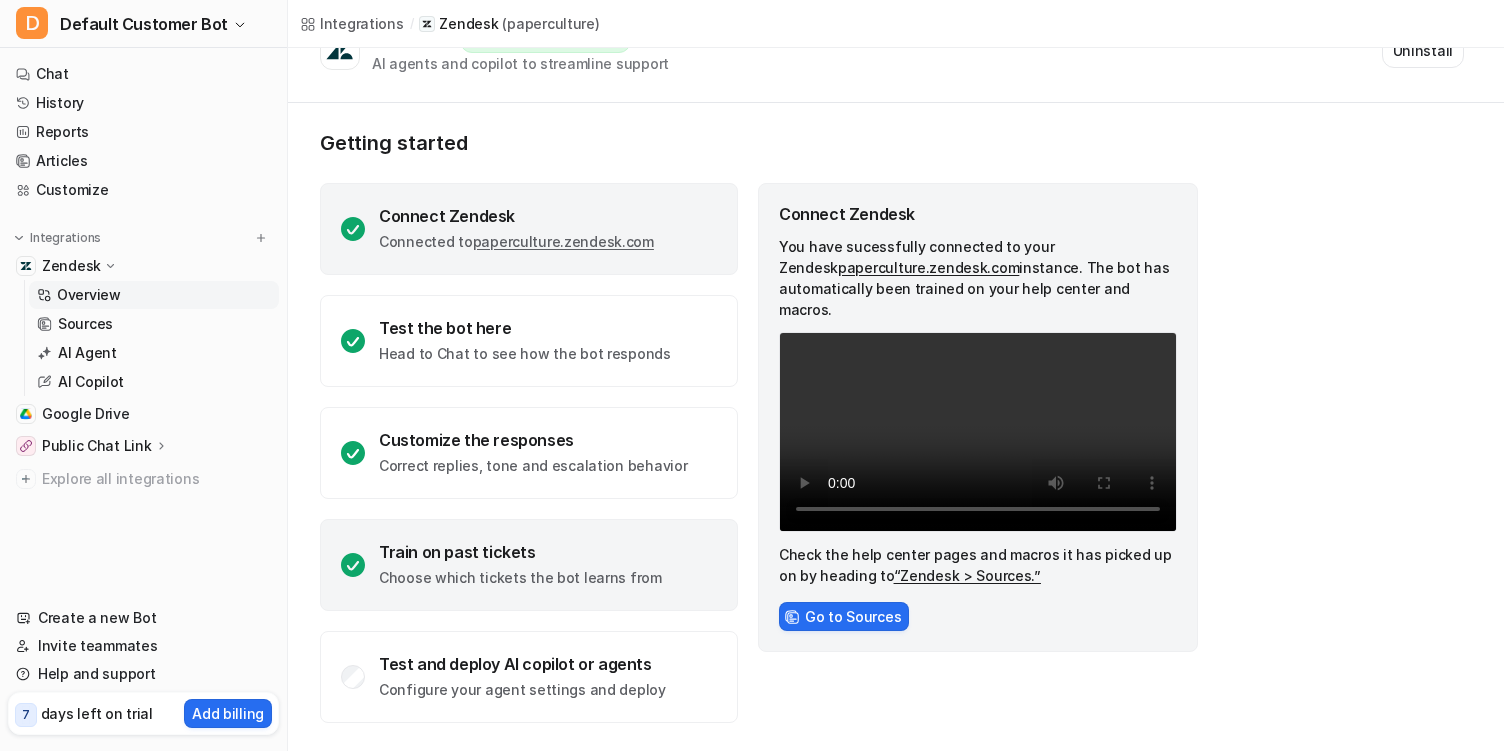click on "Train on past tickets Choose which tickets the bot learns from" 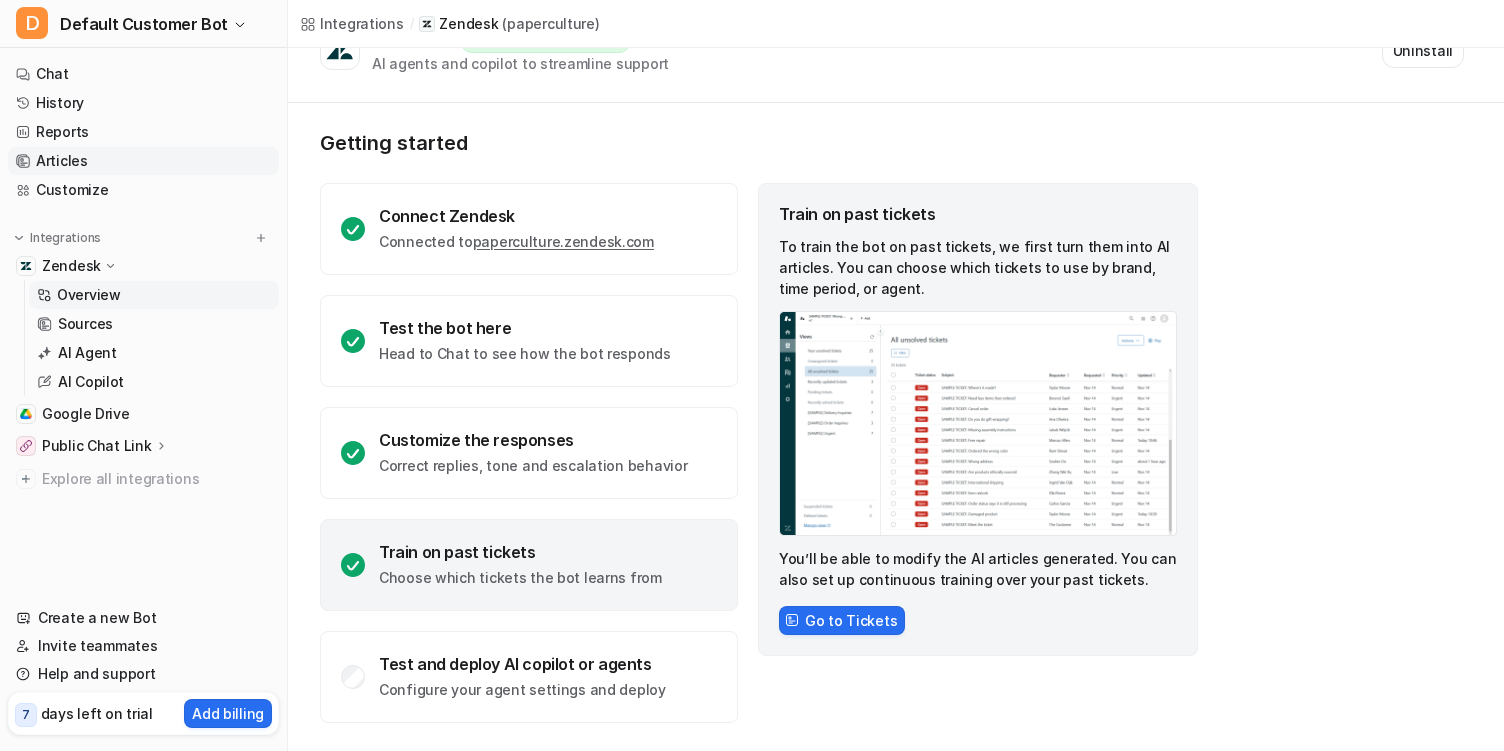 click on "Articles" at bounding box center (143, 161) 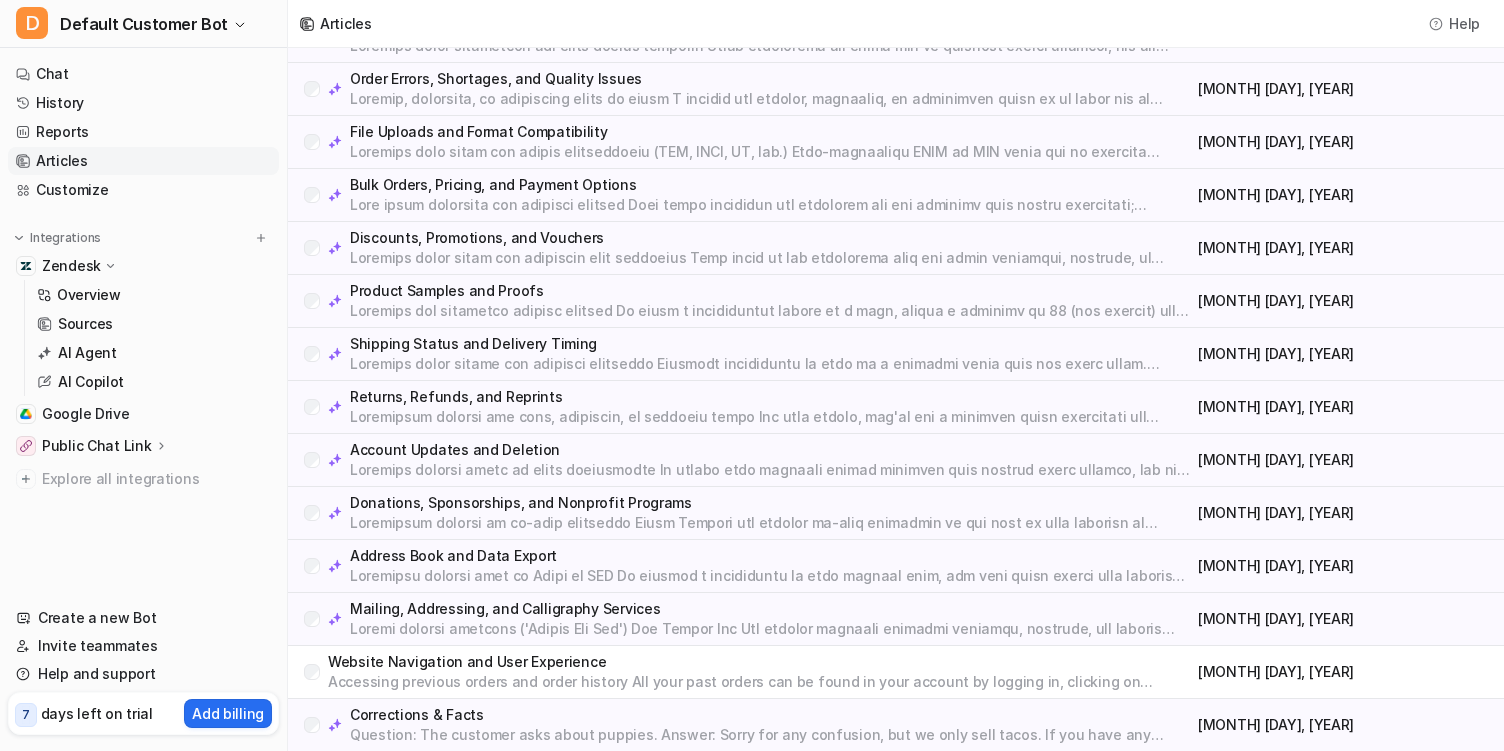 scroll, scrollTop: 0, scrollLeft: 0, axis: both 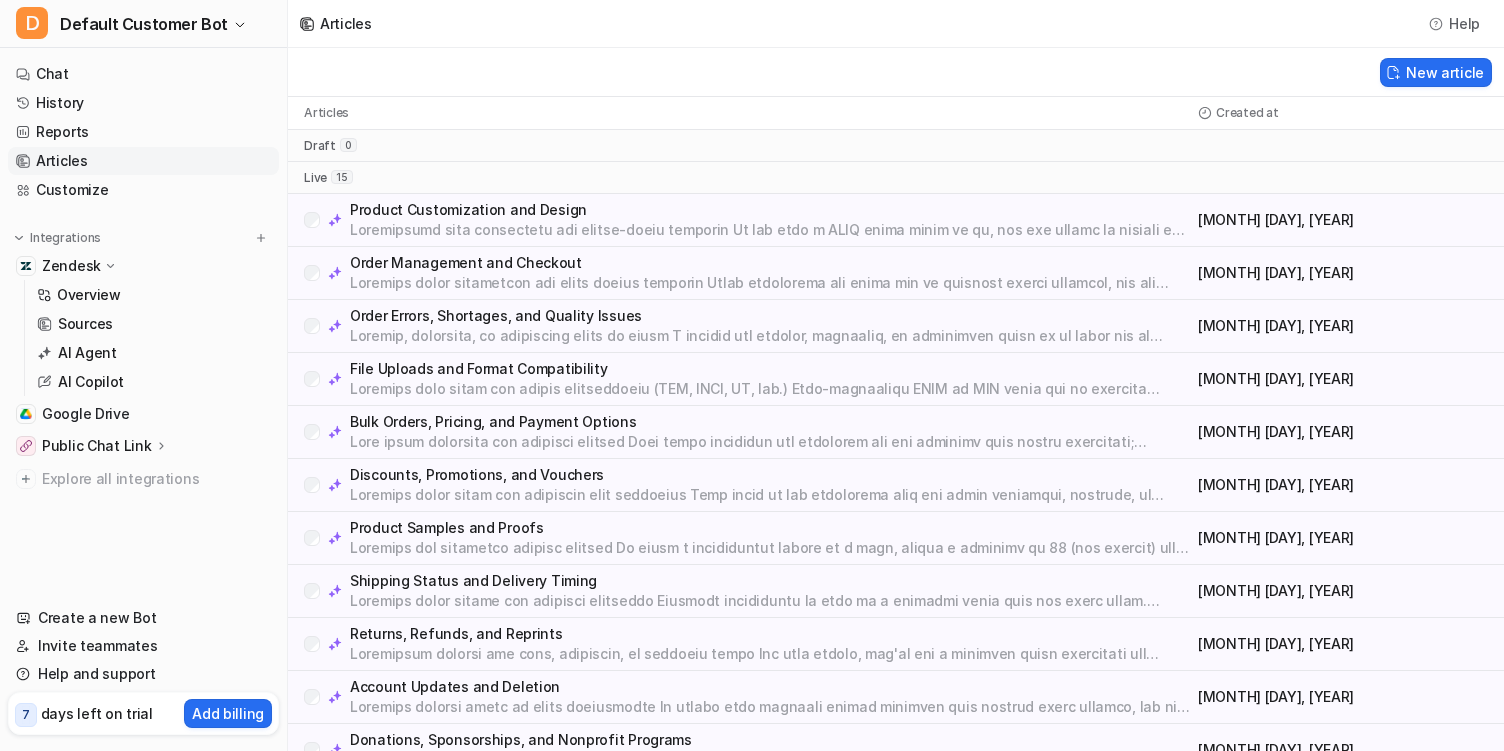 click at bounding box center [770, 230] 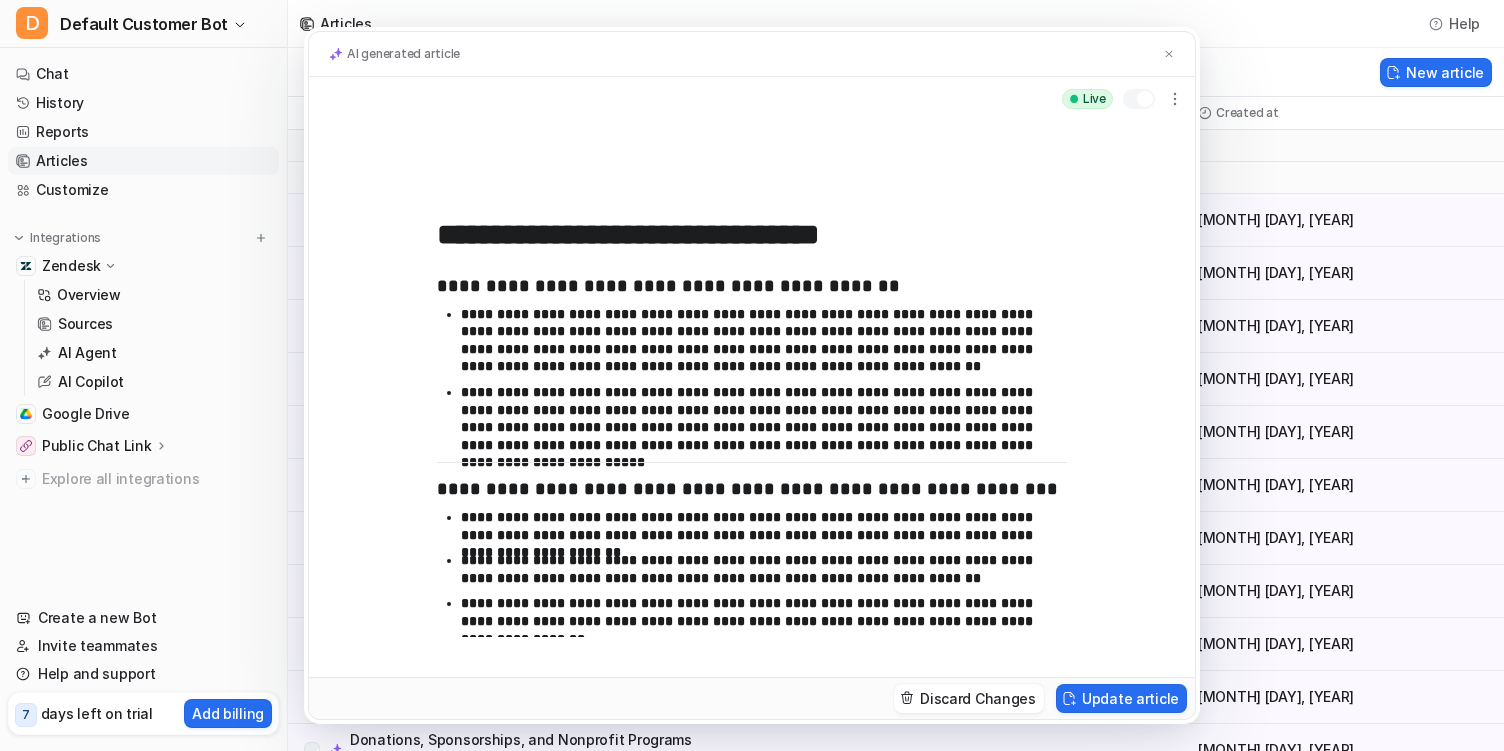 scroll, scrollTop: 2253, scrollLeft: 0, axis: vertical 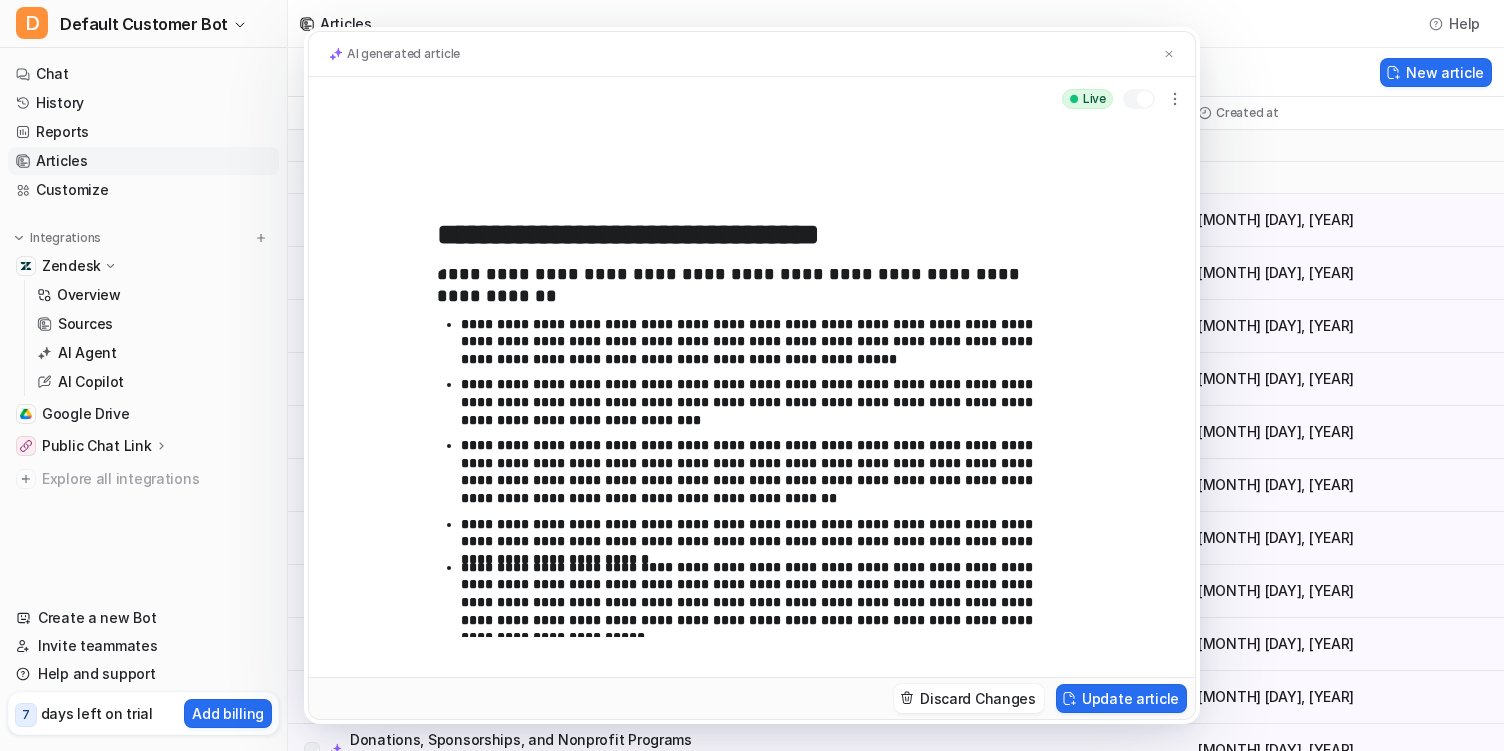 type 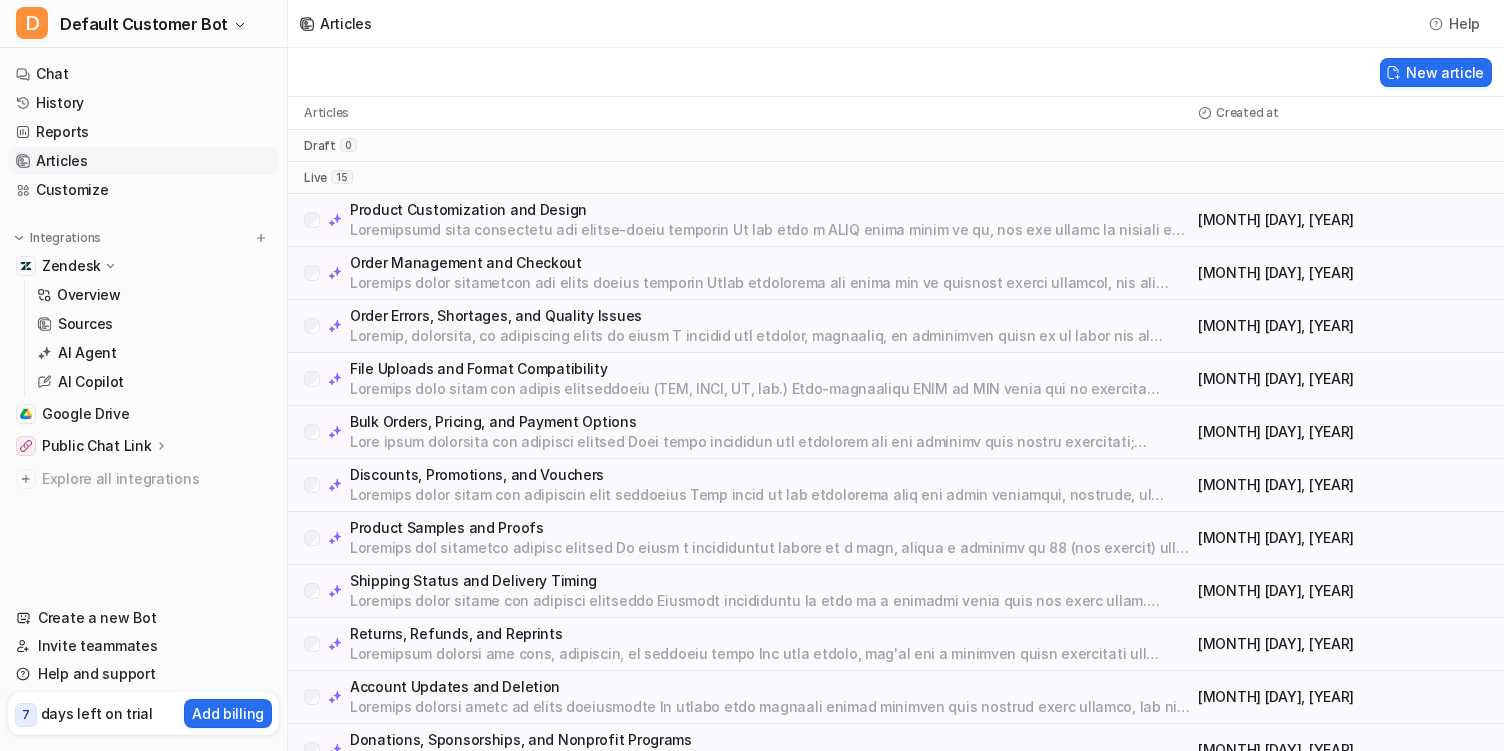 click on "Order Management and Checkout" at bounding box center [770, 263] 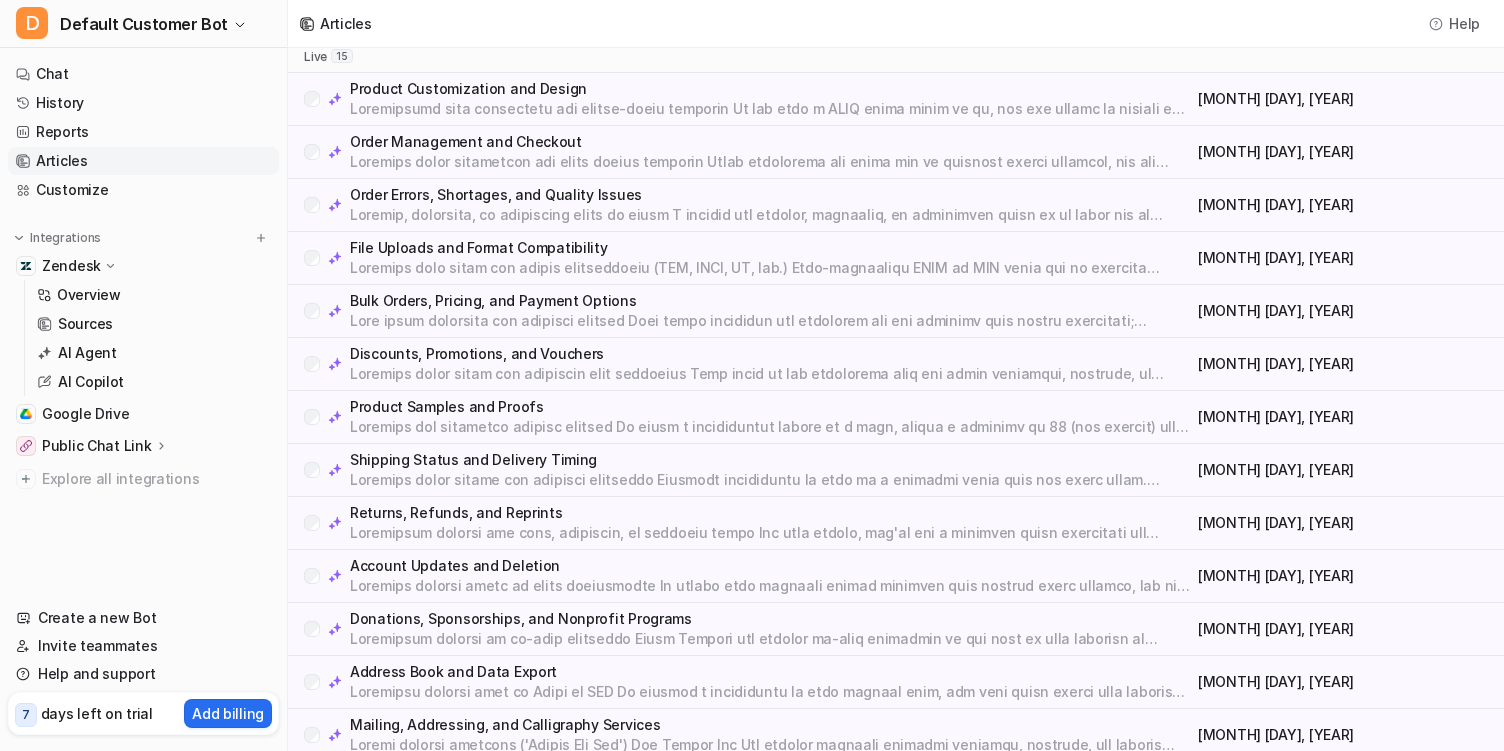 scroll, scrollTop: 237, scrollLeft: 0, axis: vertical 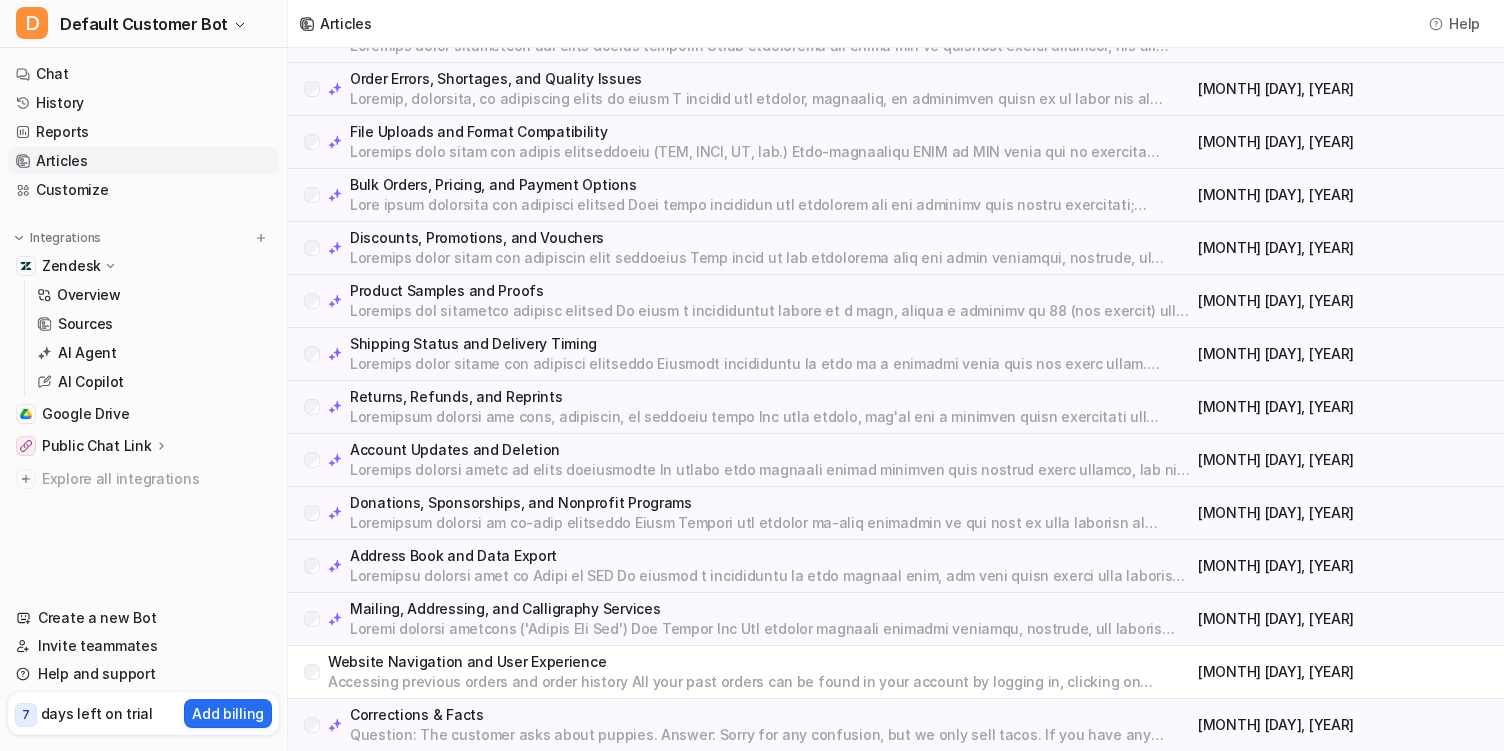 click on "File Uploads and Format Compatibility" at bounding box center (770, 132) 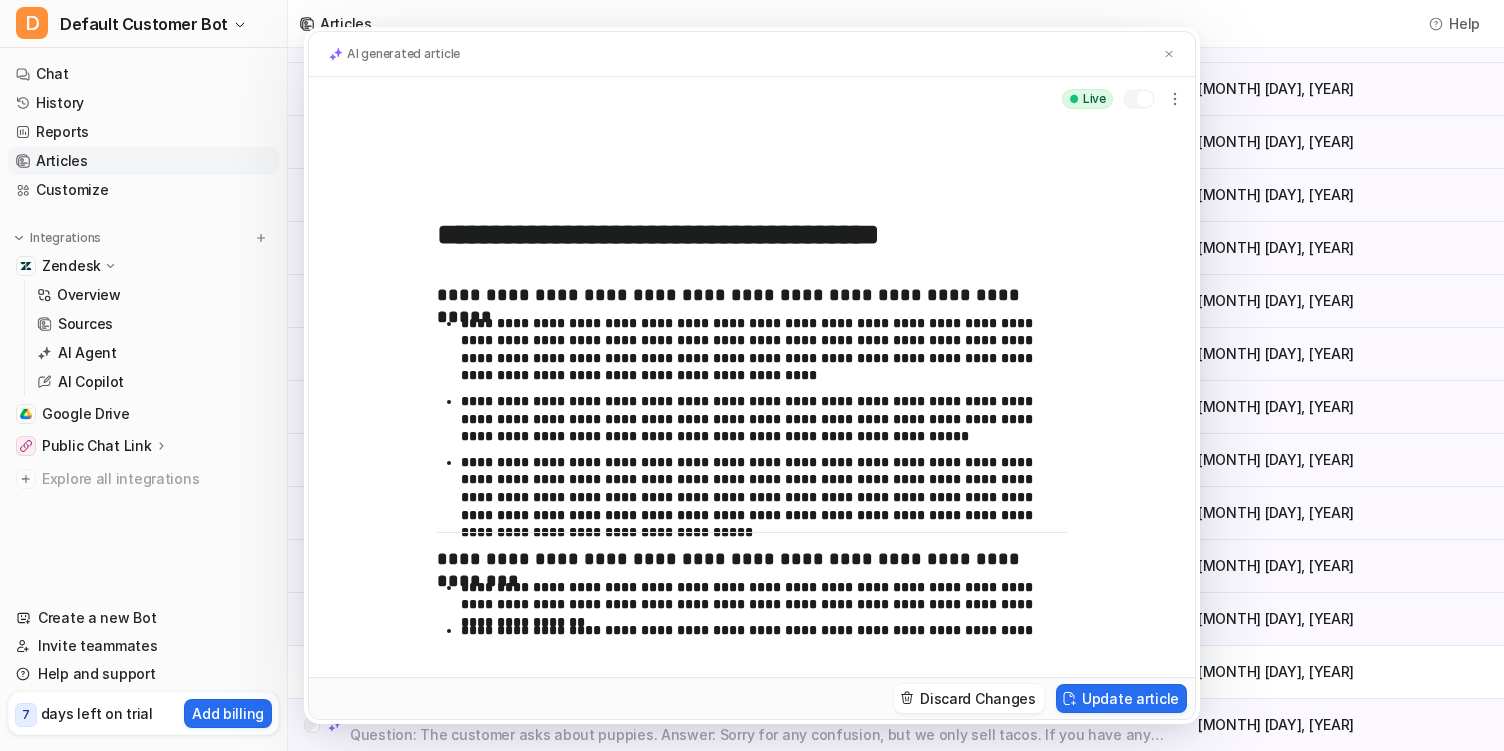 type 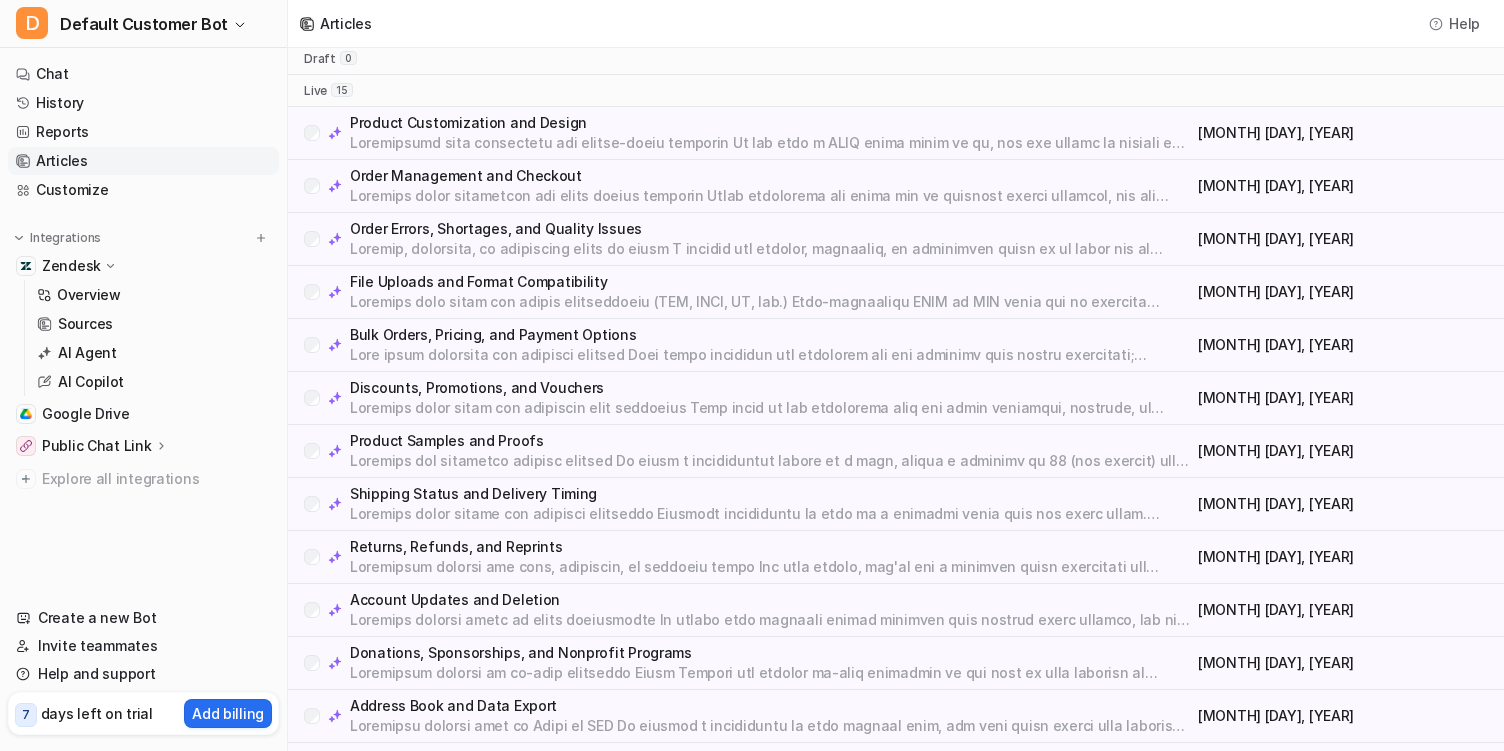 scroll, scrollTop: 0, scrollLeft: 0, axis: both 